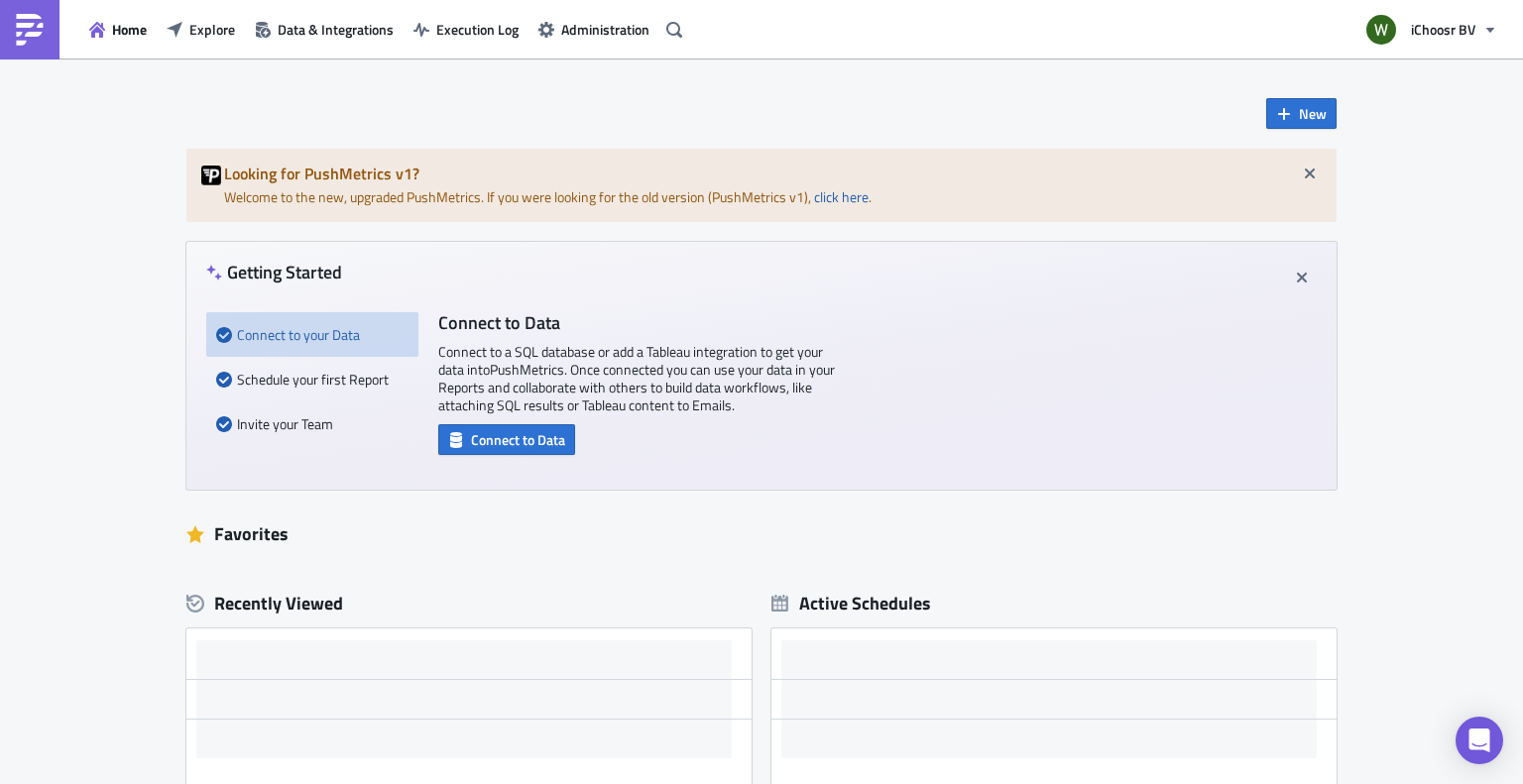 scroll, scrollTop: 0, scrollLeft: 0, axis: both 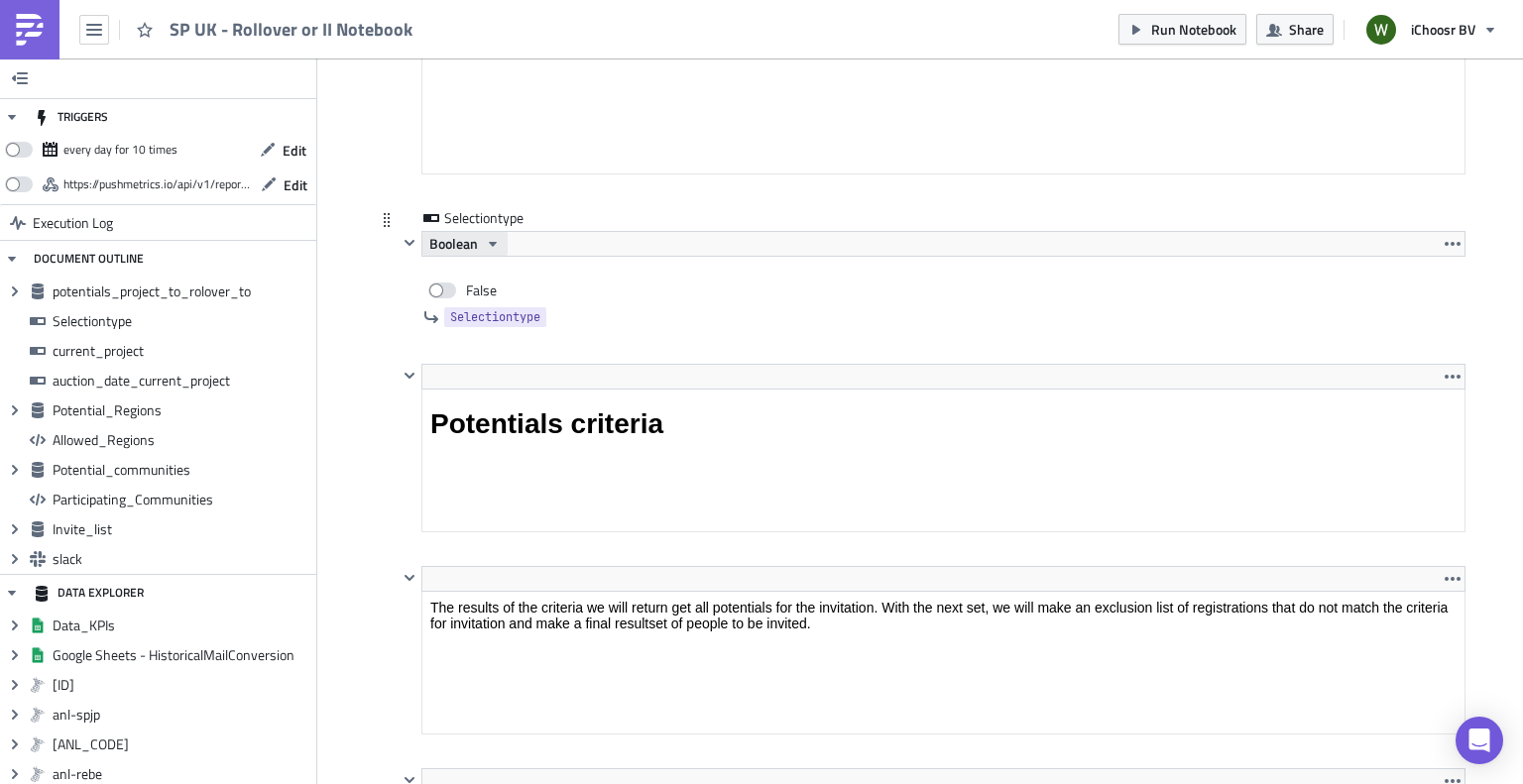 click on "Boolean" at bounding box center (453, 244) 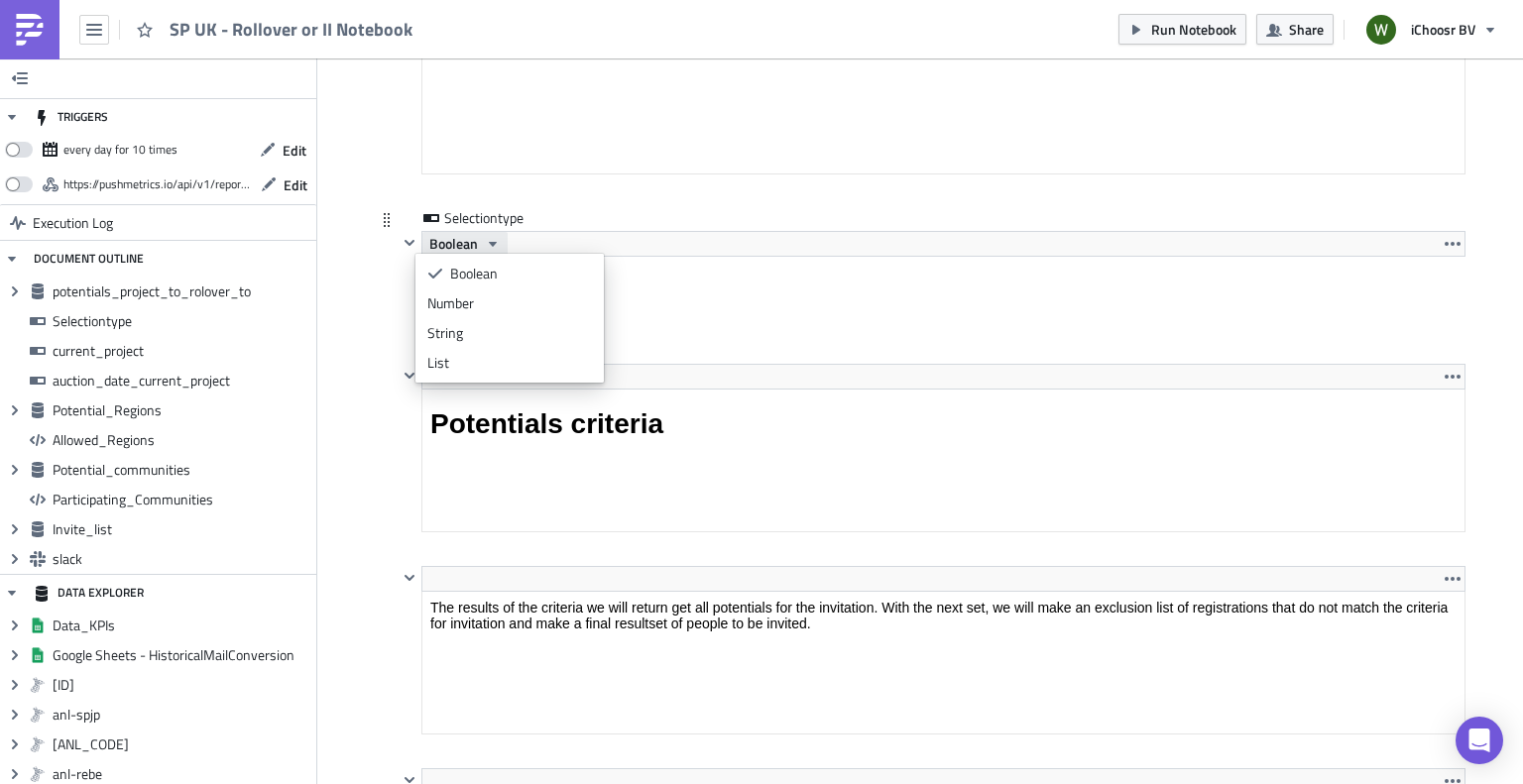 click on "Boolean" at bounding box center [453, 244] 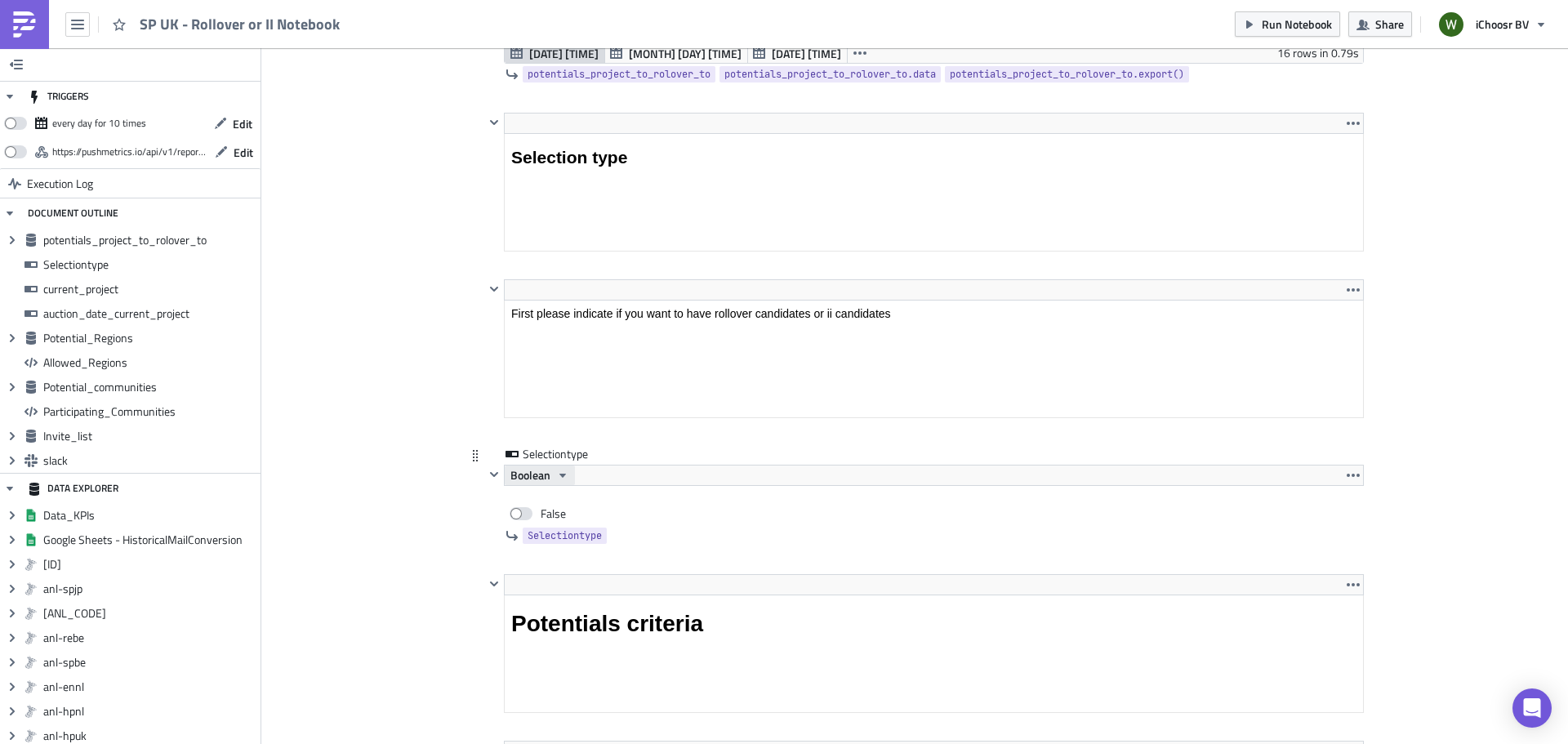 click on "Boolean" at bounding box center [540, 475] 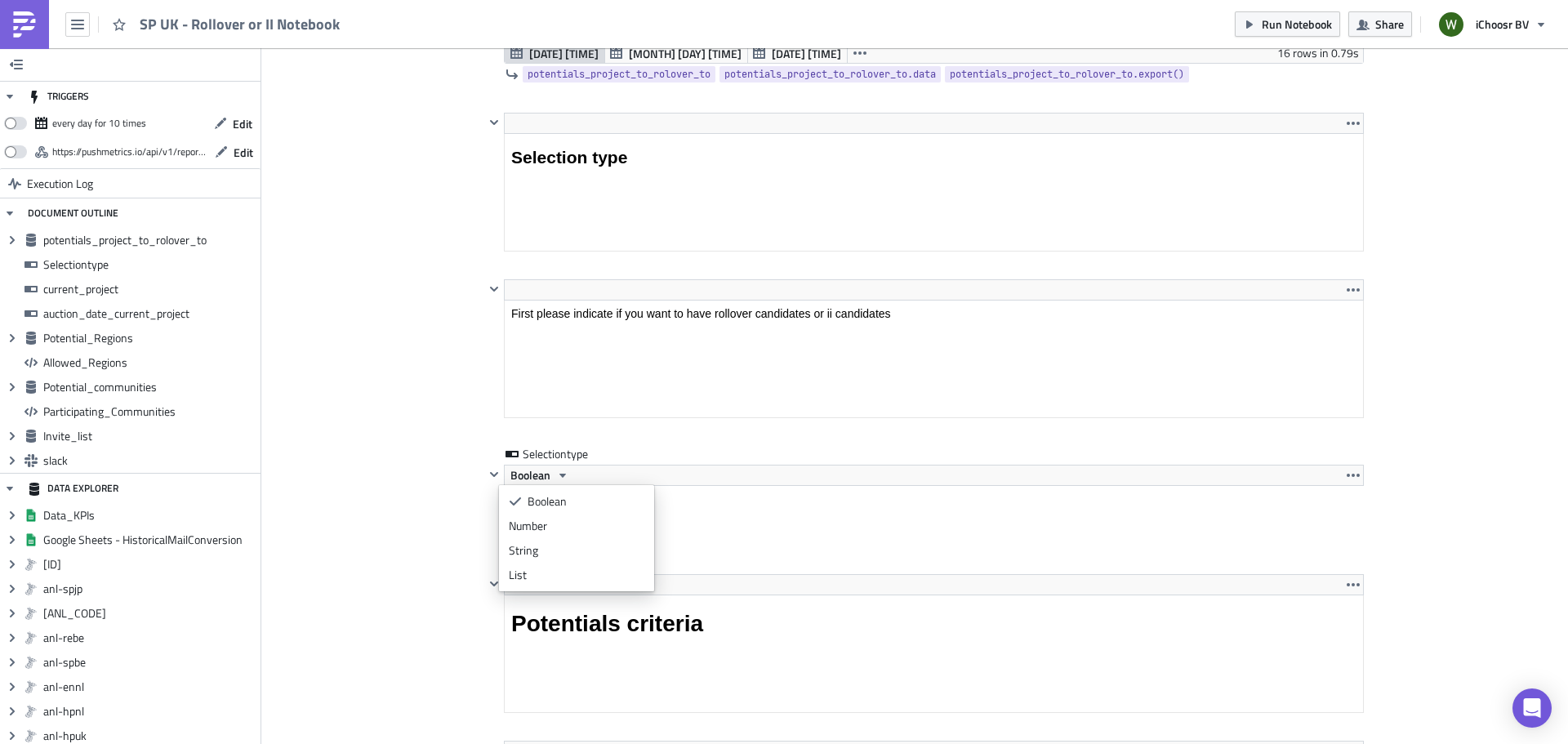 click on "Cover Image UK Execution Log SP UK - Rollover or II Notebook <p>This notebook is meant to produce a list of registration id's to use in a rollover or II email.</p>
<p>Documentation:</p> Edit Format Insert To open the popup, press Shift+Enter To open the popup, press Shift+Enter <ul>
<li>Specific for SPUK</li>
<li>
<ul>
<li>https://ichoosr.atlassian.net/wiki/spaces/PO1/pages/1678049313/SP+UK+-+Rollover+and+II+Selection</li>
</ul>
</li>
<li>General on rollover selections: https://ichoosr.atlassian.net/wiki/spaces/PO1/pages/4030562353/Rollovers+and+Interested+Individuals</li>
</ul> Edit Format Insert To open the popup, press Shift+Enter To open the popup, press Shift+Enter <p>Update query results by pressing the blue play button. Double check all results, sometimes you will have to run queries twice.</p> Edit Format Insert To open the popup, press Shift+Enter To open the popup, press Shift+Enter <p>Below you can find the possible Projects to which you want to rollover to, or Invite II's for.</p> Edit Format Run" at bounding box center (915, 2248) 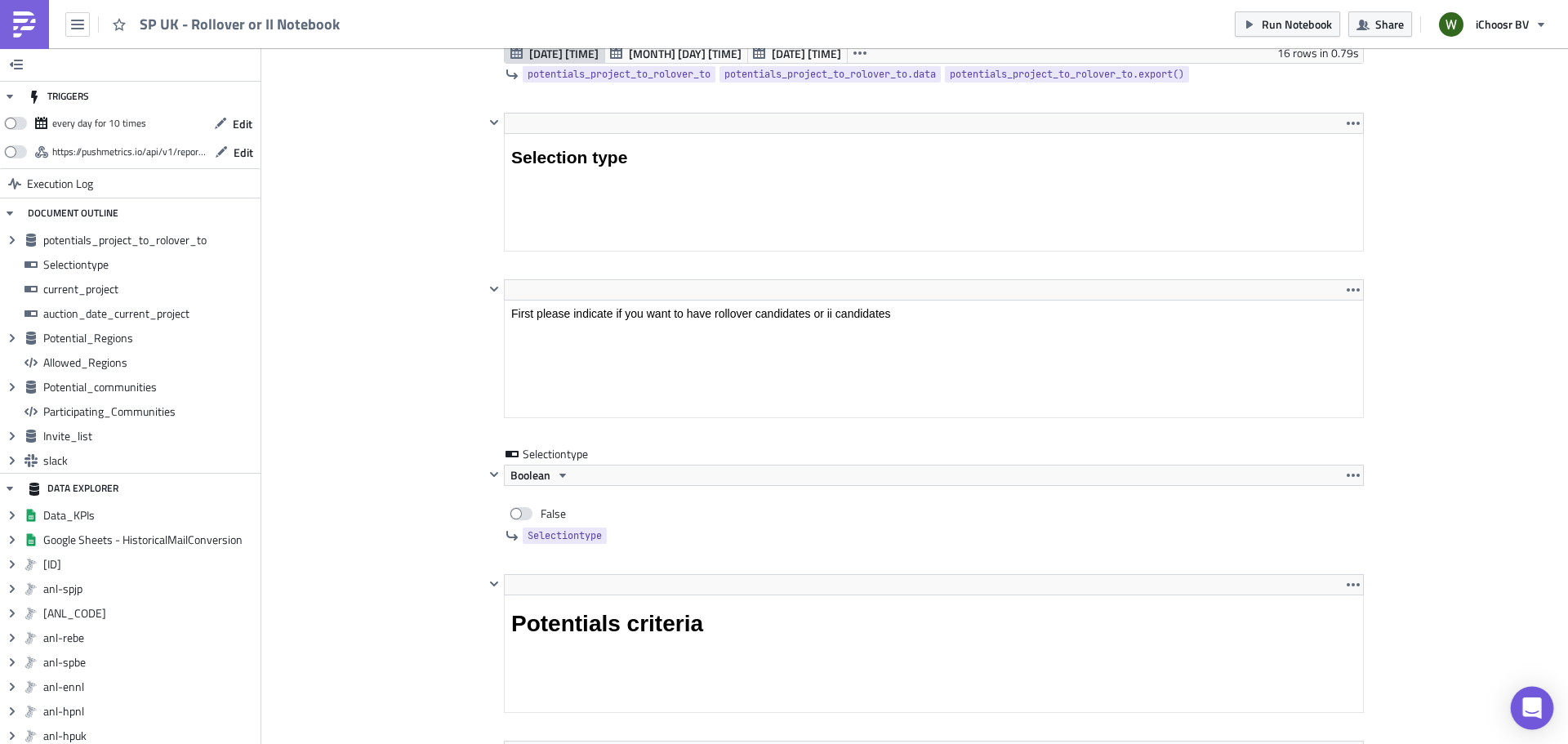 click 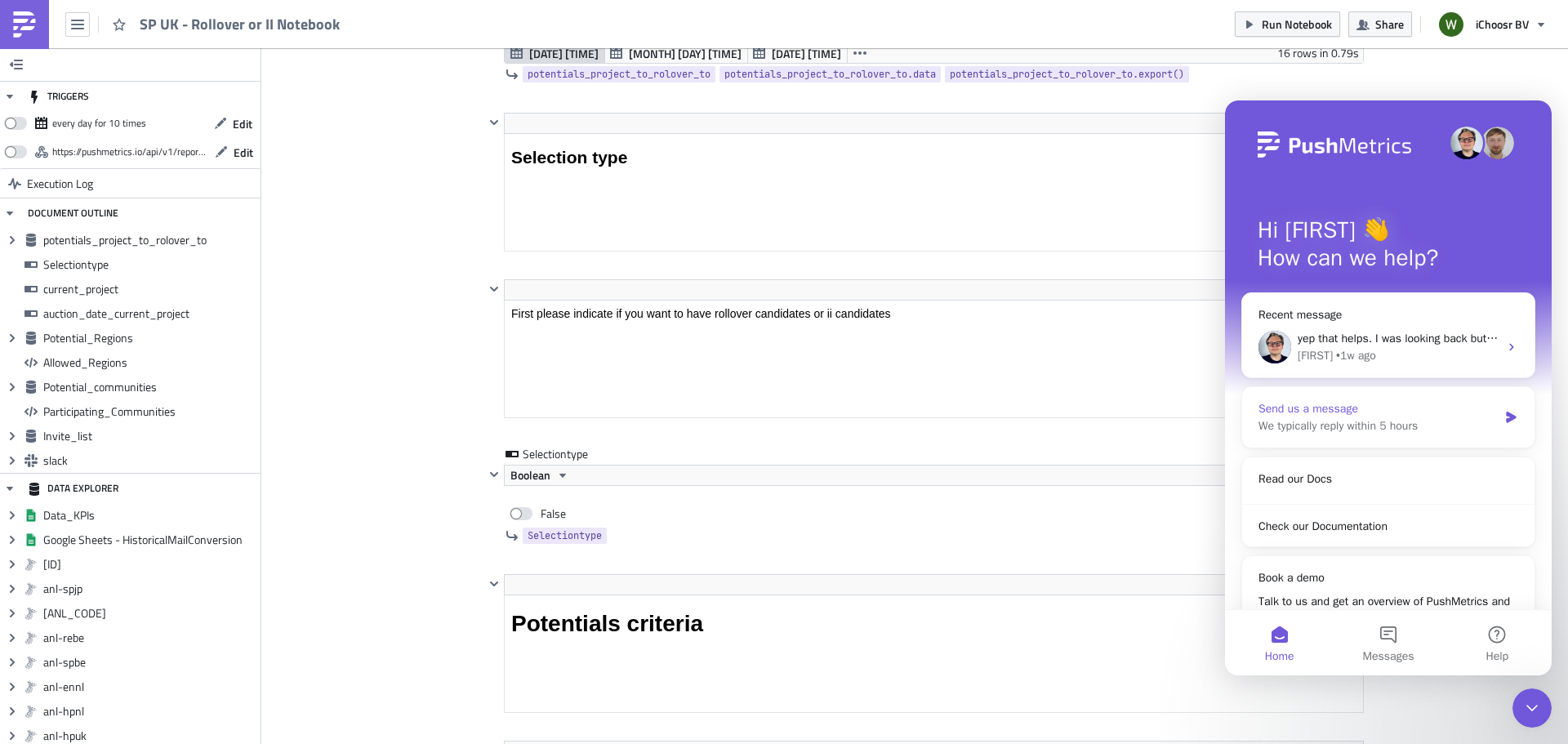 click on "We typically reply within 5 hours" at bounding box center [1378, 425] 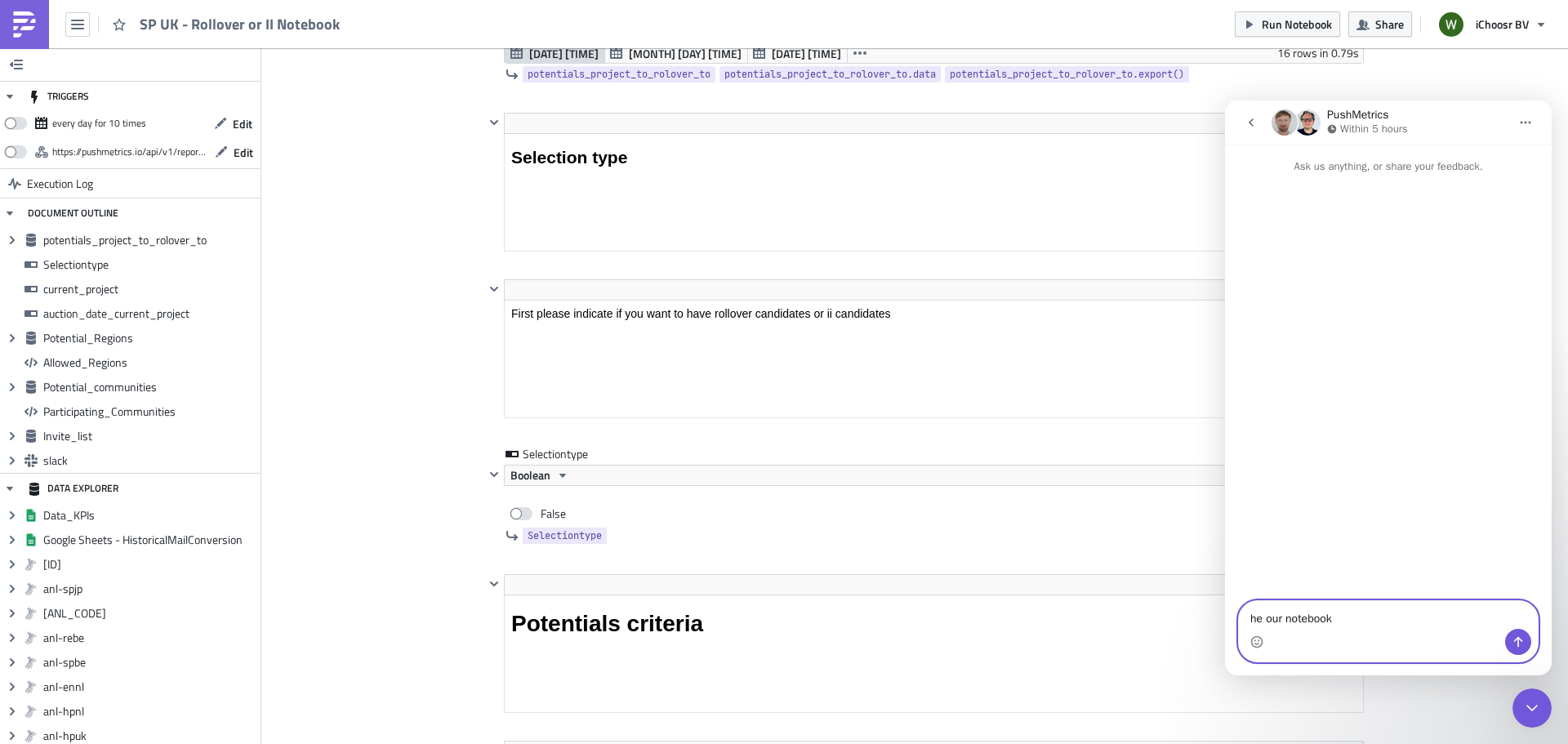click on "he our notebook" at bounding box center [1388, 615] 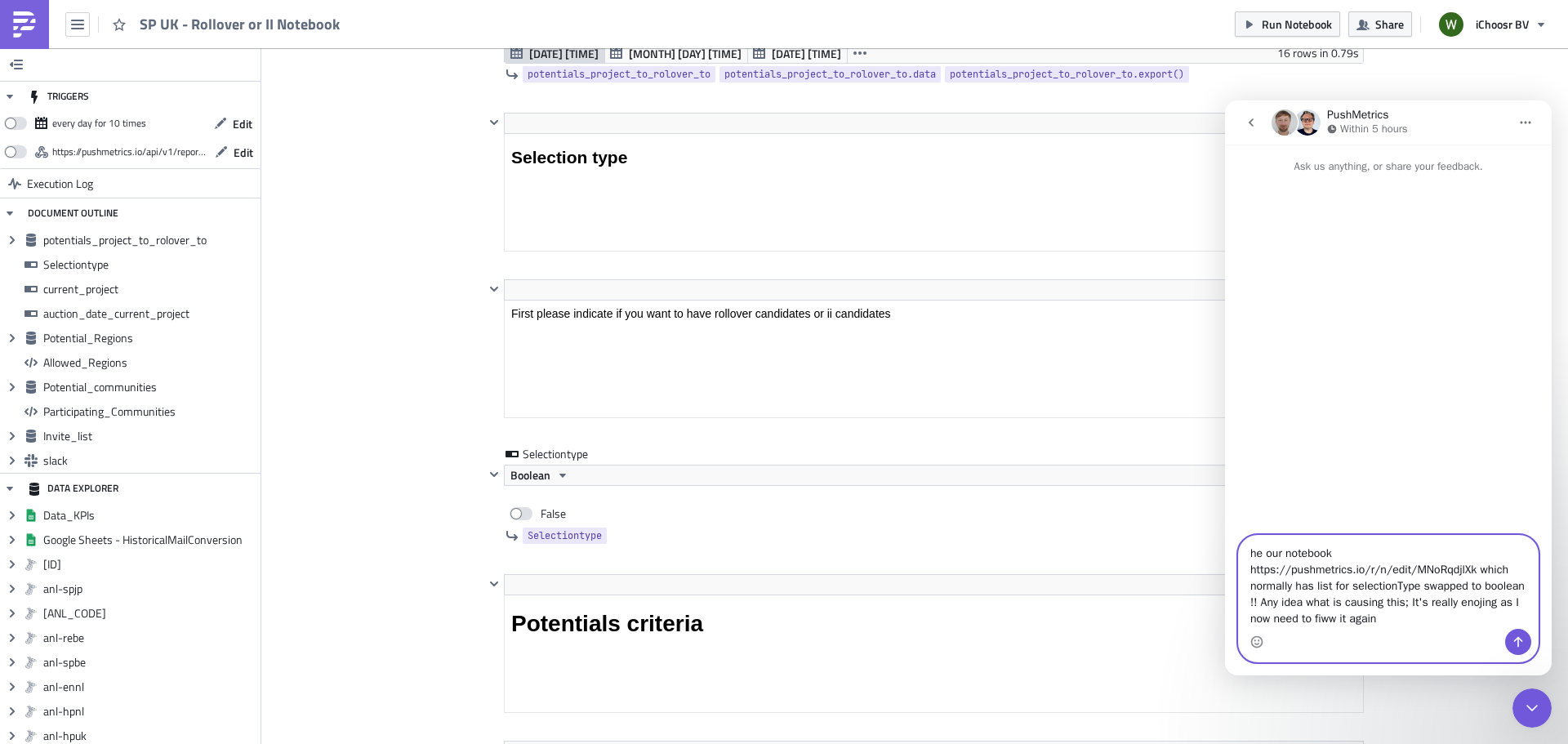 type on "he our notebook https://pushmetrics.io/r/n/edit/MNoRqdjlXk which normally has list for selectionType swapped to boolean !! Any idea what is causing this; It's really enojing as I now need to fiww it again." 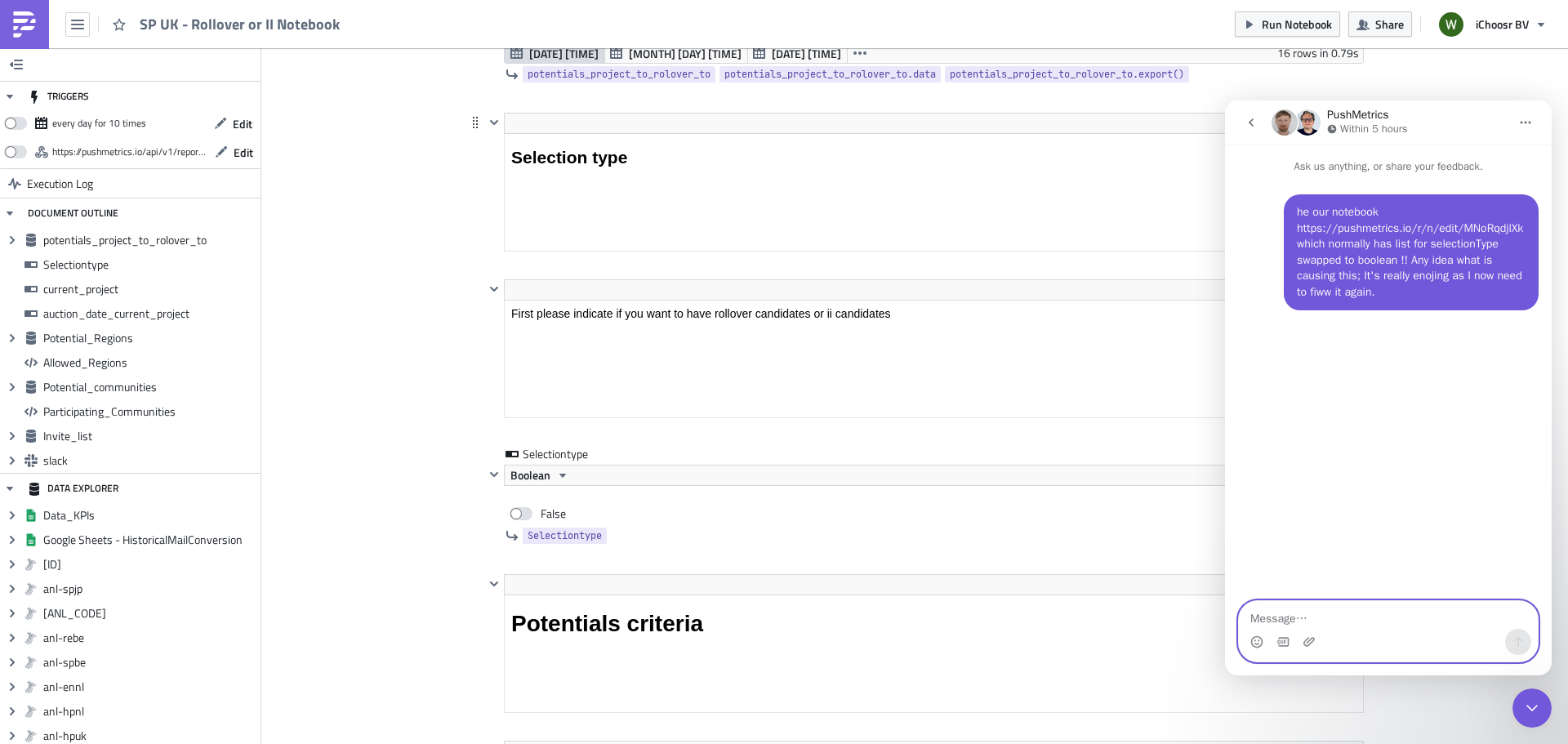 type 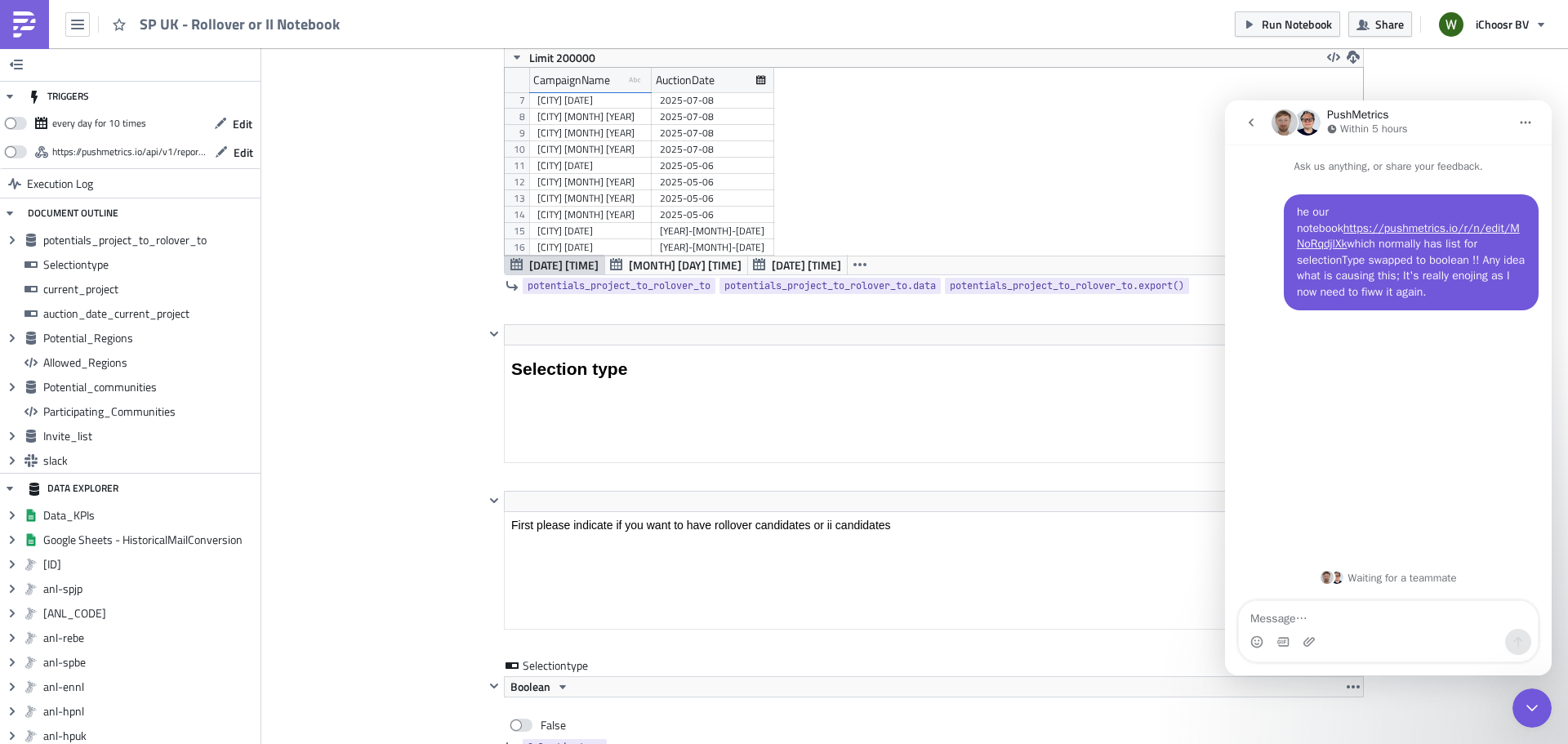 scroll, scrollTop: 1143, scrollLeft: 0, axis: vertical 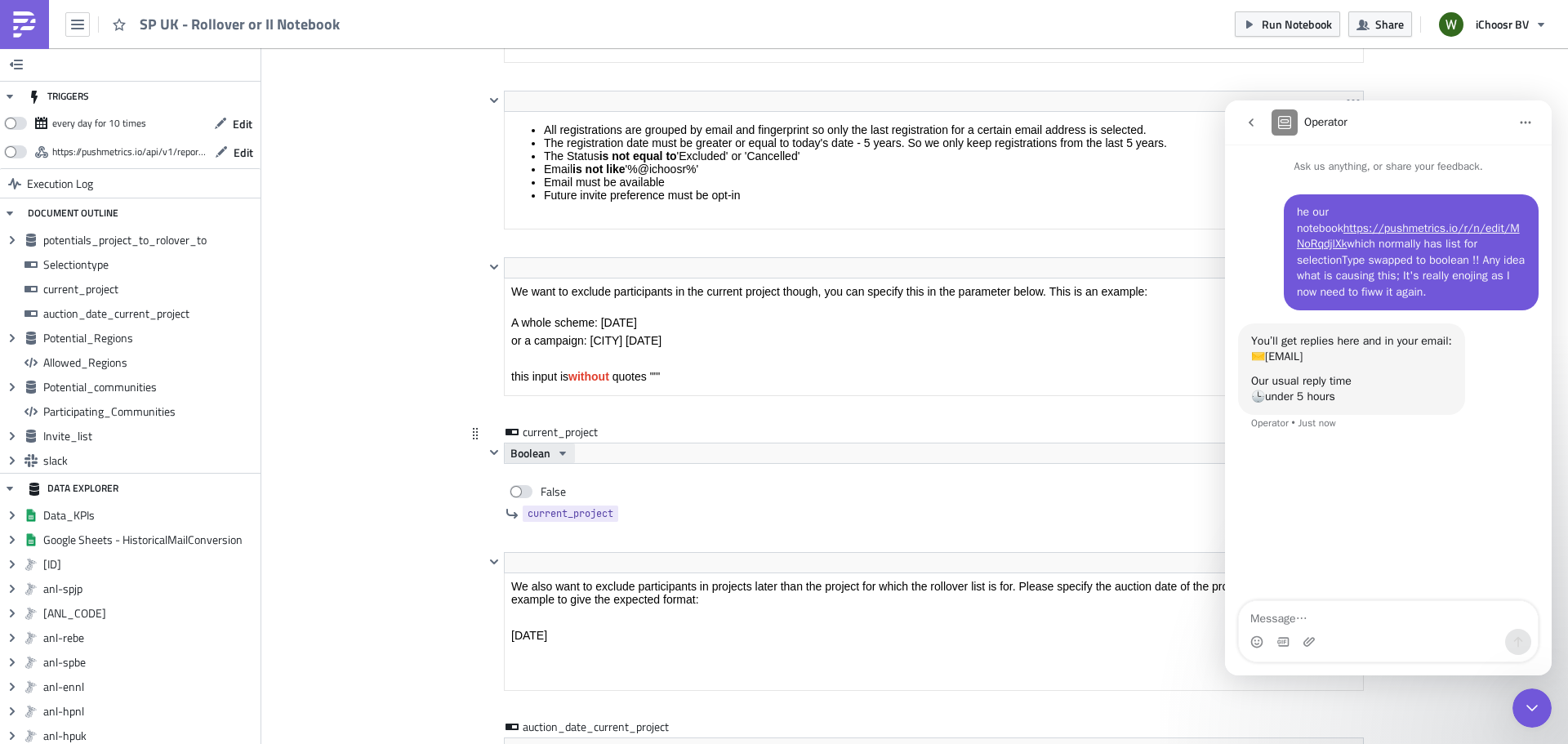 click on "Boolean" at bounding box center [530, 453] 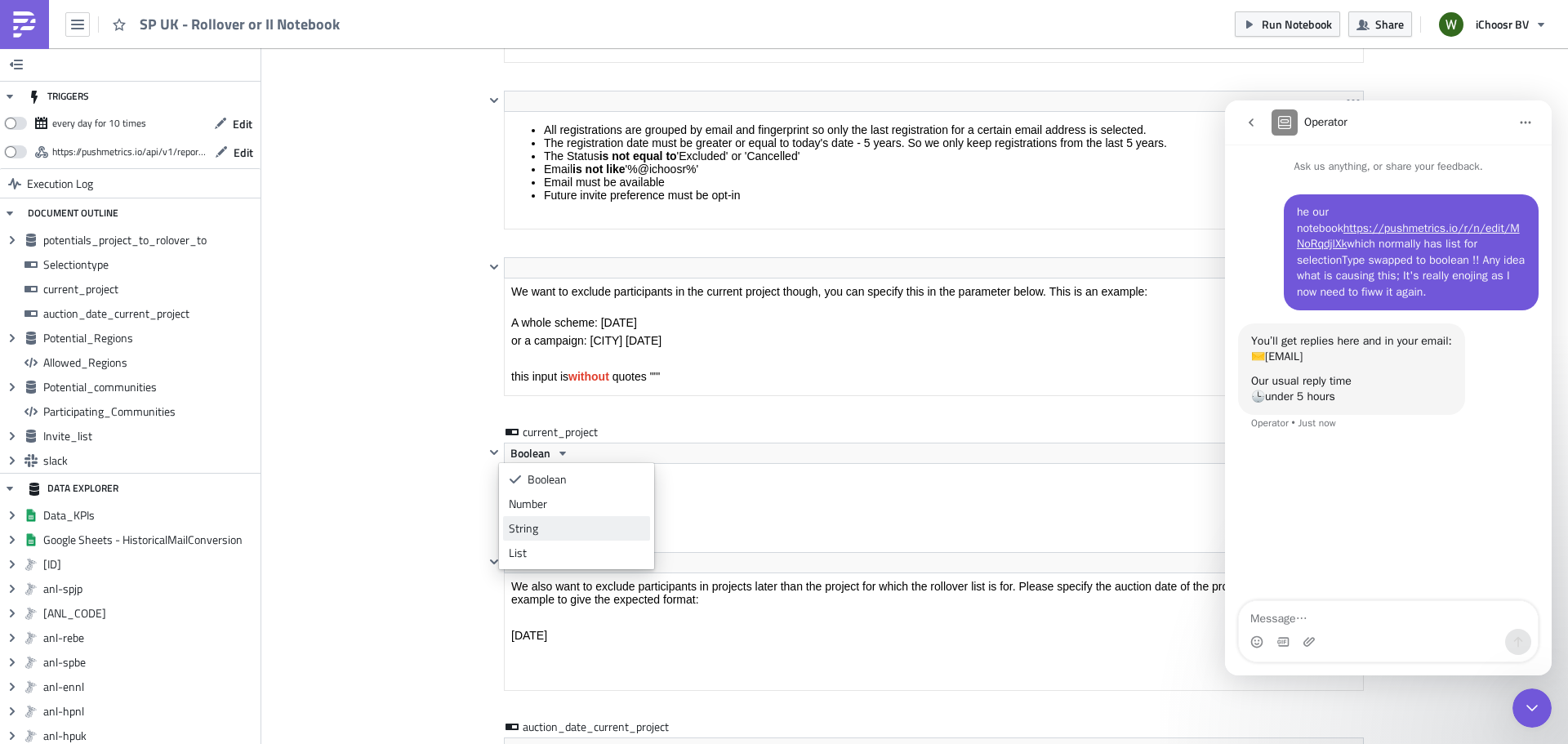 click on "String" at bounding box center (577, 528) 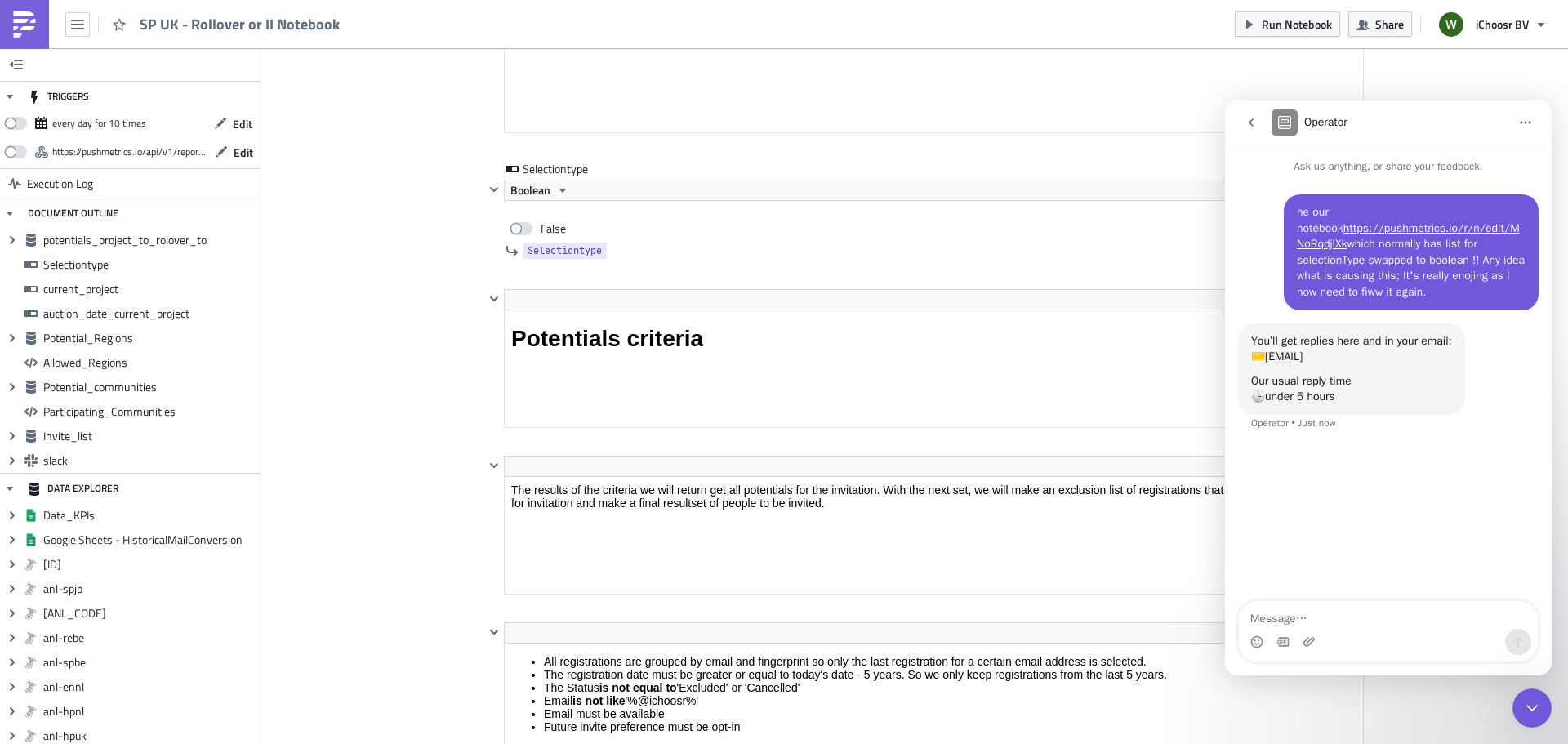 scroll, scrollTop: 1470, scrollLeft: 0, axis: vertical 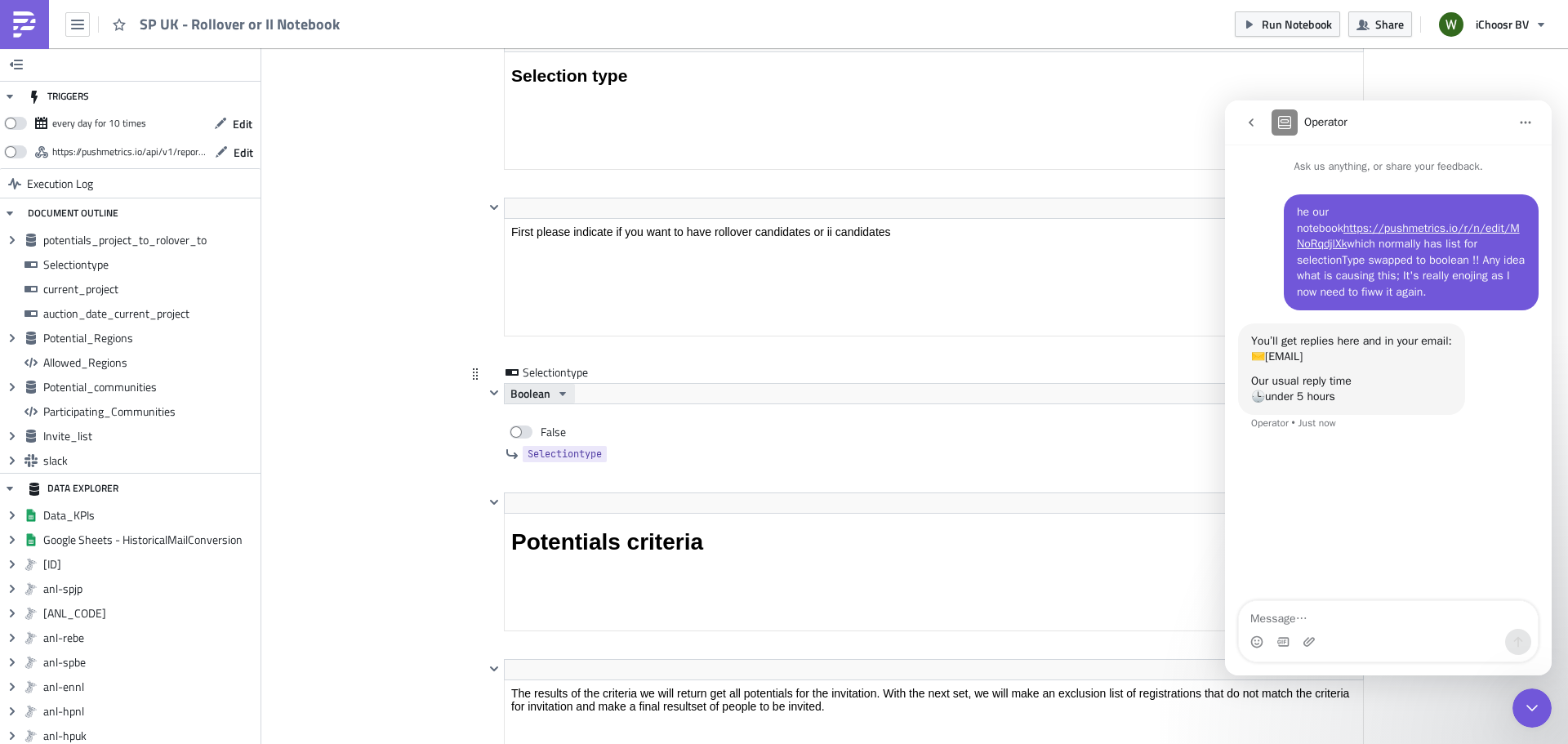 click on "Boolean" at bounding box center (530, 394) 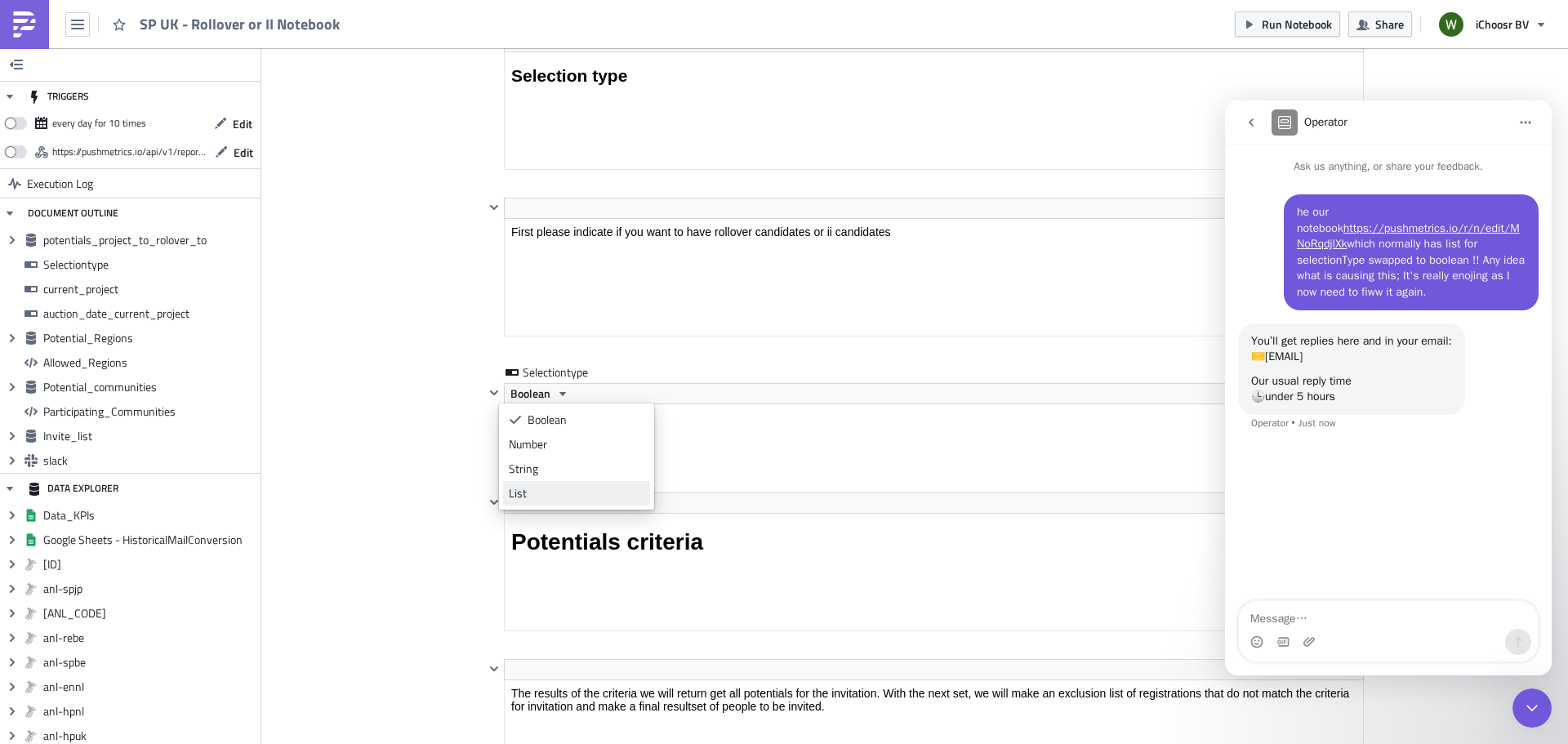 click on "List" at bounding box center [577, 493] 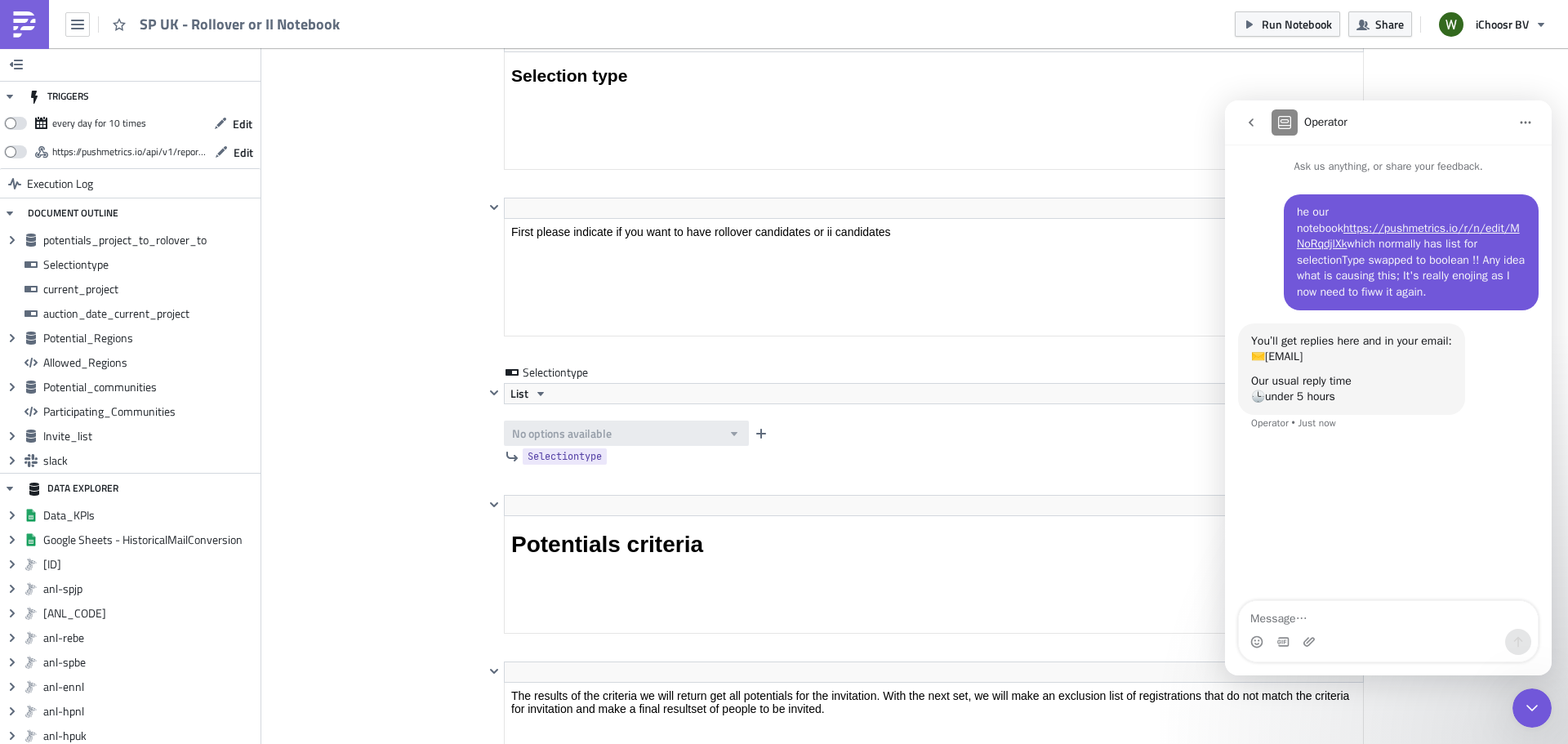 scroll, scrollTop: 1715, scrollLeft: 0, axis: vertical 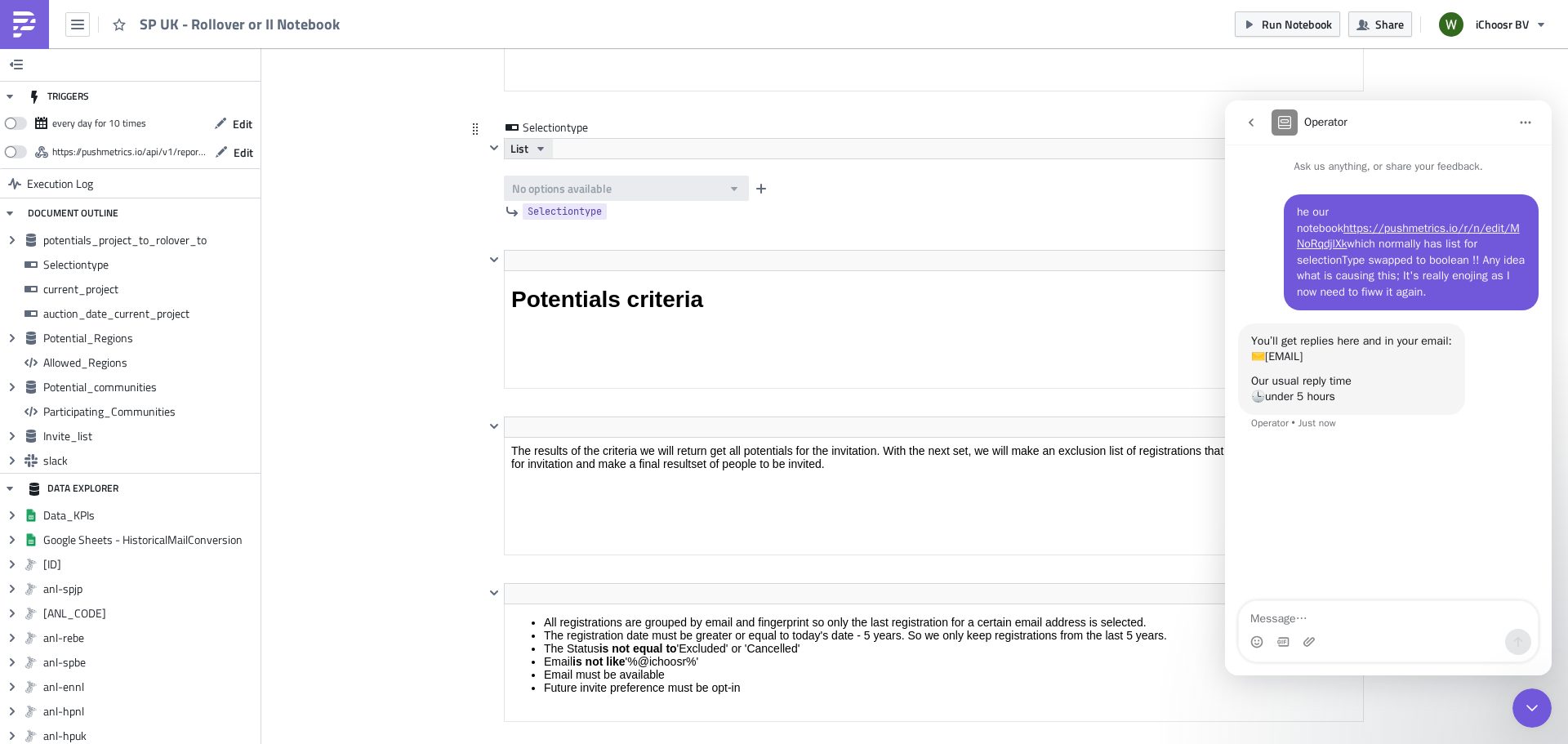 click on "List" at bounding box center (519, 149) 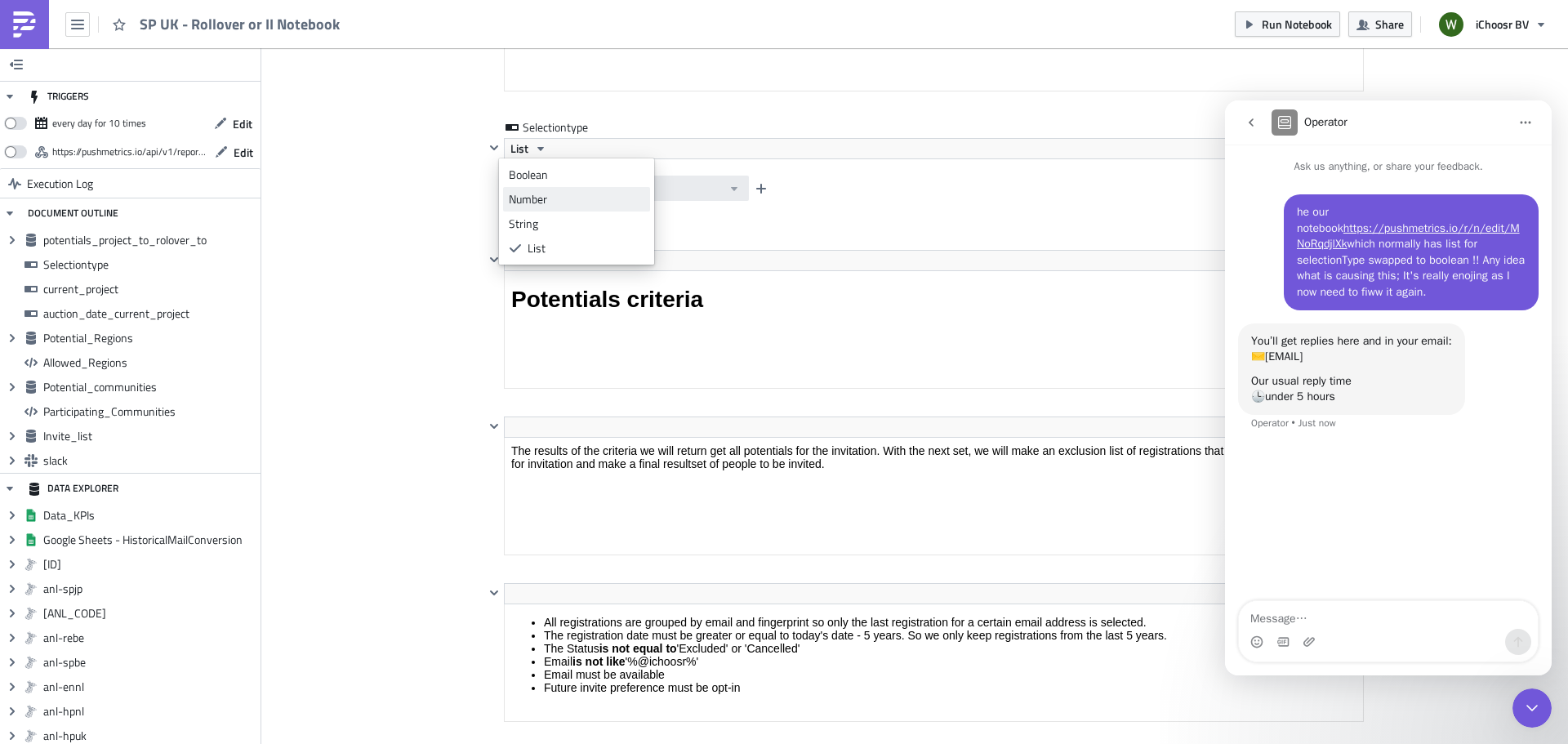 click on "Number" at bounding box center [577, 199] 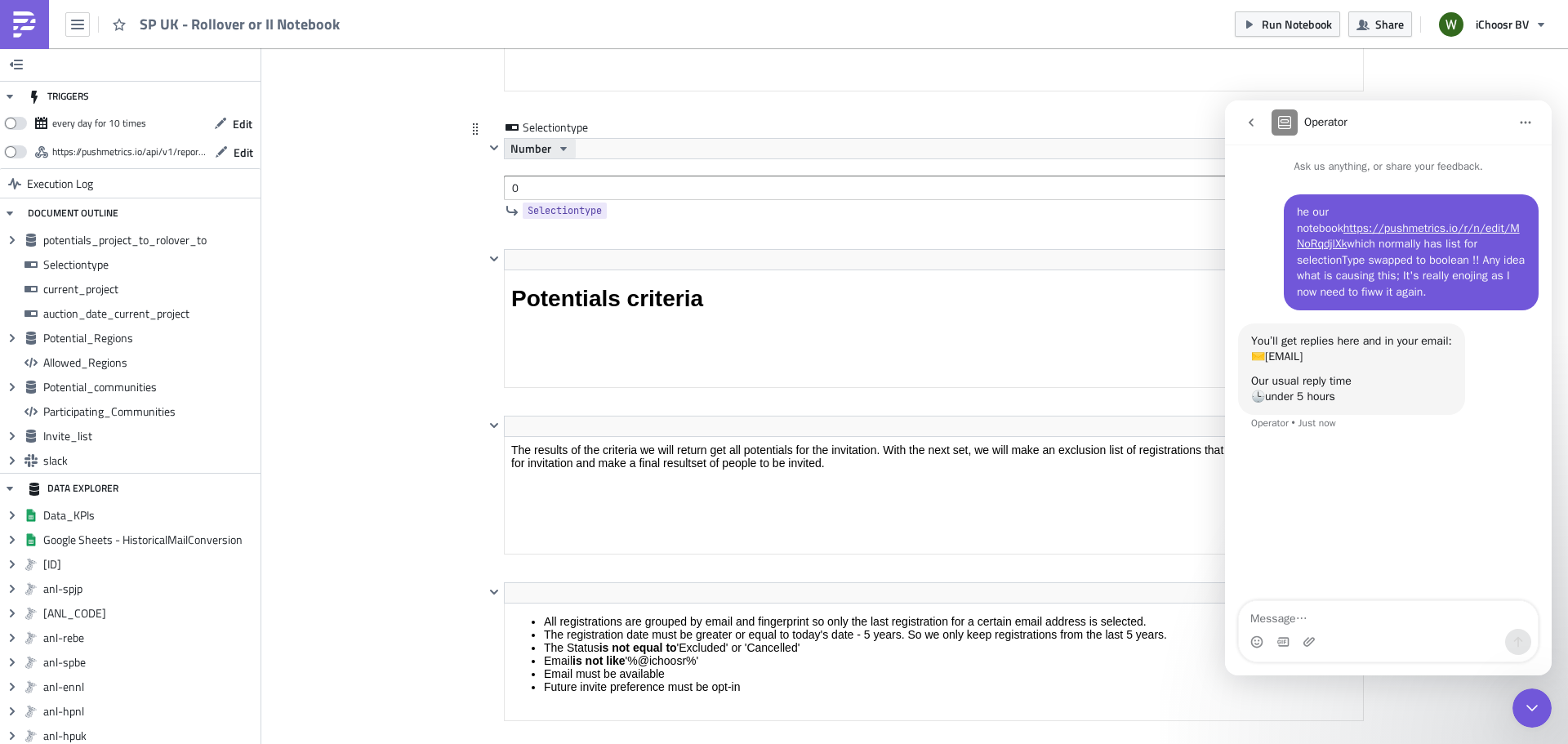 click on "Number" at bounding box center [531, 149] 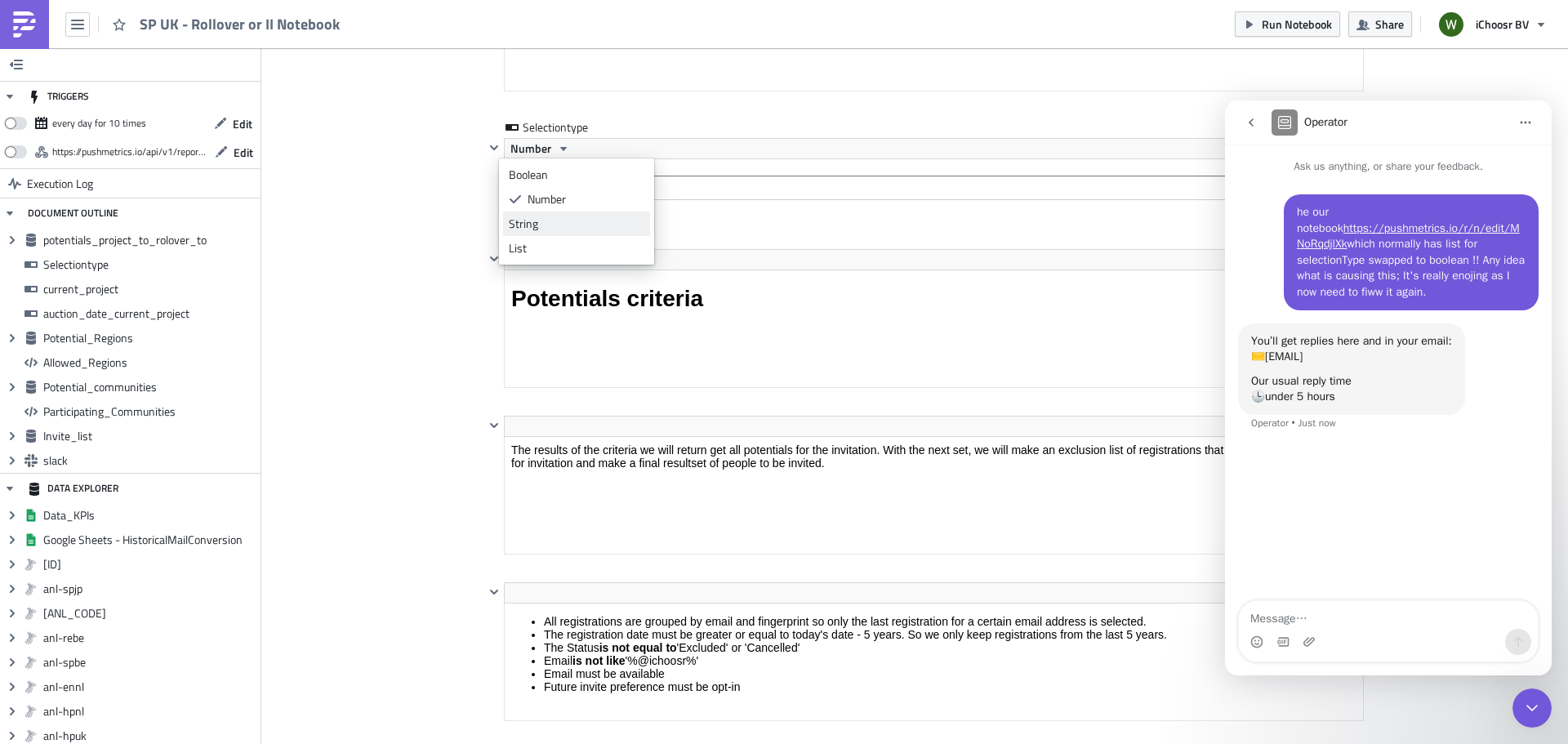 click on "String" at bounding box center [577, 224] 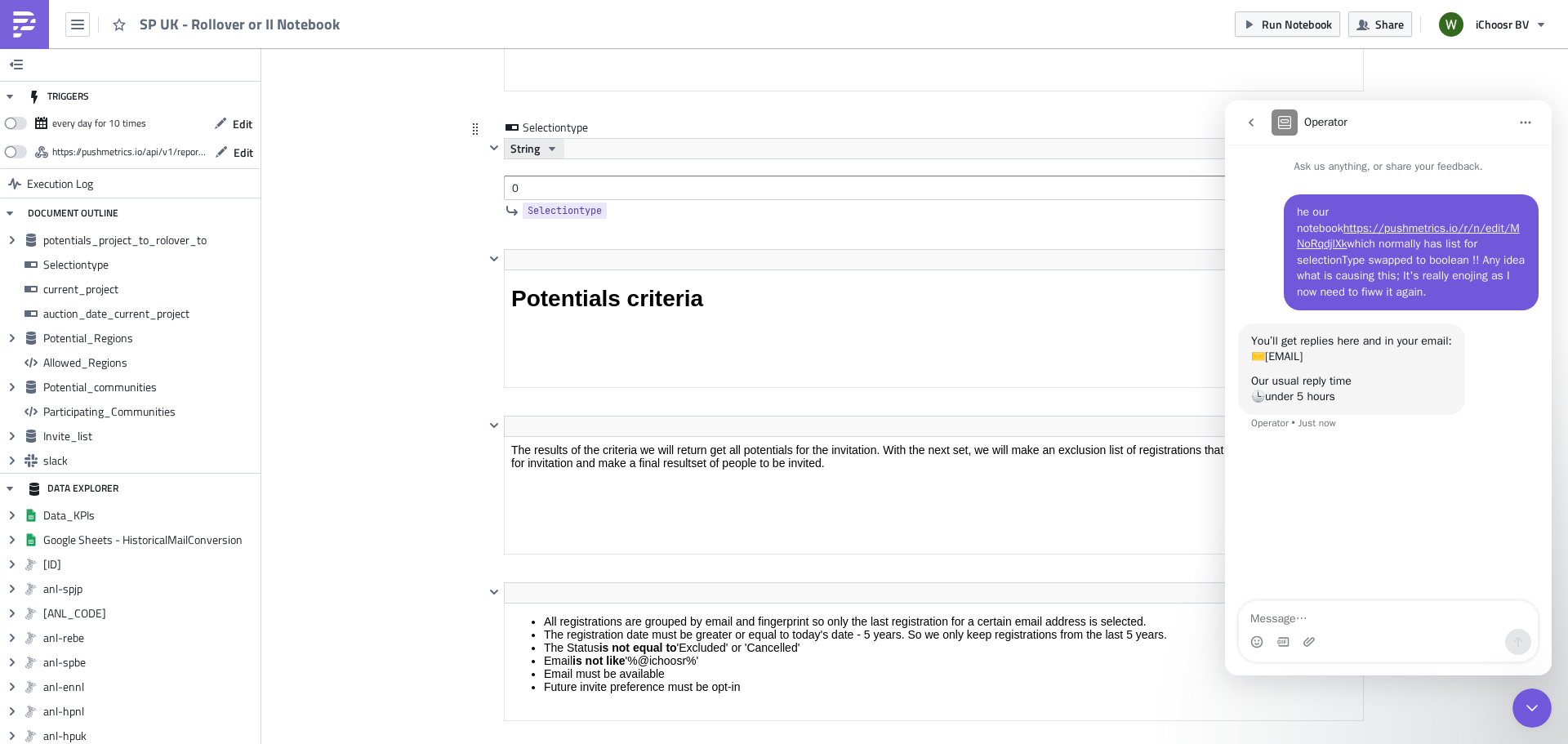 click on "String" at bounding box center [525, 149] 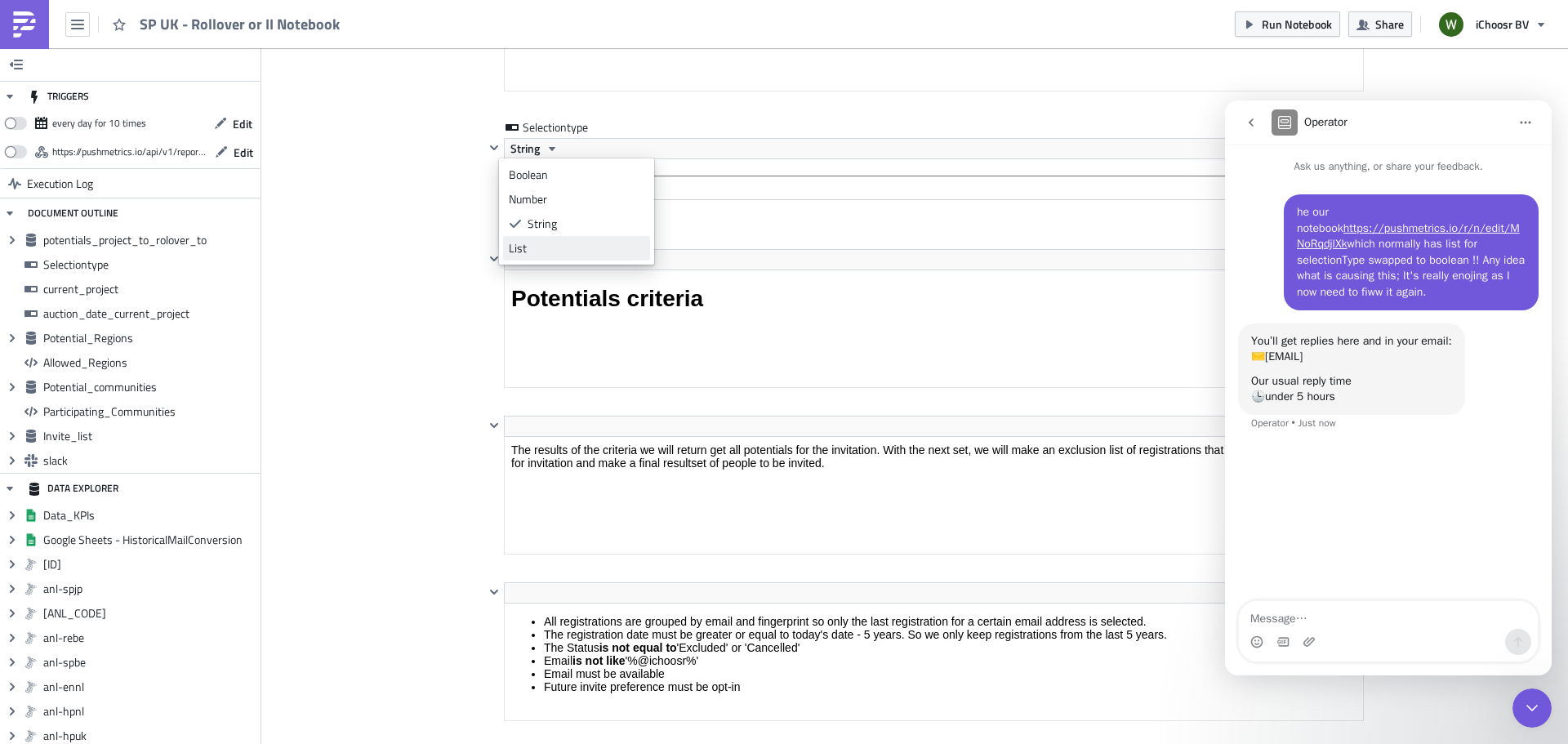 click on "List" at bounding box center (577, 248) 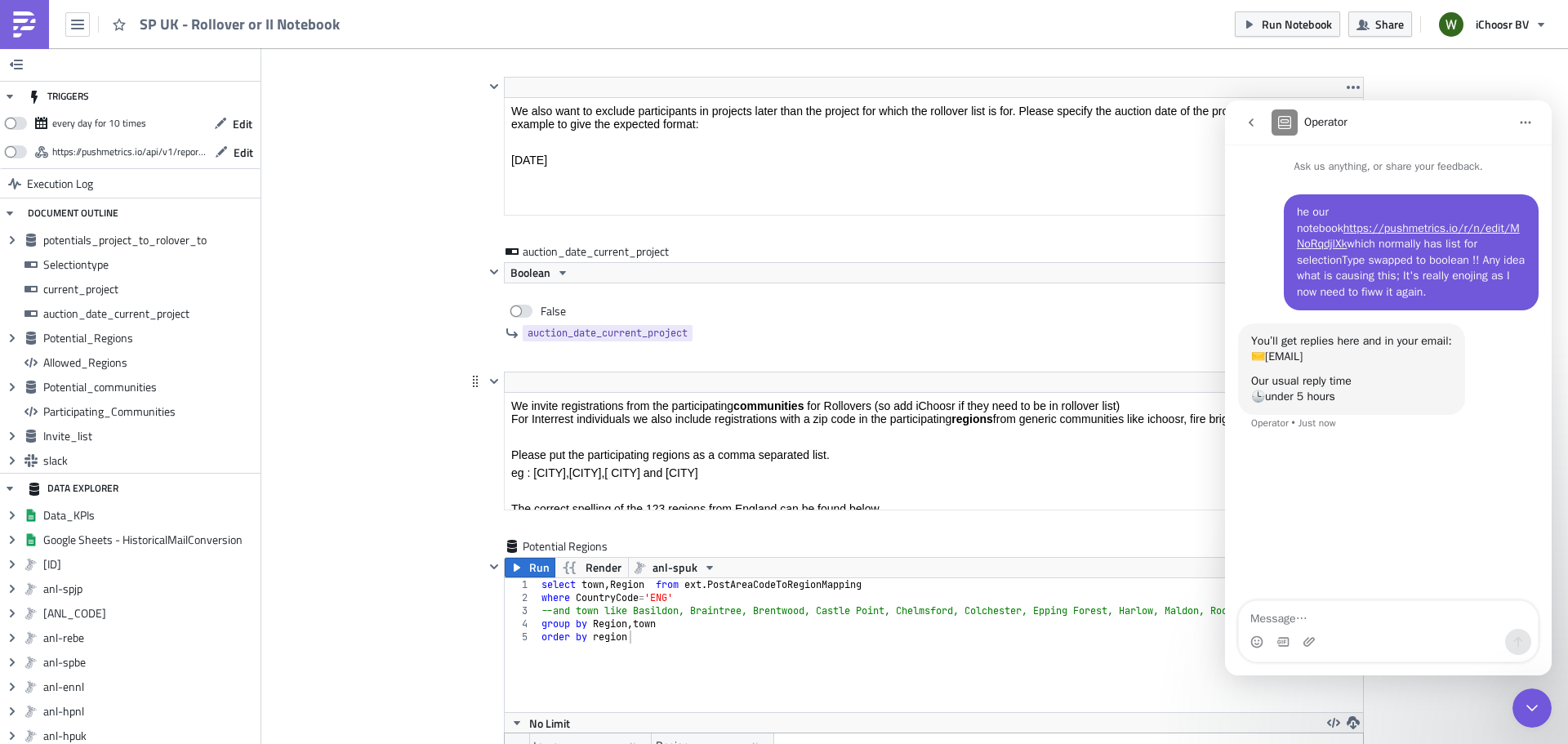 scroll, scrollTop: 2695, scrollLeft: 0, axis: vertical 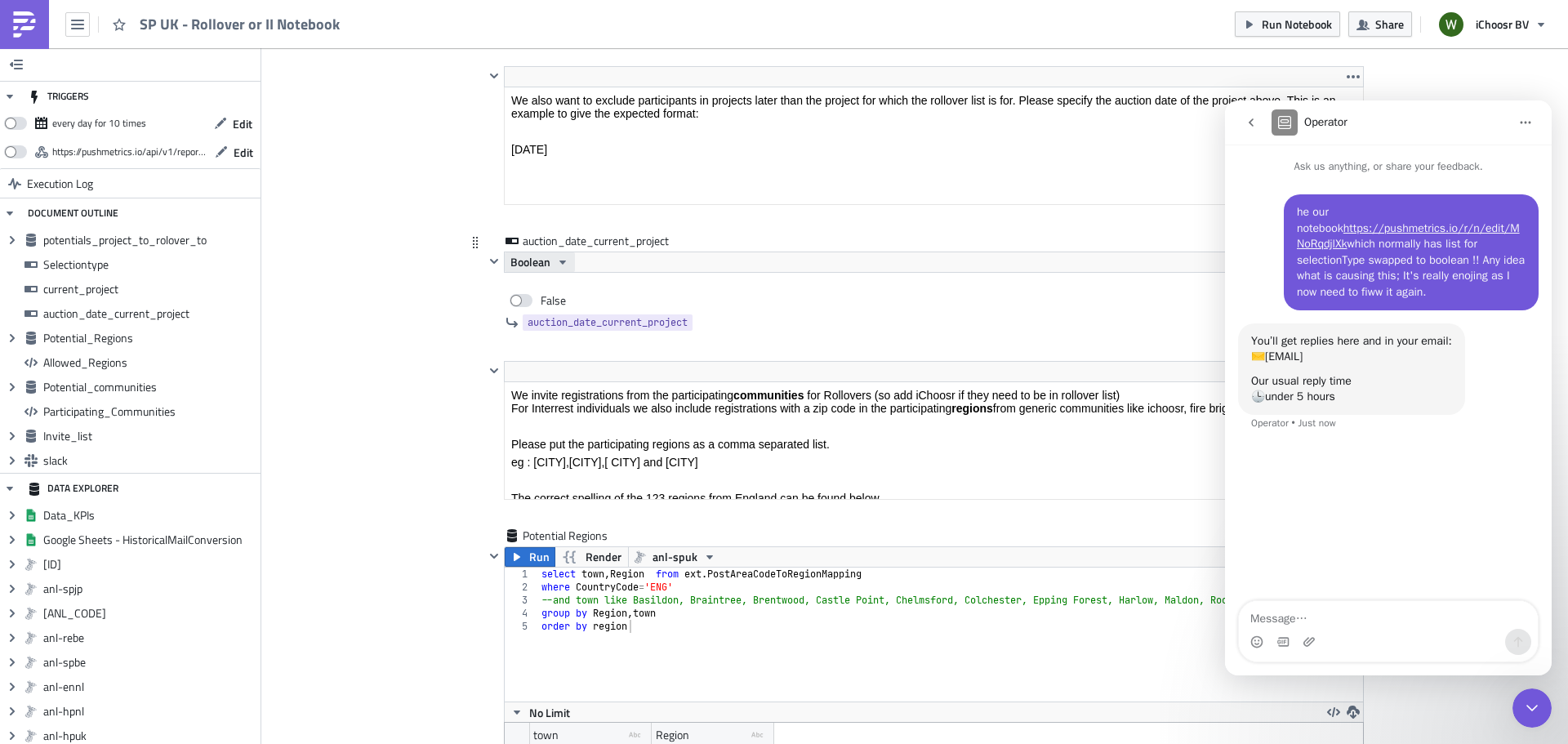 click on "Boolean" at bounding box center [530, 262] 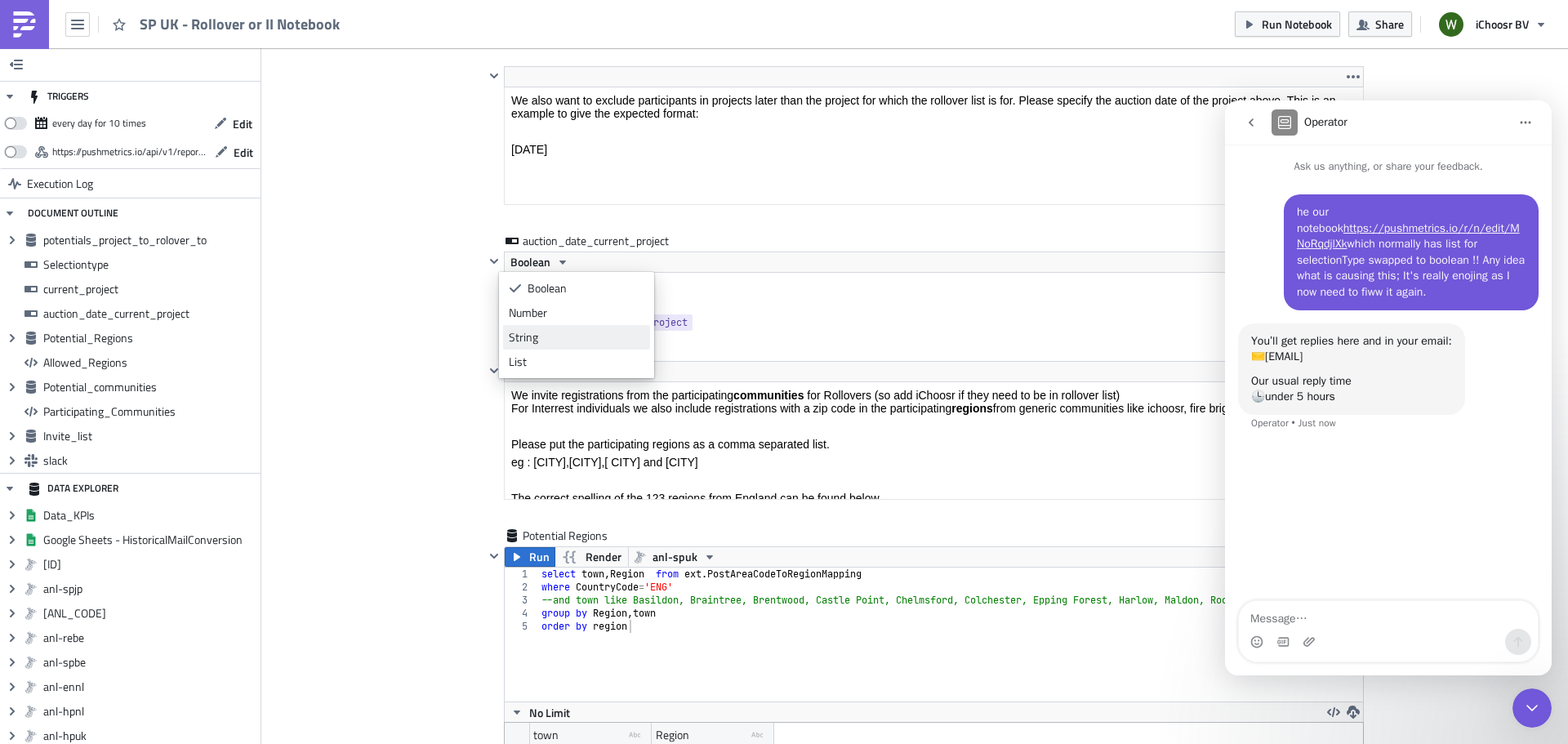 click on "String" at bounding box center (577, 337) 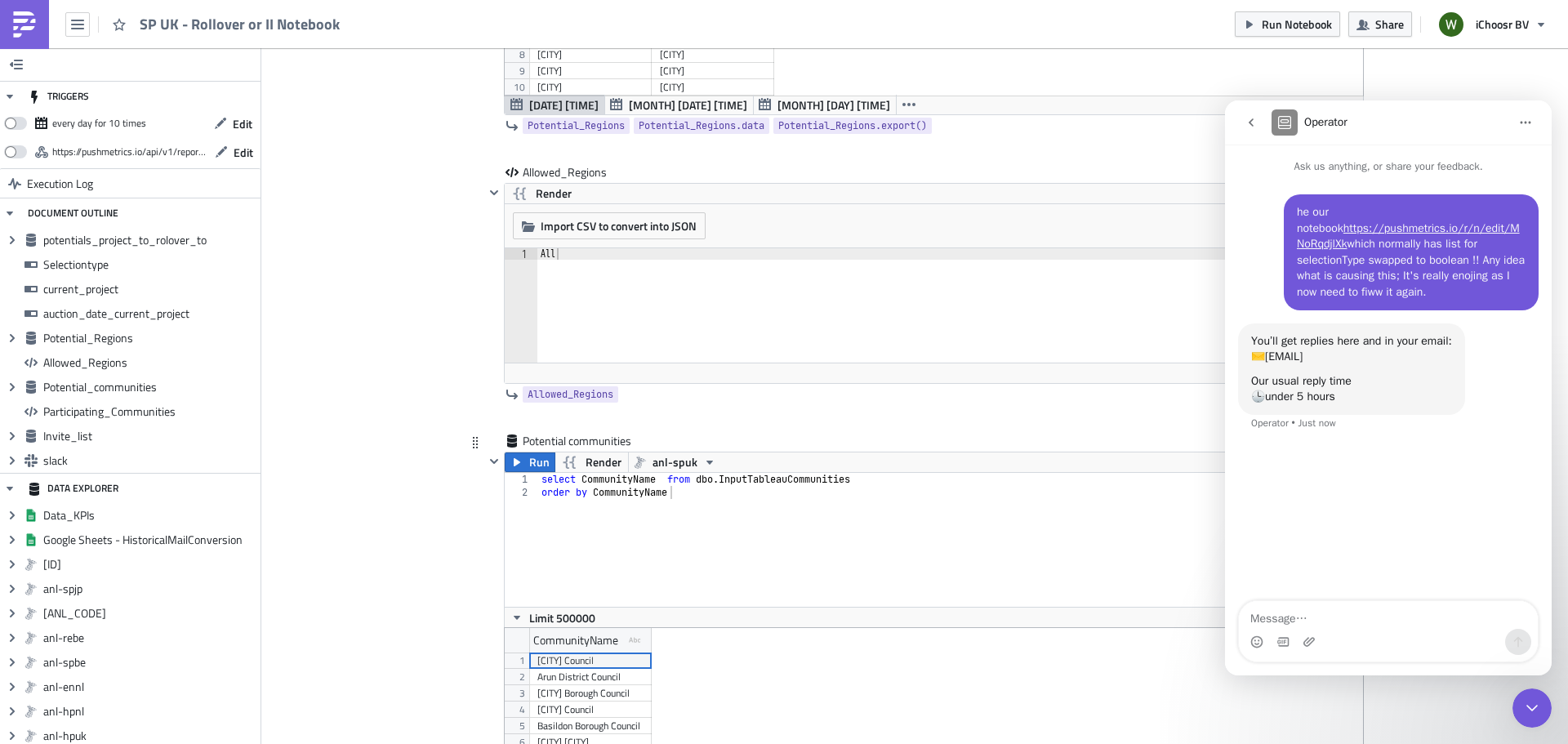 scroll, scrollTop: 3920, scrollLeft: 0, axis: vertical 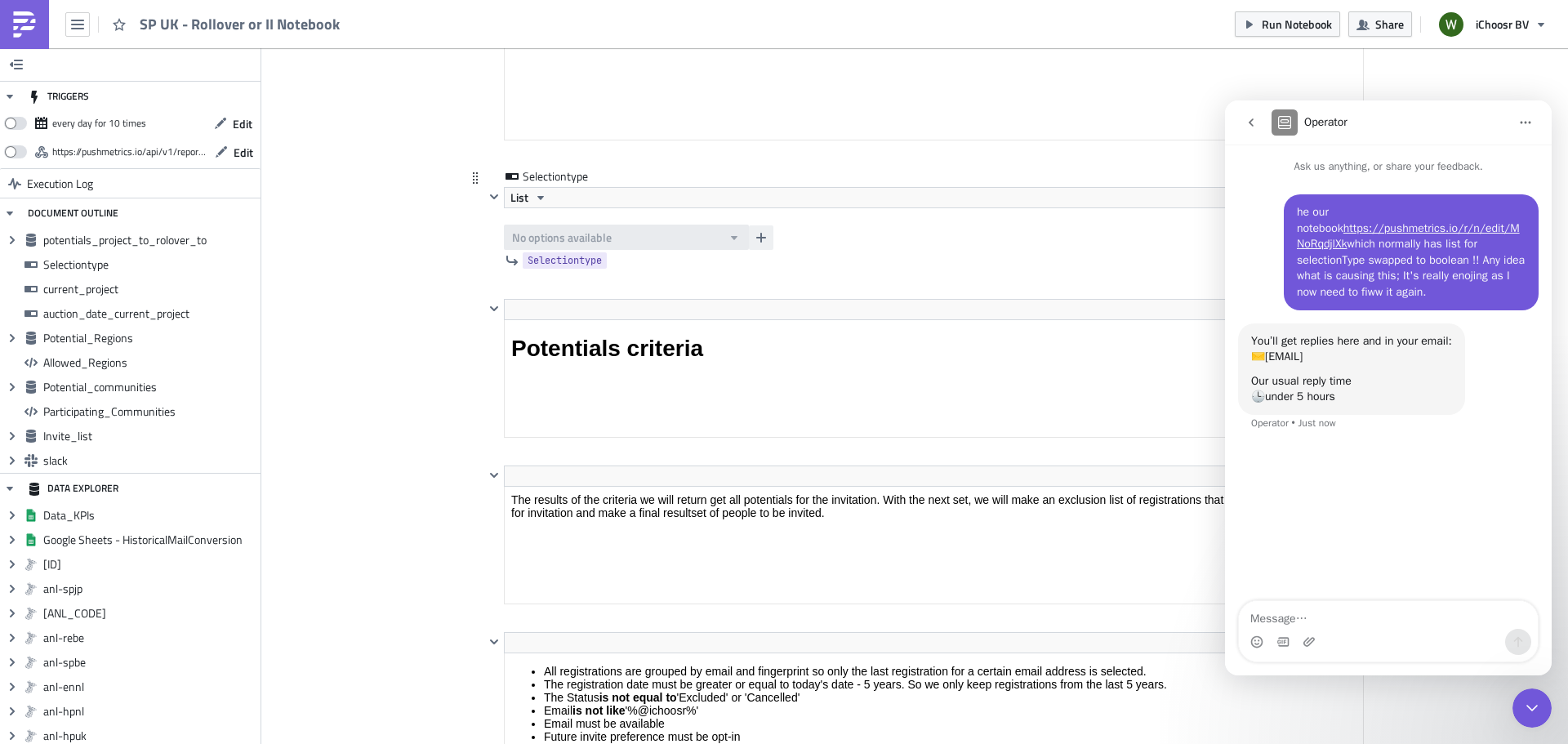 click 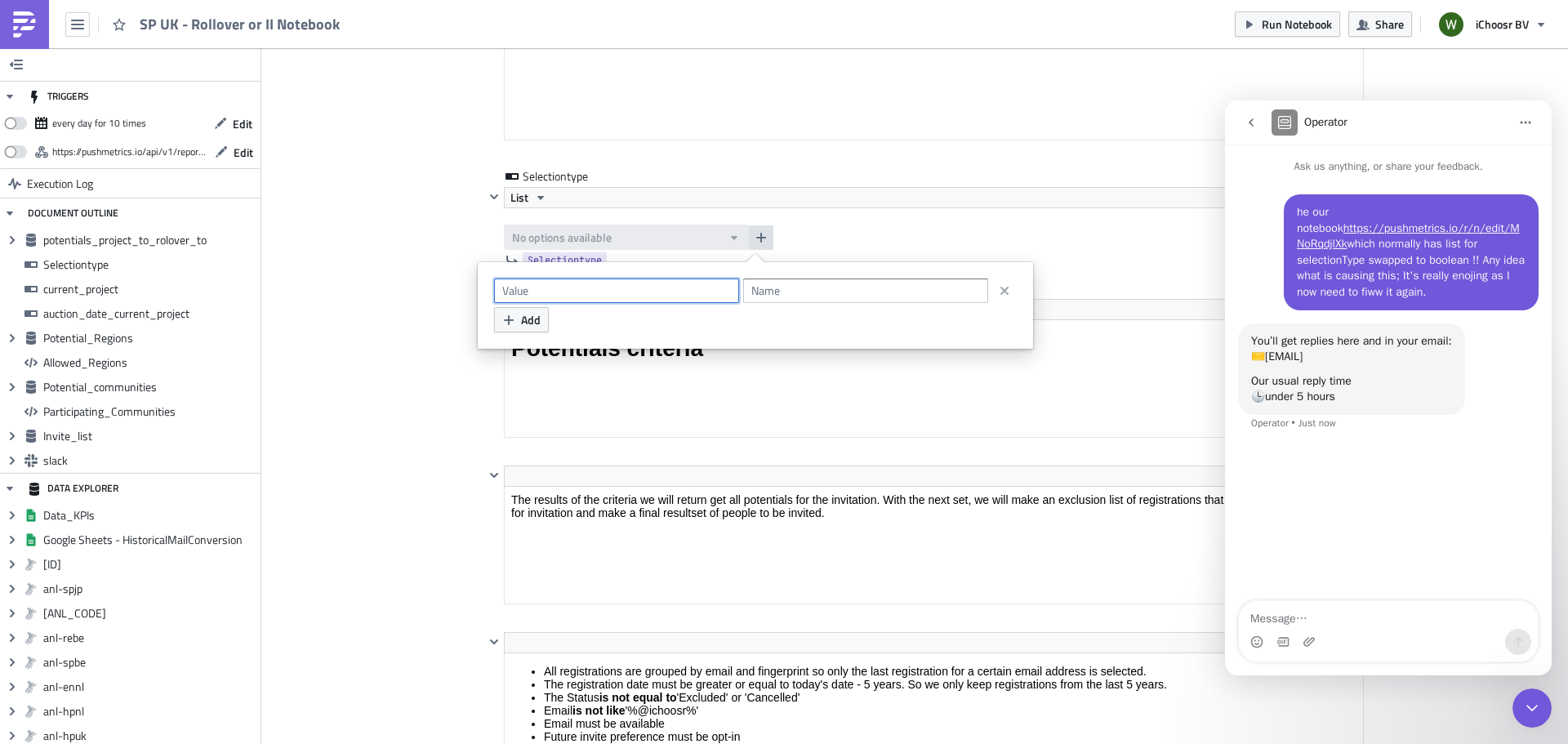 click at bounding box center [617, 291] 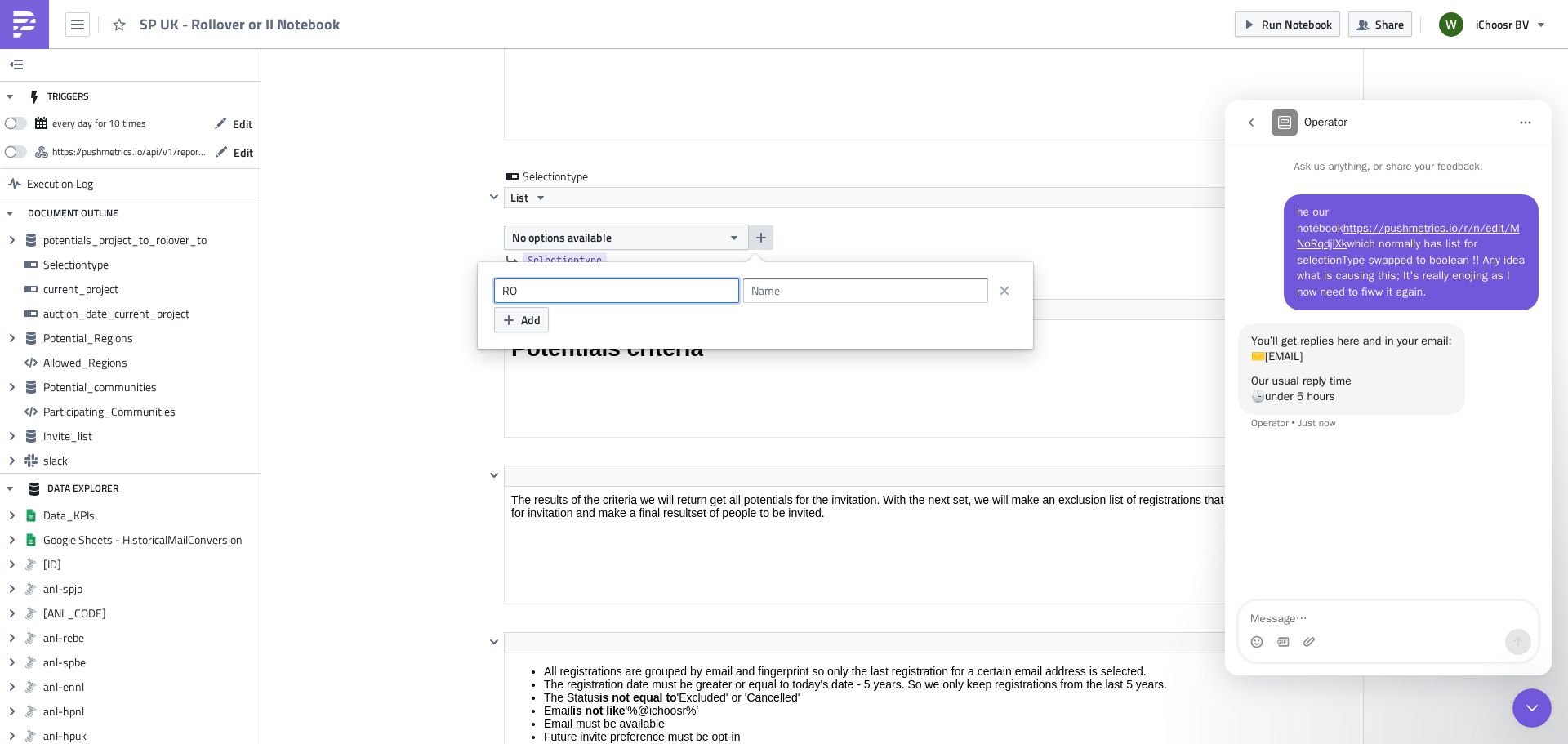 type on "RO" 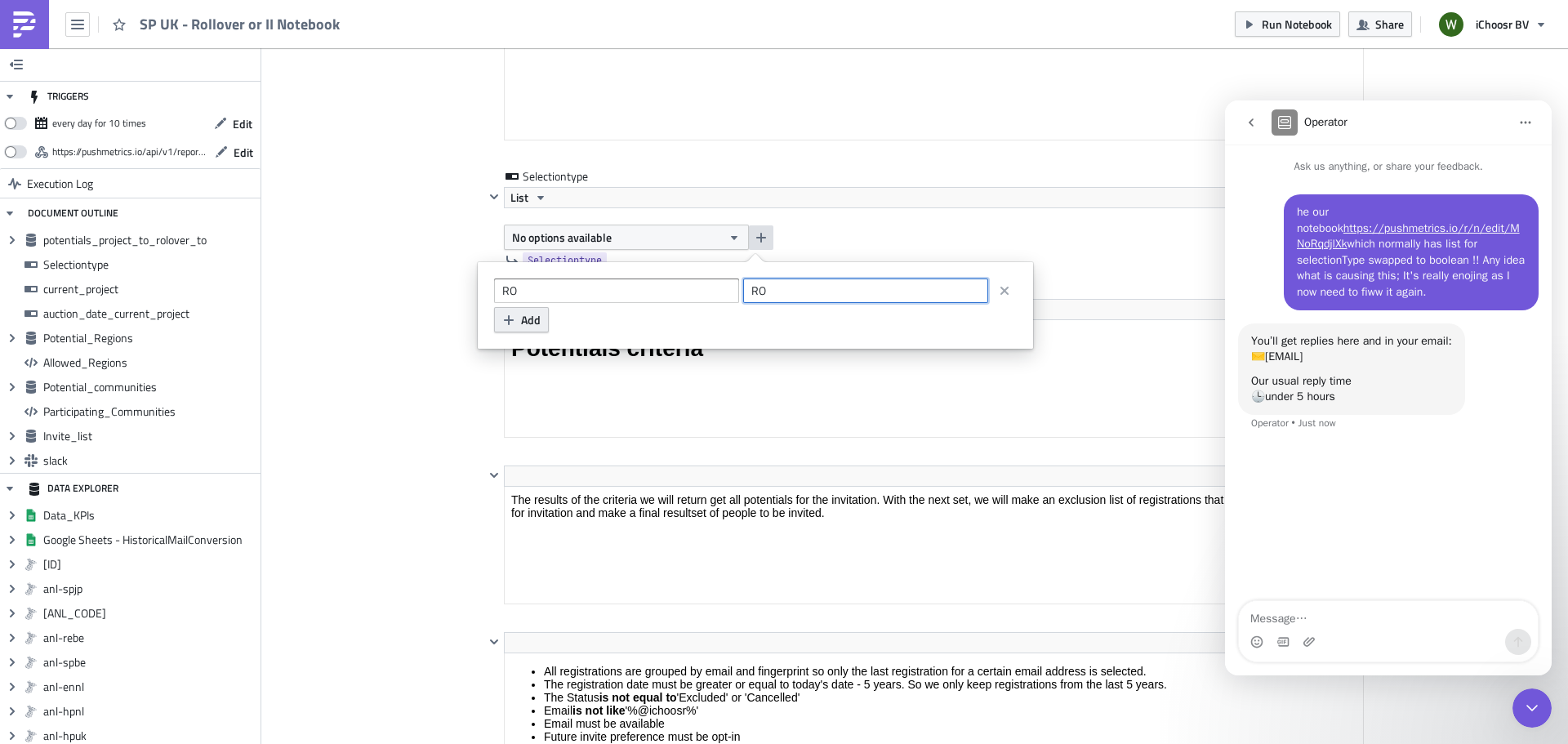 type on "RO" 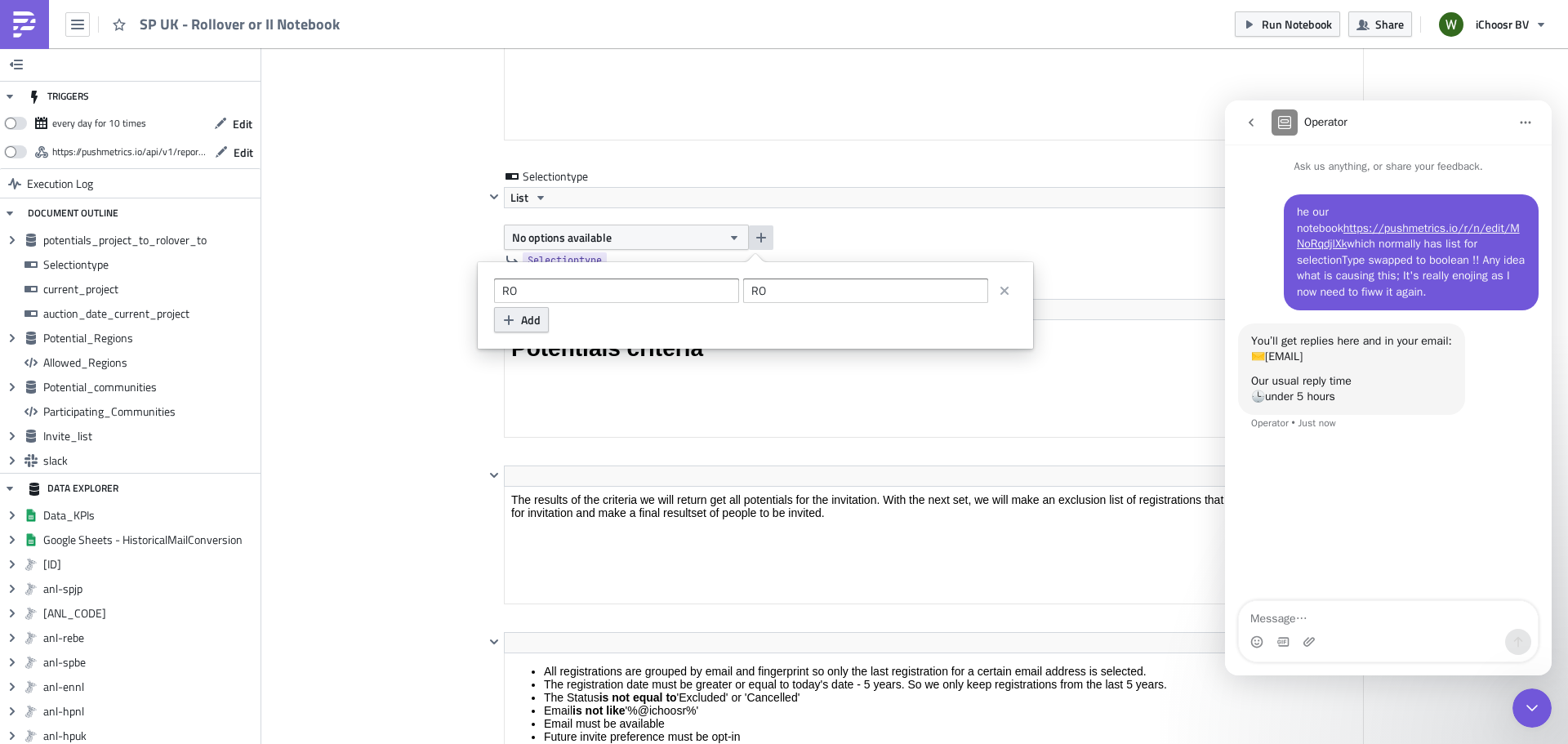 click on "RO RO Add" at bounding box center [755, 305] 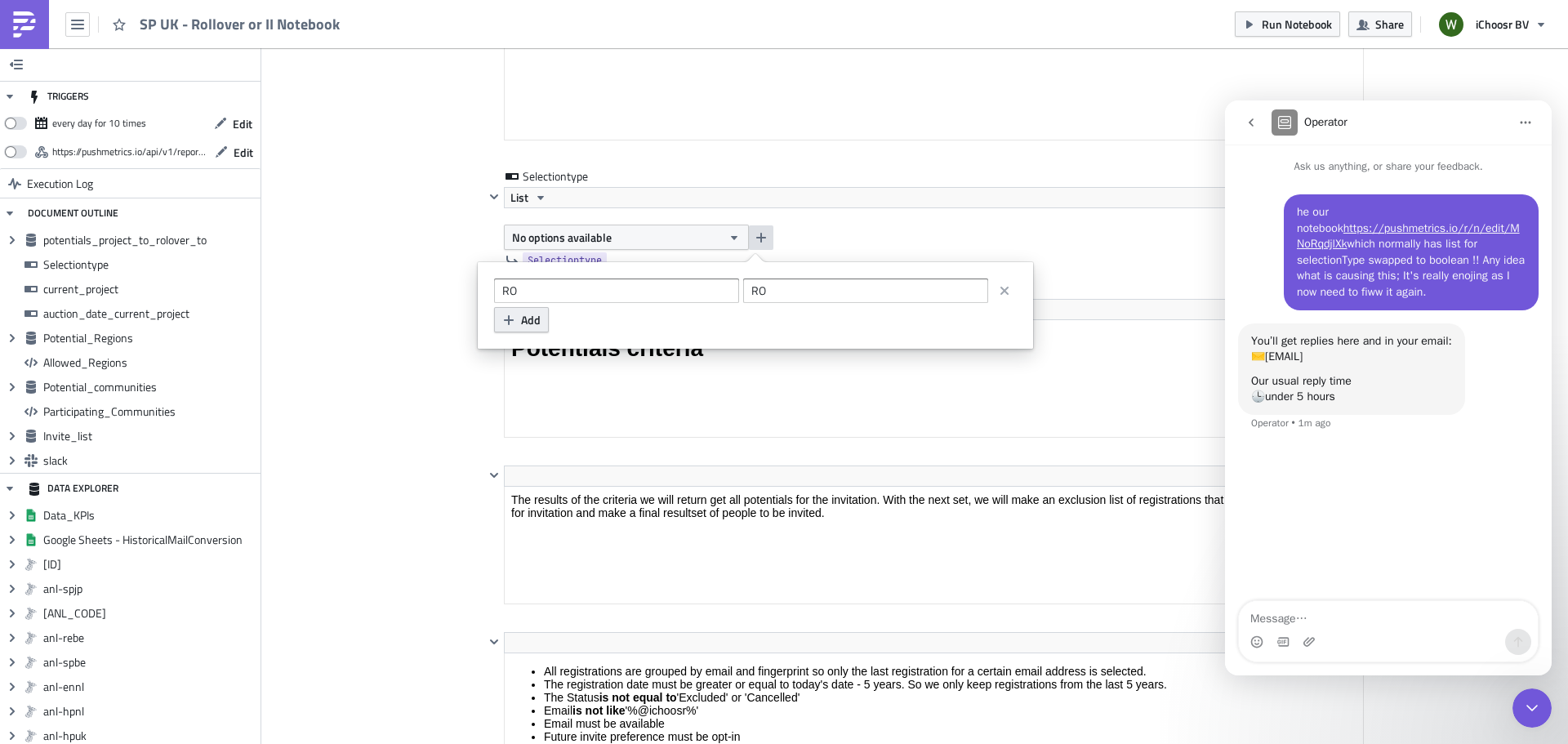 click 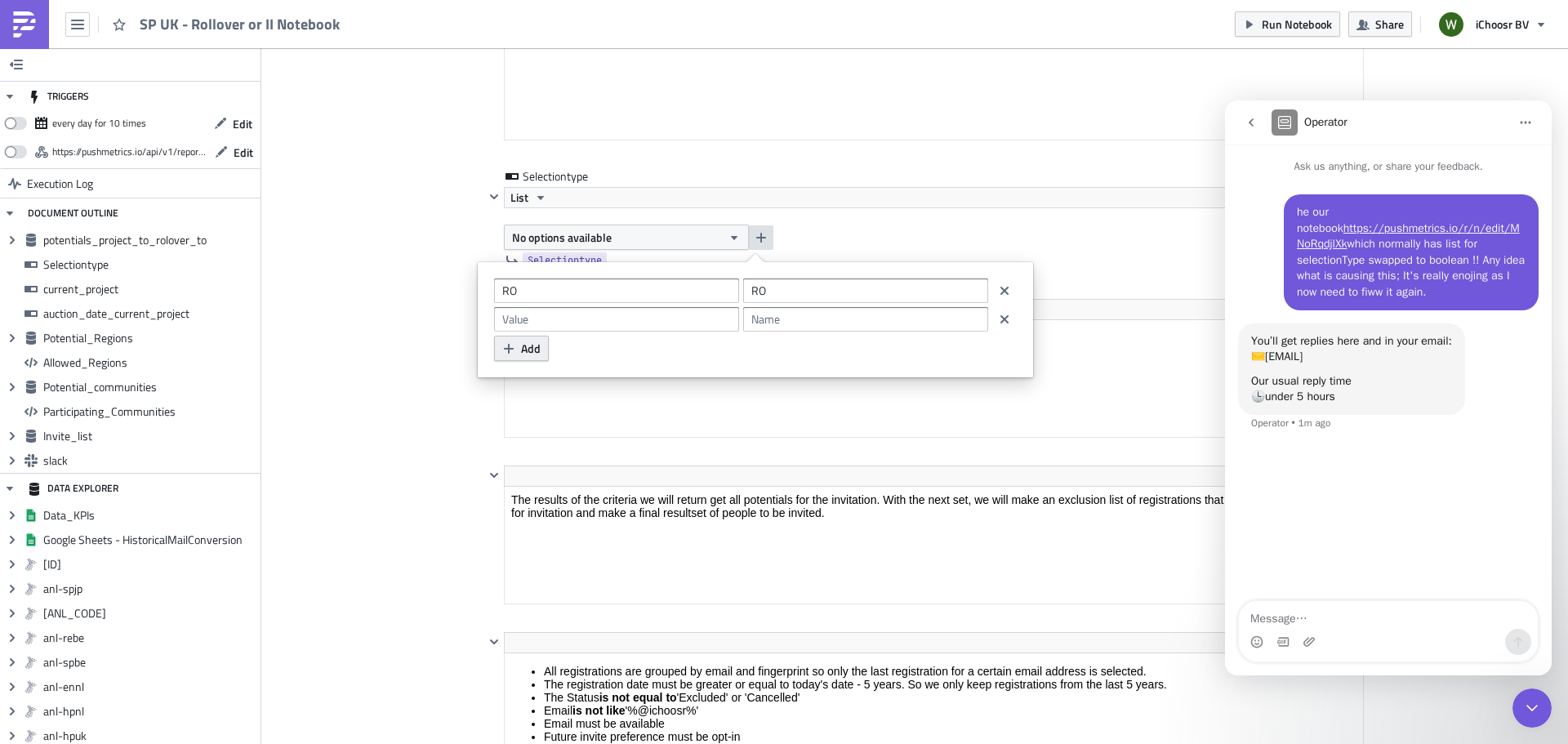 type 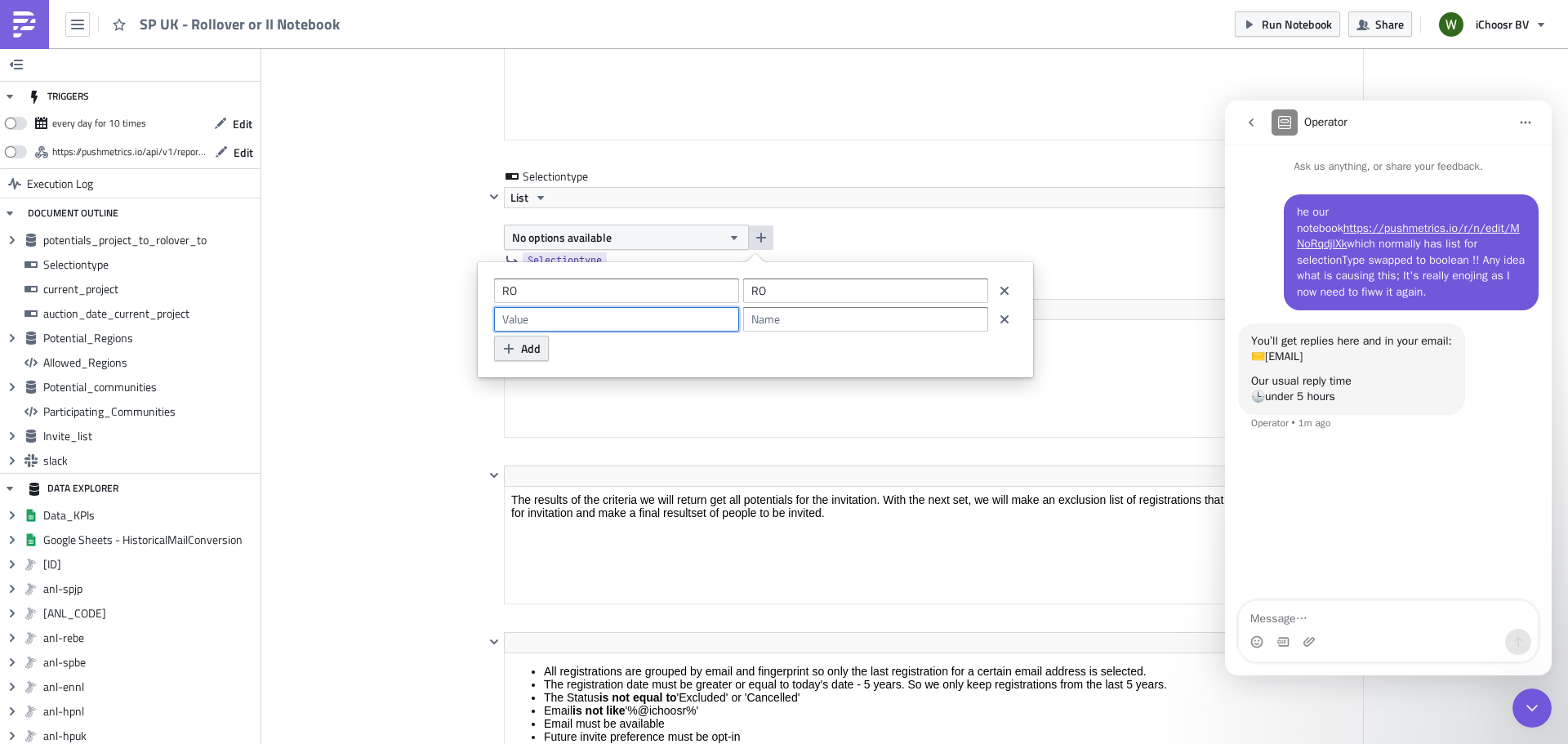 click at bounding box center [617, 319] 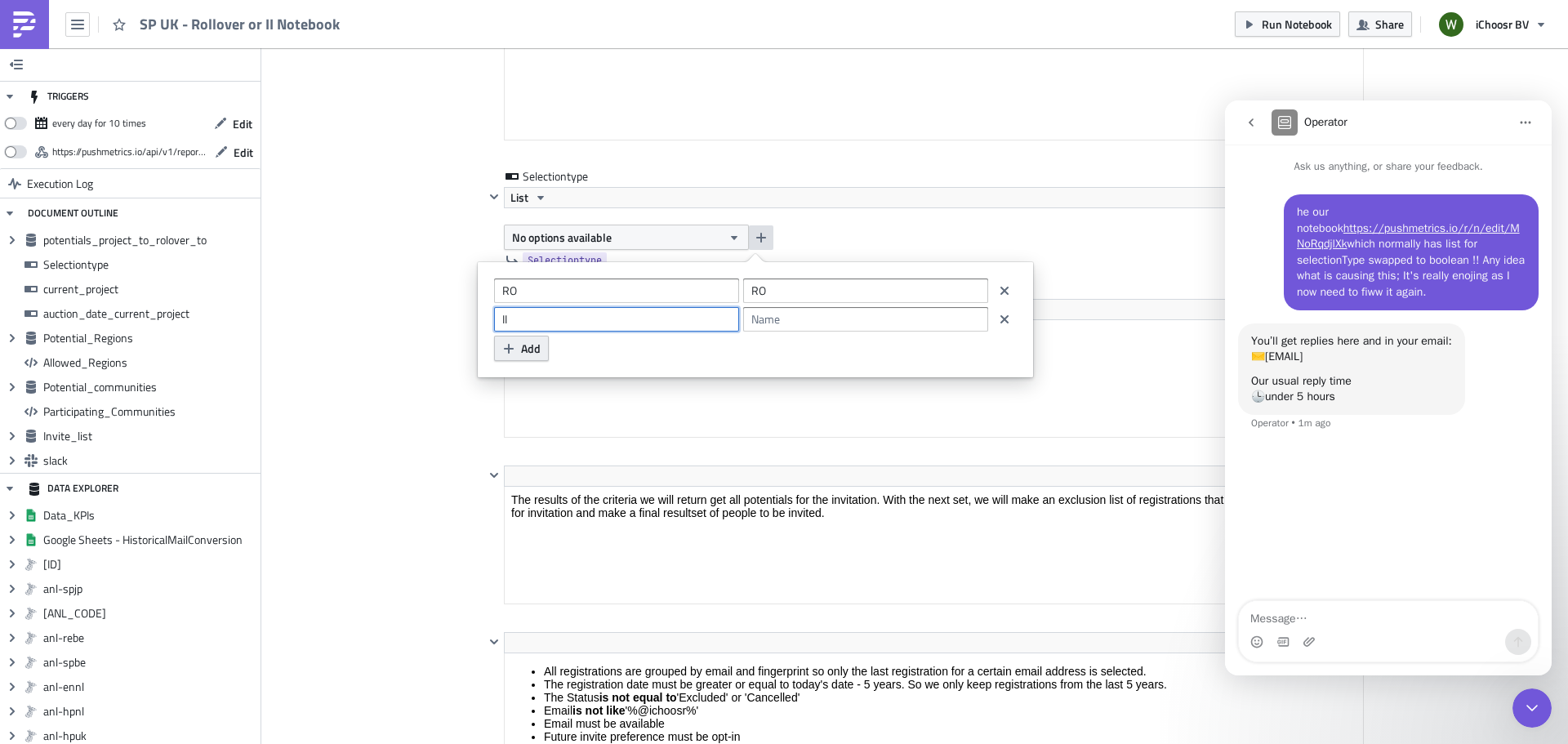 type on "II" 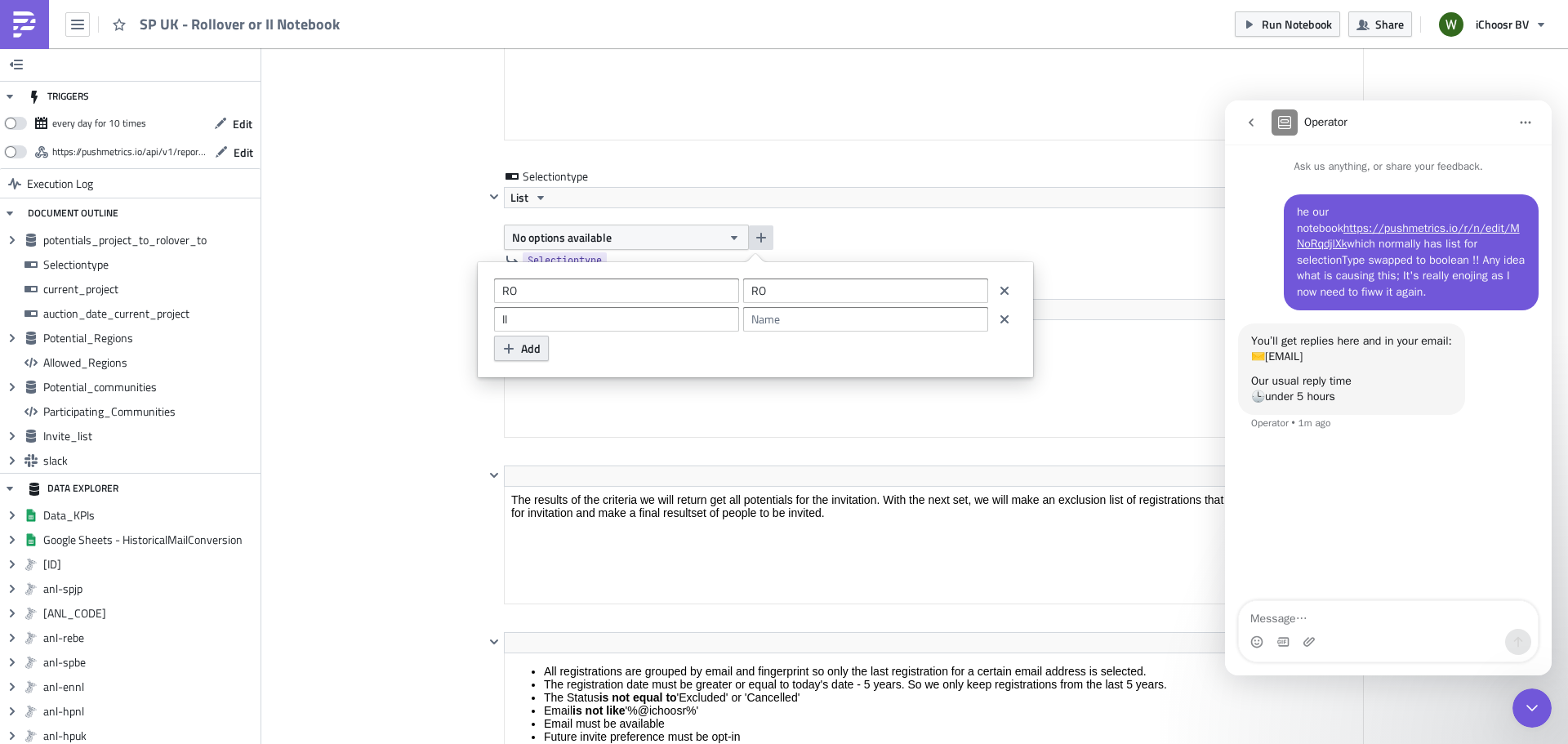 type 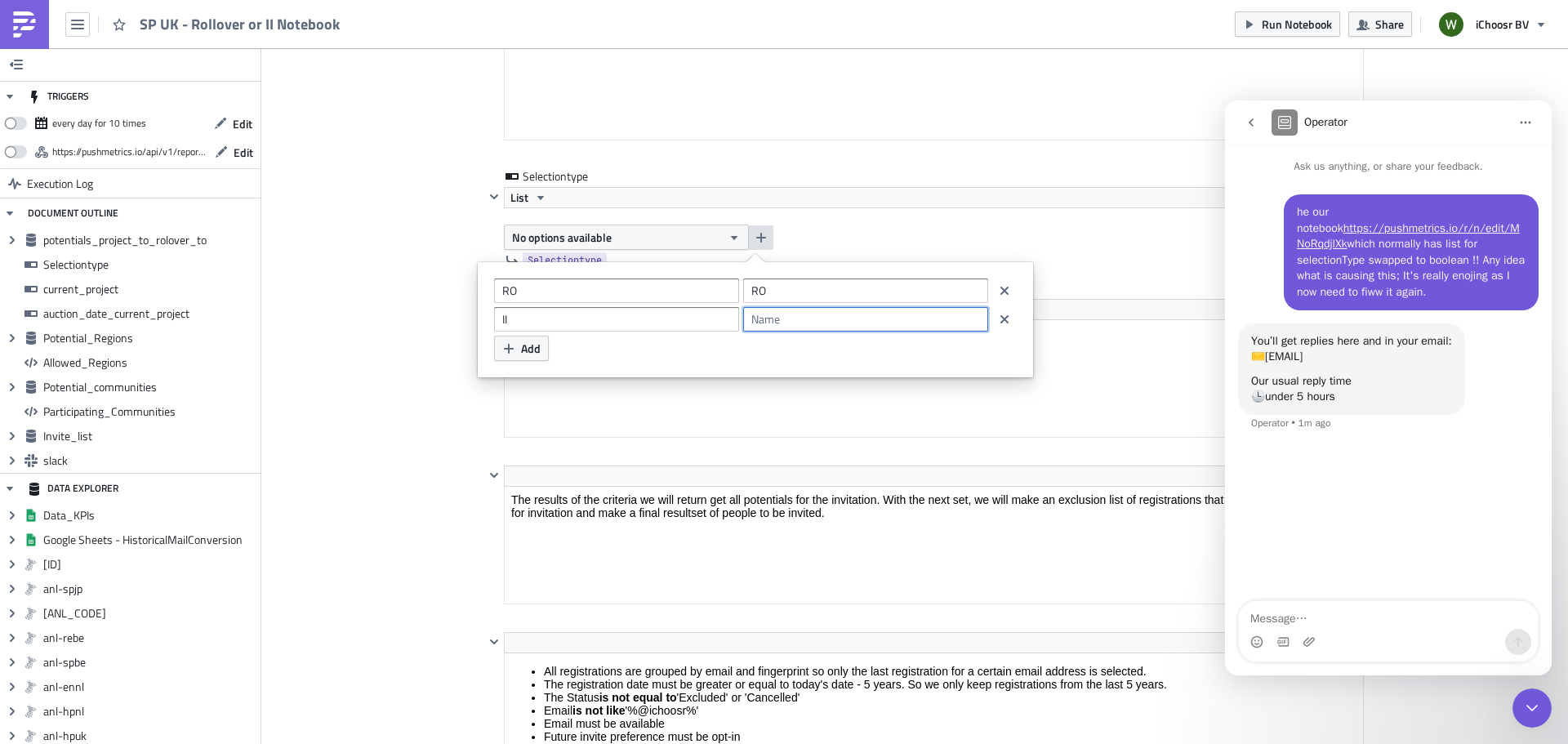 click at bounding box center (866, 319) 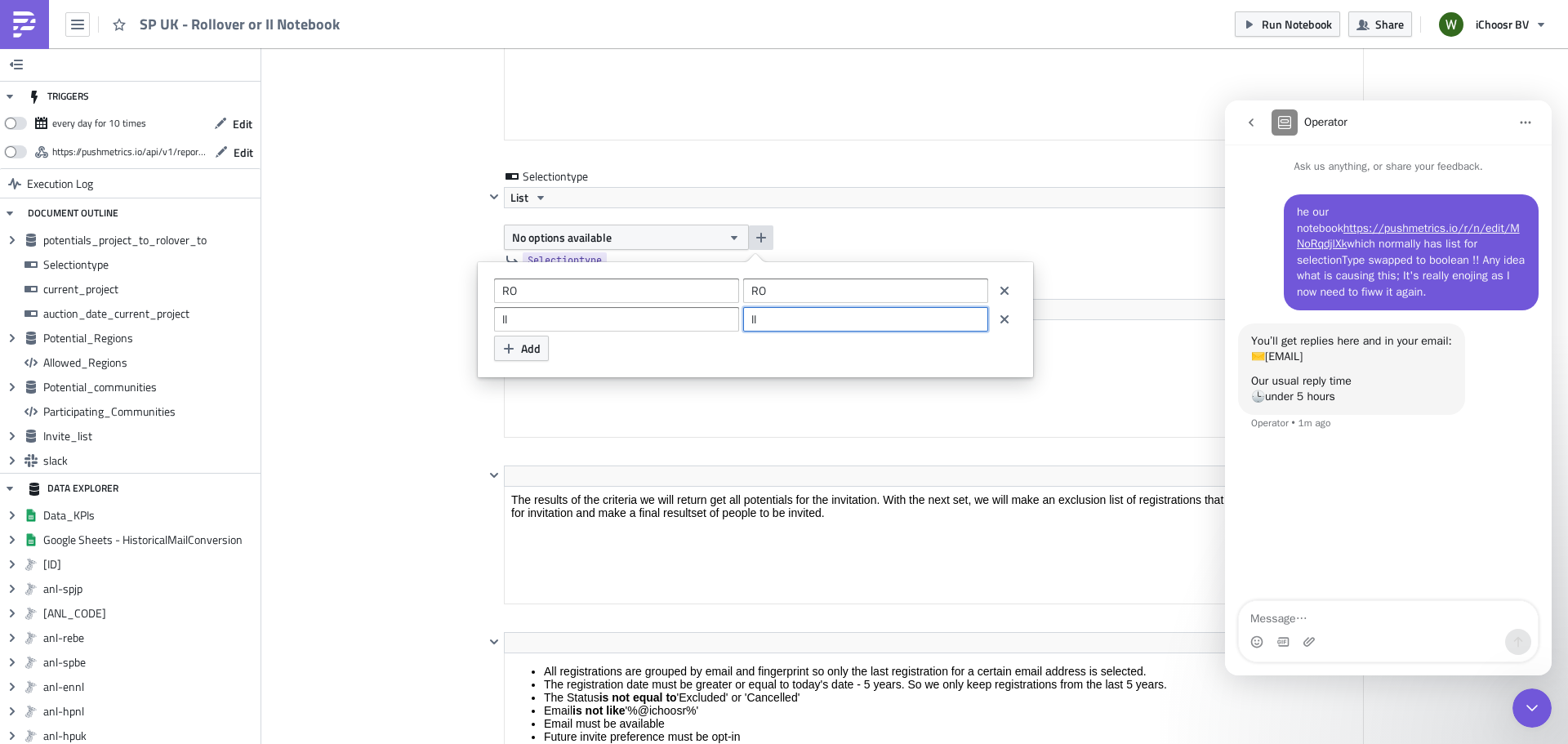 type on "II" 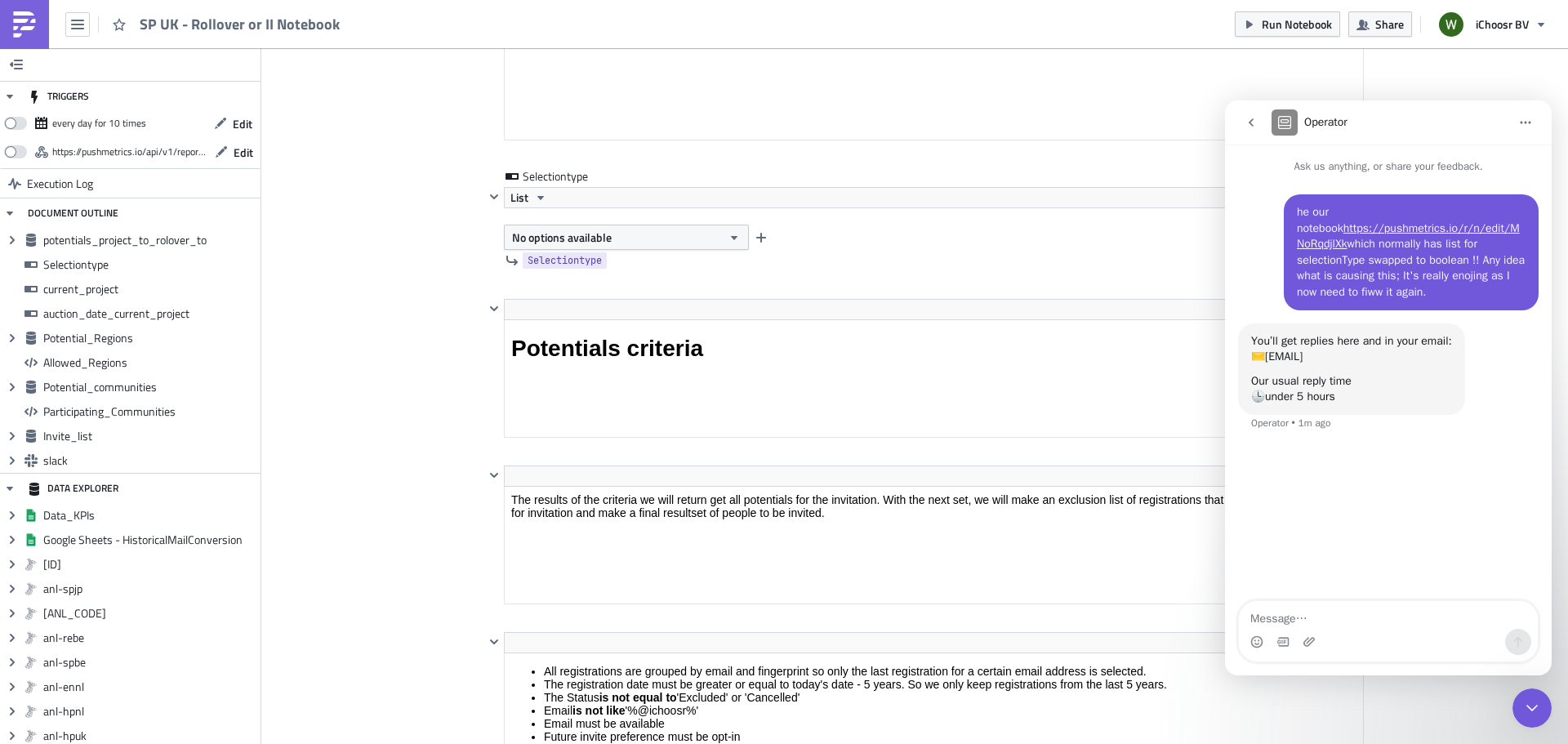 click on "Cover Image UK Execution Log SP UK - Rollover or II Notebook <p>This notebook is meant to produce a list of registration id's to use in a rollover or II email.</p>
<p>Documentation:</p> Edit Format Insert To open the popup, press Shift+Enter To open the popup, press Shift+Enter <ul>
<li>Specific for SPUK</li>
<li>
<ul>
<li>https://ichoosr.atlassian.net/wiki/spaces/PO1/pages/1678049313/SP+UK+-+Rollover+and+II+Selection</li>
</ul>
</li>
<li>General on rollover selections: https://ichoosr.atlassian.net/wiki/spaces/PO1/pages/4030562353/Rollovers+and+Interested+Individuals</li>
</ul> Edit Format Insert To open the popup, press Shift+Enter To open the popup, press Shift+Enter <p>Update query results by pressing the blue play button. Double check all results, sometimes you will have to run queries twice.</p> Edit Format Insert To open the popup, press Shift+Enter To open the popup, press Shift+Enter <p>Below you can find the possible Projects to which you want to rollover to, or Invite II's for.</p> Edit Format Run" at bounding box center (915, 1973) 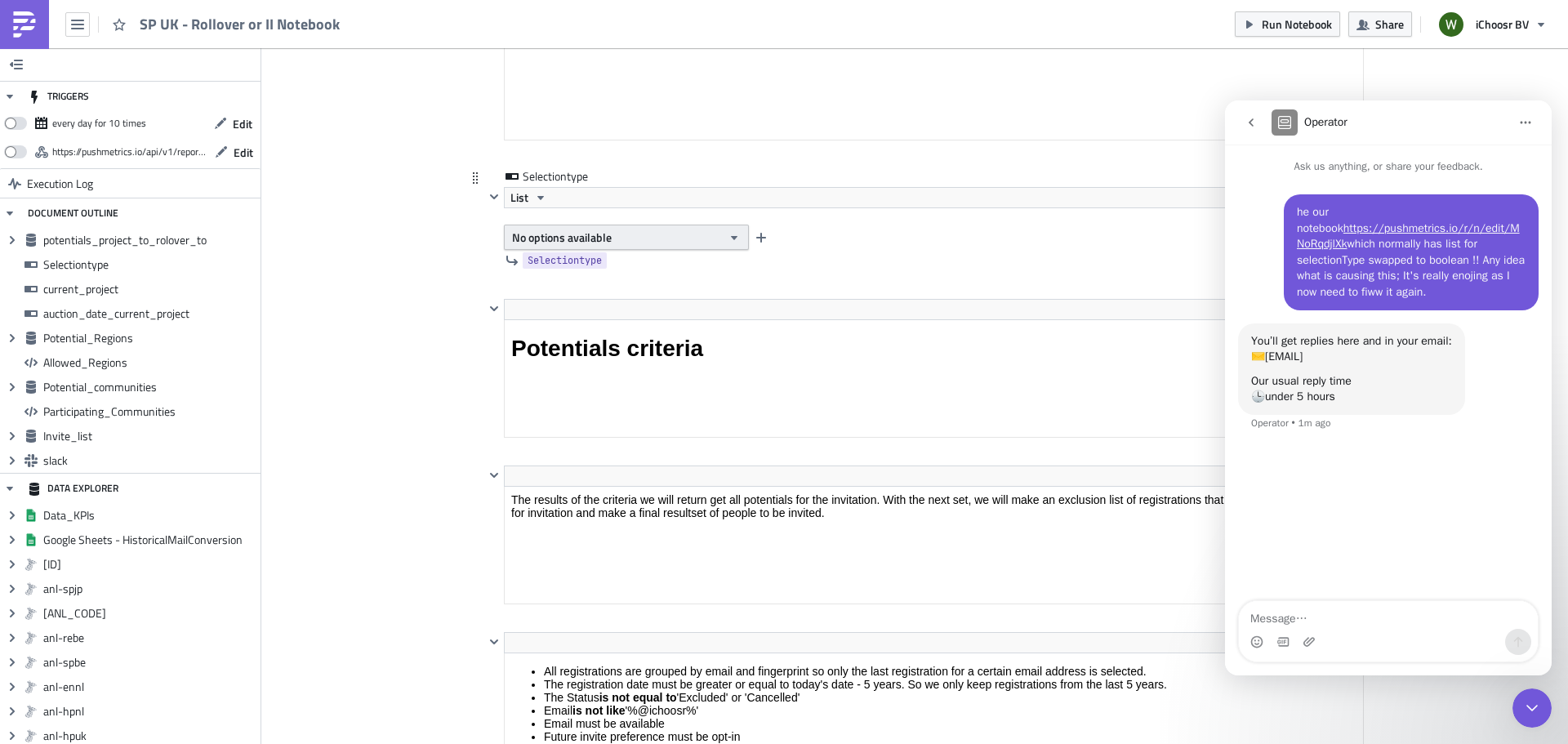 click on "No options available" at bounding box center [562, 237] 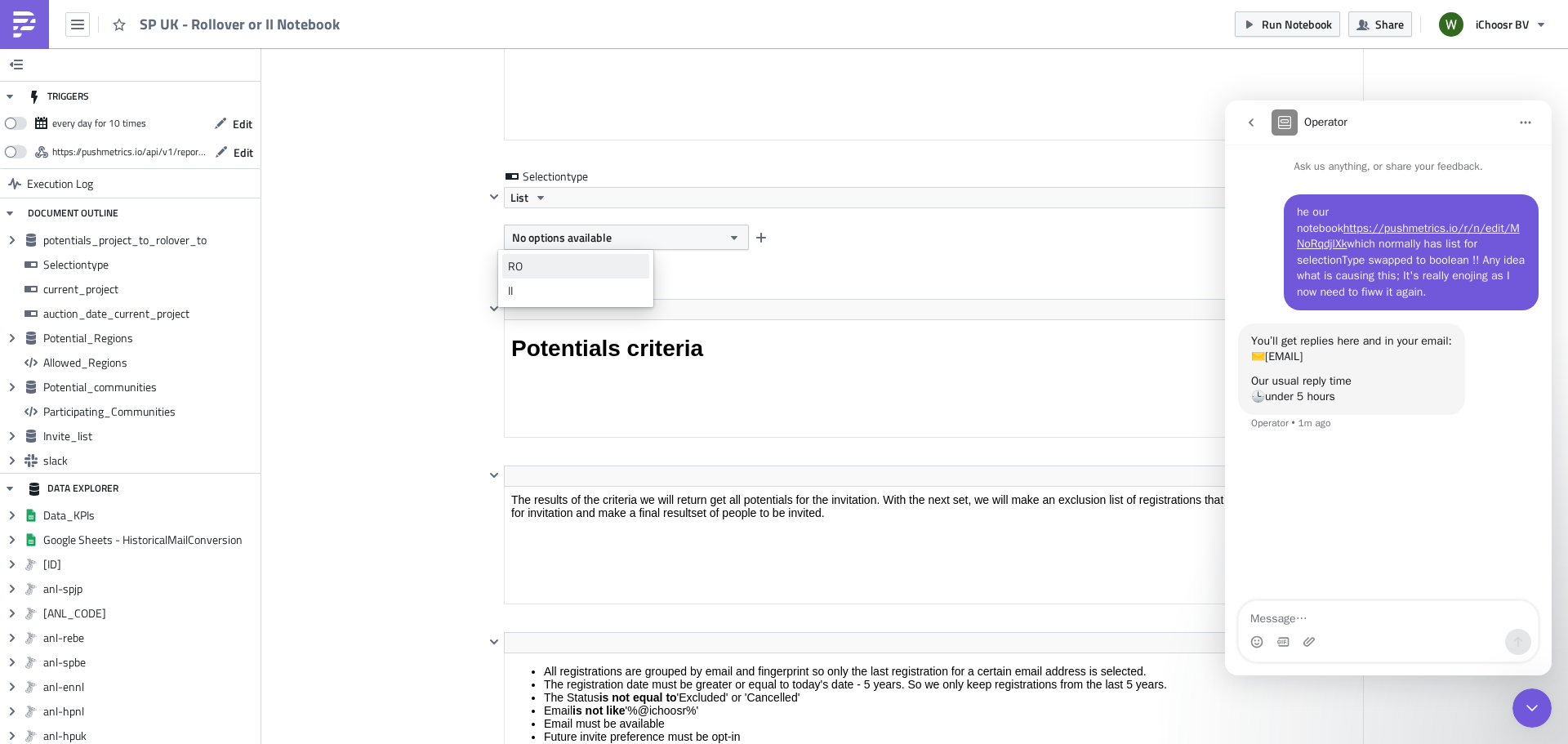 click on "RO" at bounding box center (576, 266) 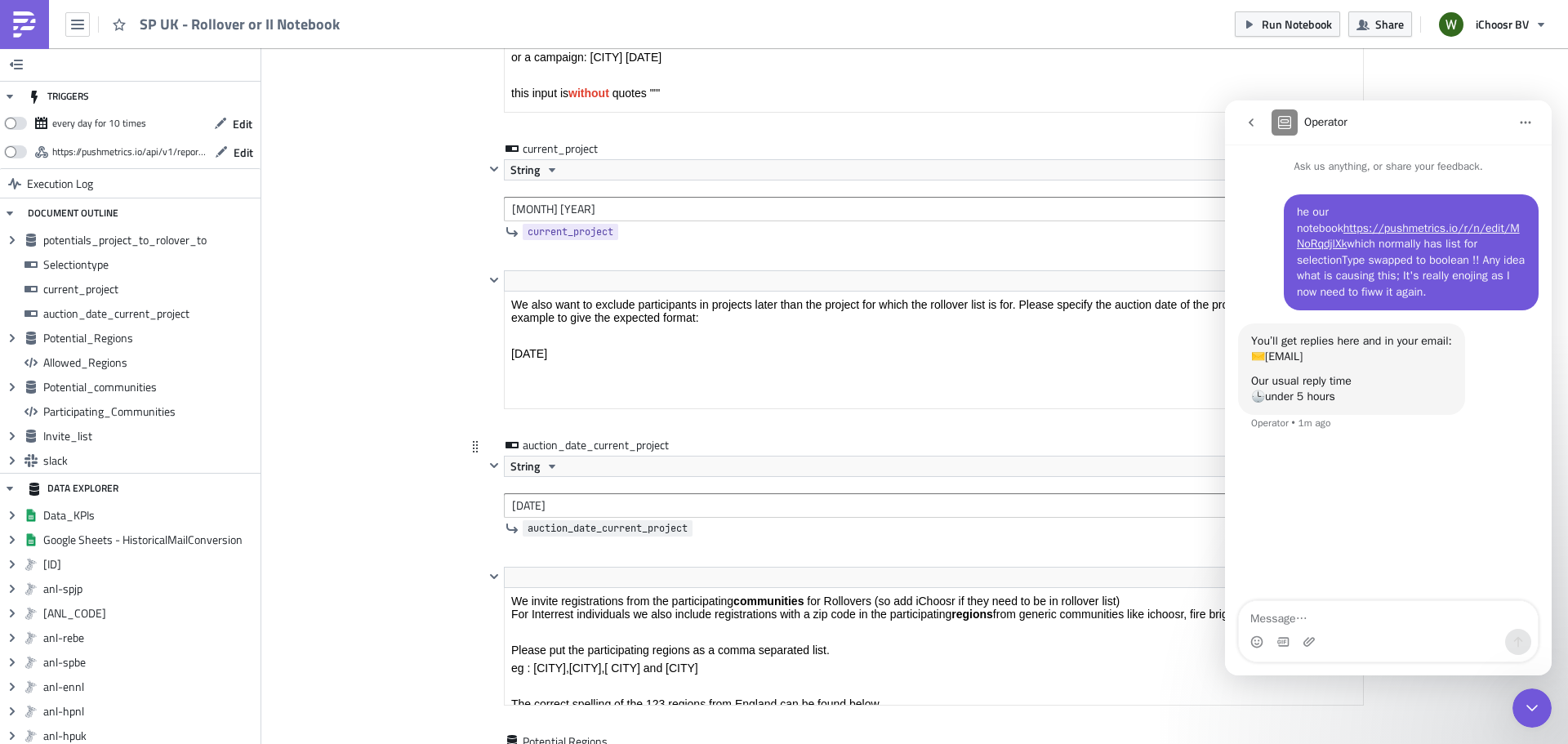 scroll, scrollTop: 2564, scrollLeft: 0, axis: vertical 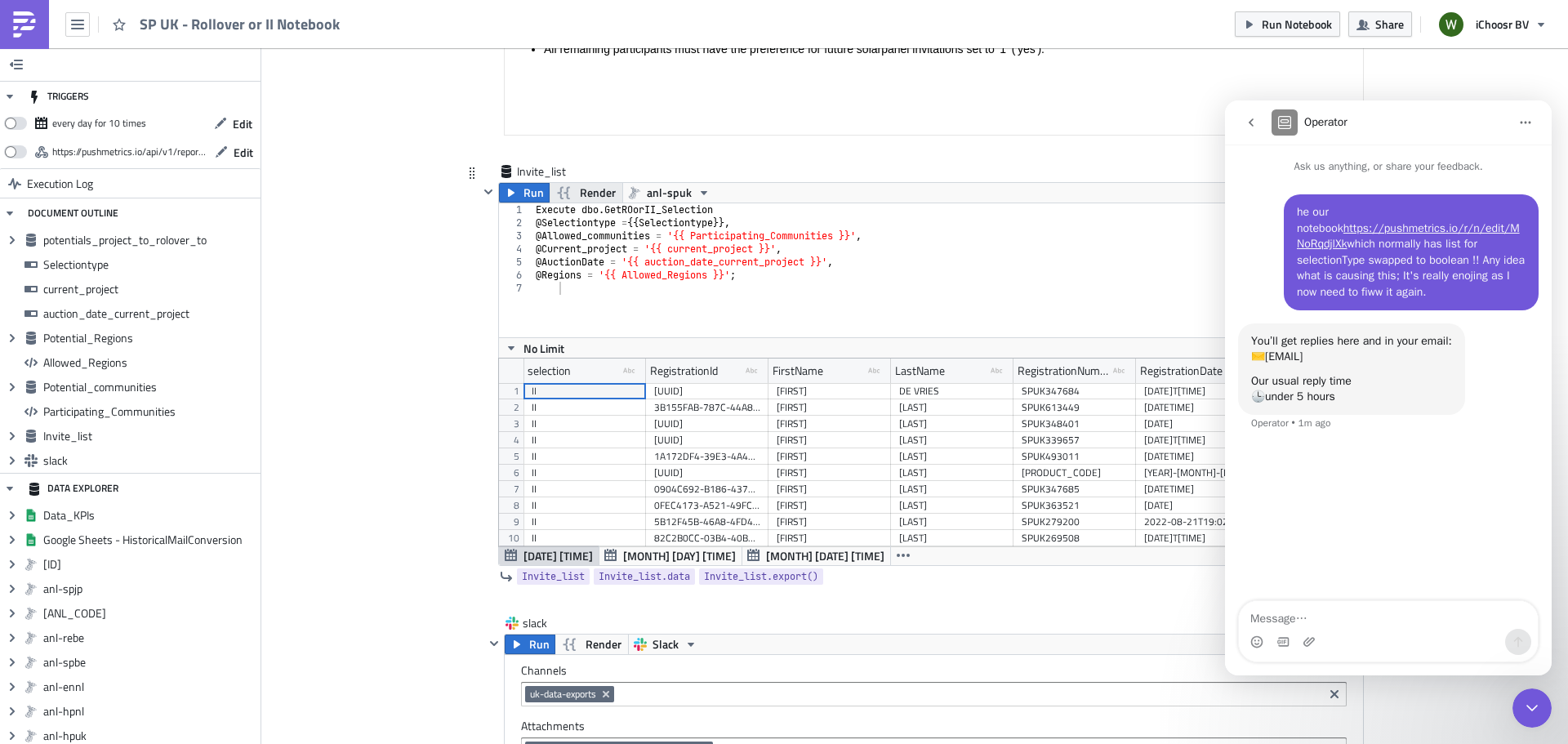 click on "Render" at bounding box center (598, 193) 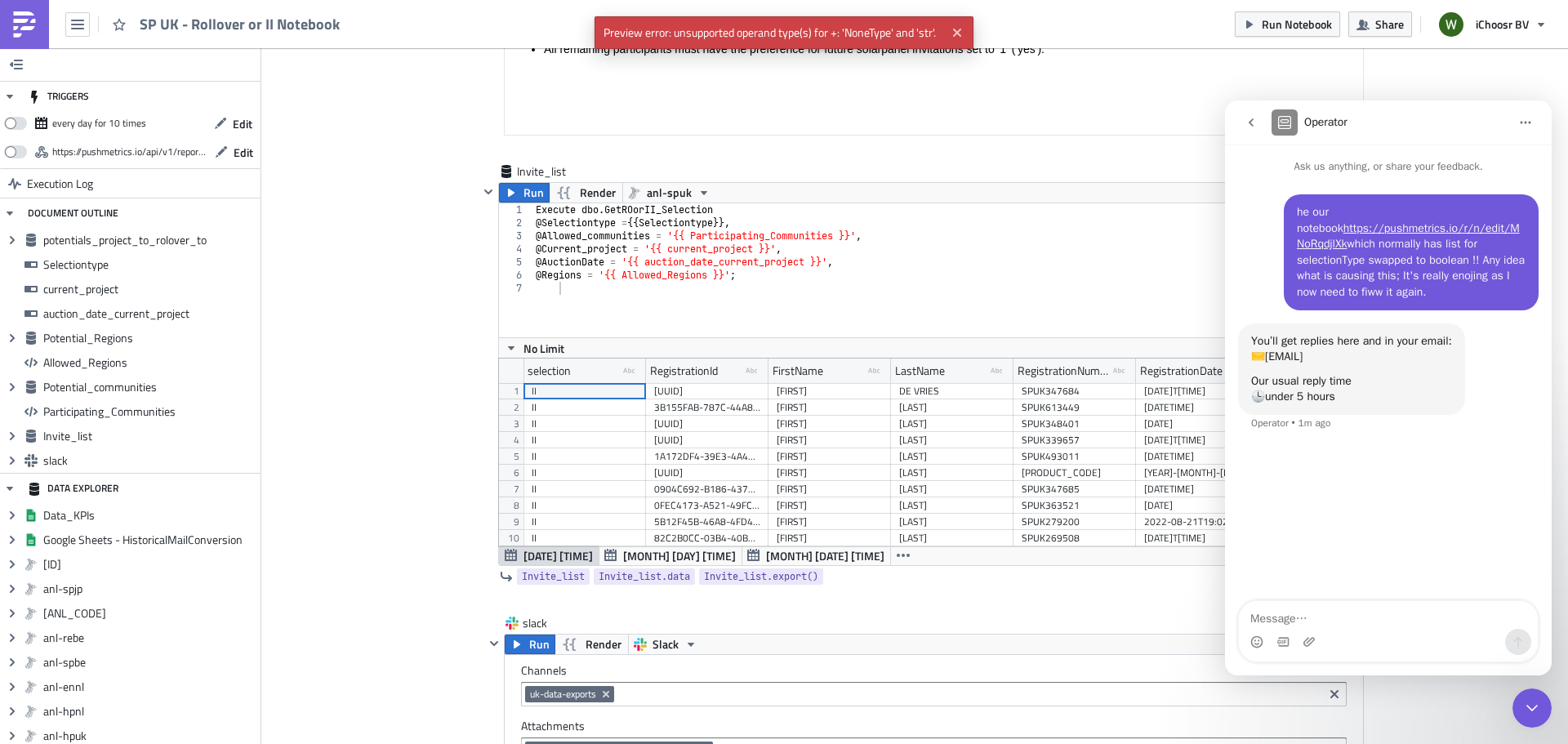 click on "Preview error: unsupported operand type(s) for +: 'NoneType' and 'str'." at bounding box center (769, 33) 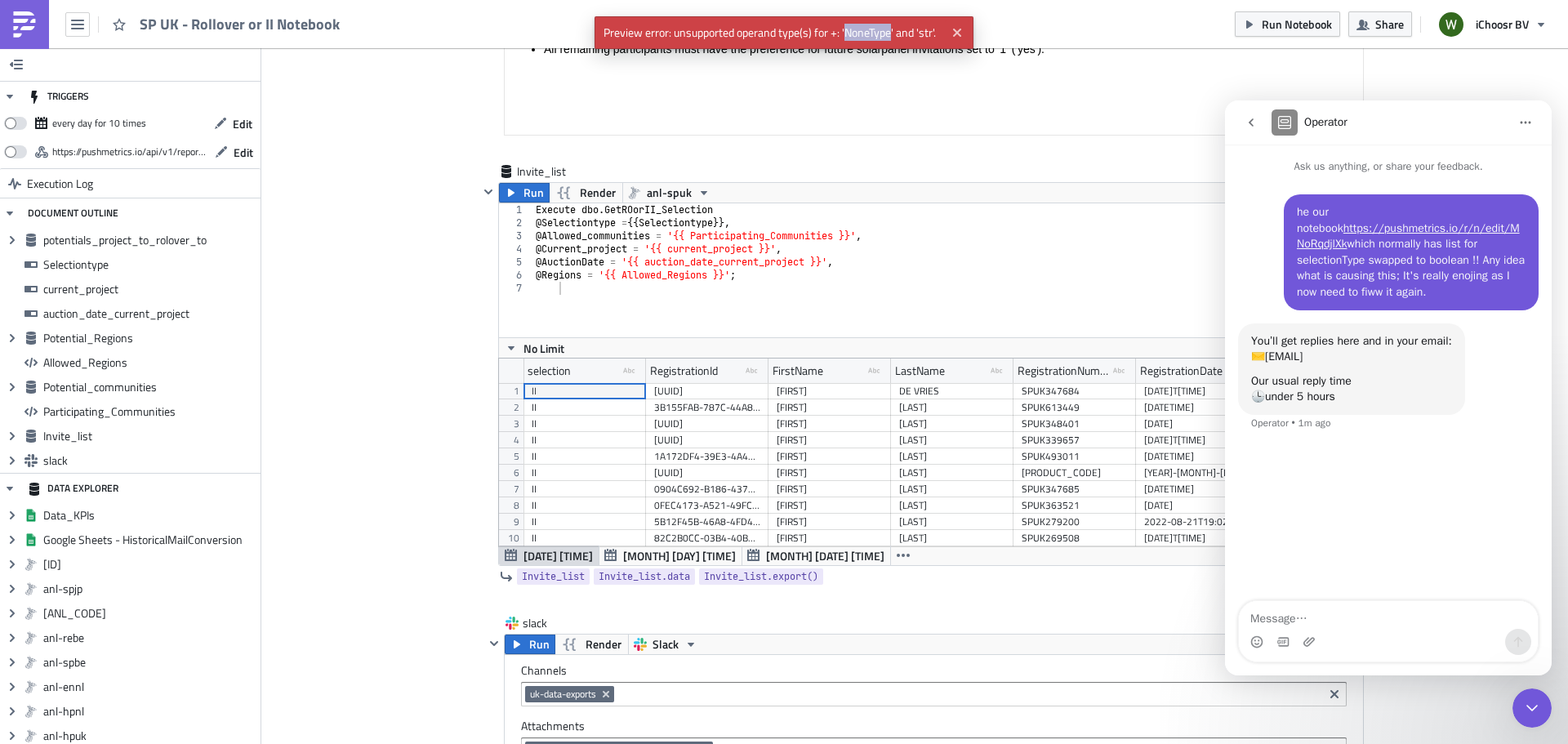 click on "Preview error: unsupported operand type(s) for +: 'NoneType' and 'str'." at bounding box center [769, 33] 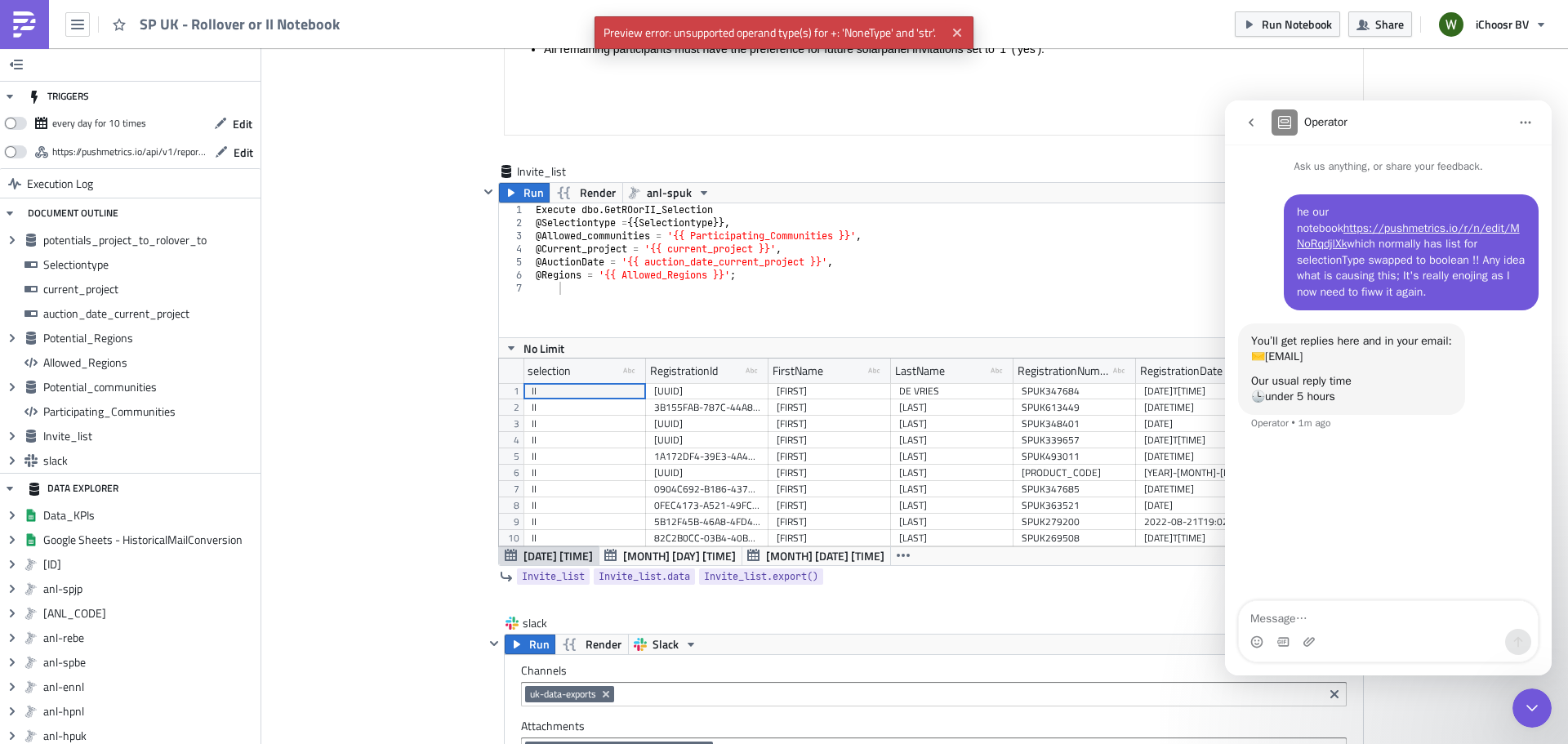 click on "Preview error: unsupported operand type(s) for +: 'NoneType' and 'str'." at bounding box center (769, 33) 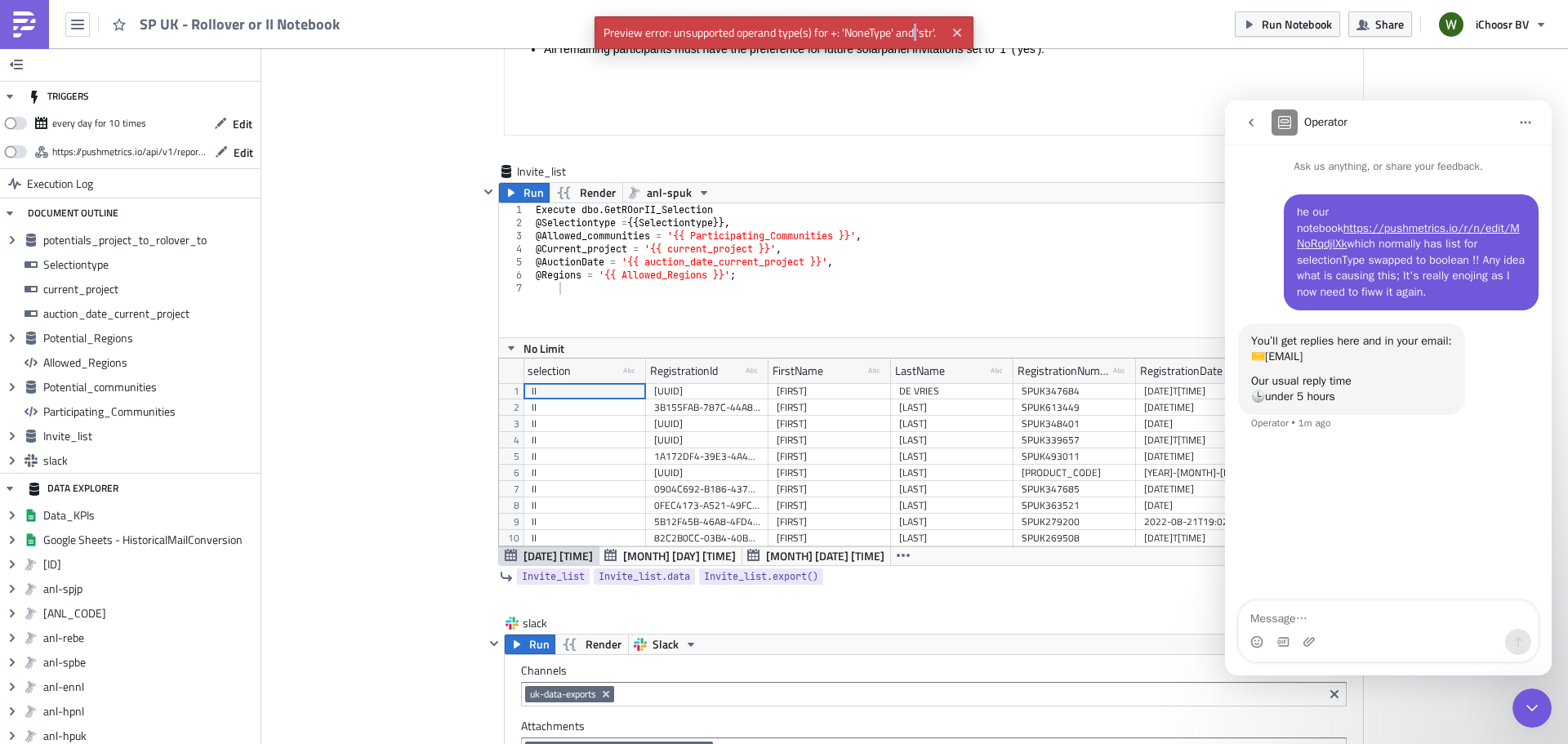 click on "Preview error: unsupported operand type(s) for +: 'NoneType' and 'str'." at bounding box center [769, 33] 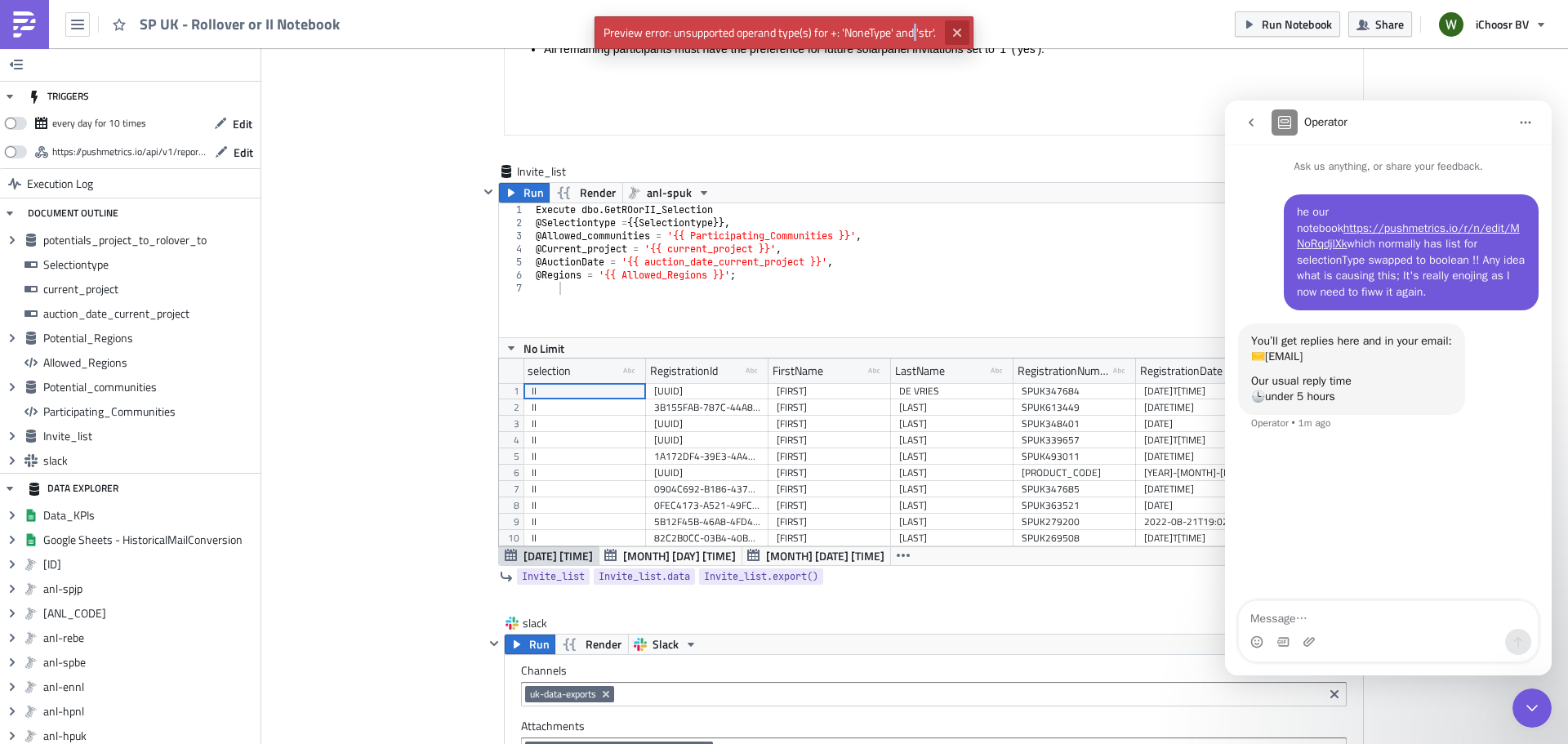 click 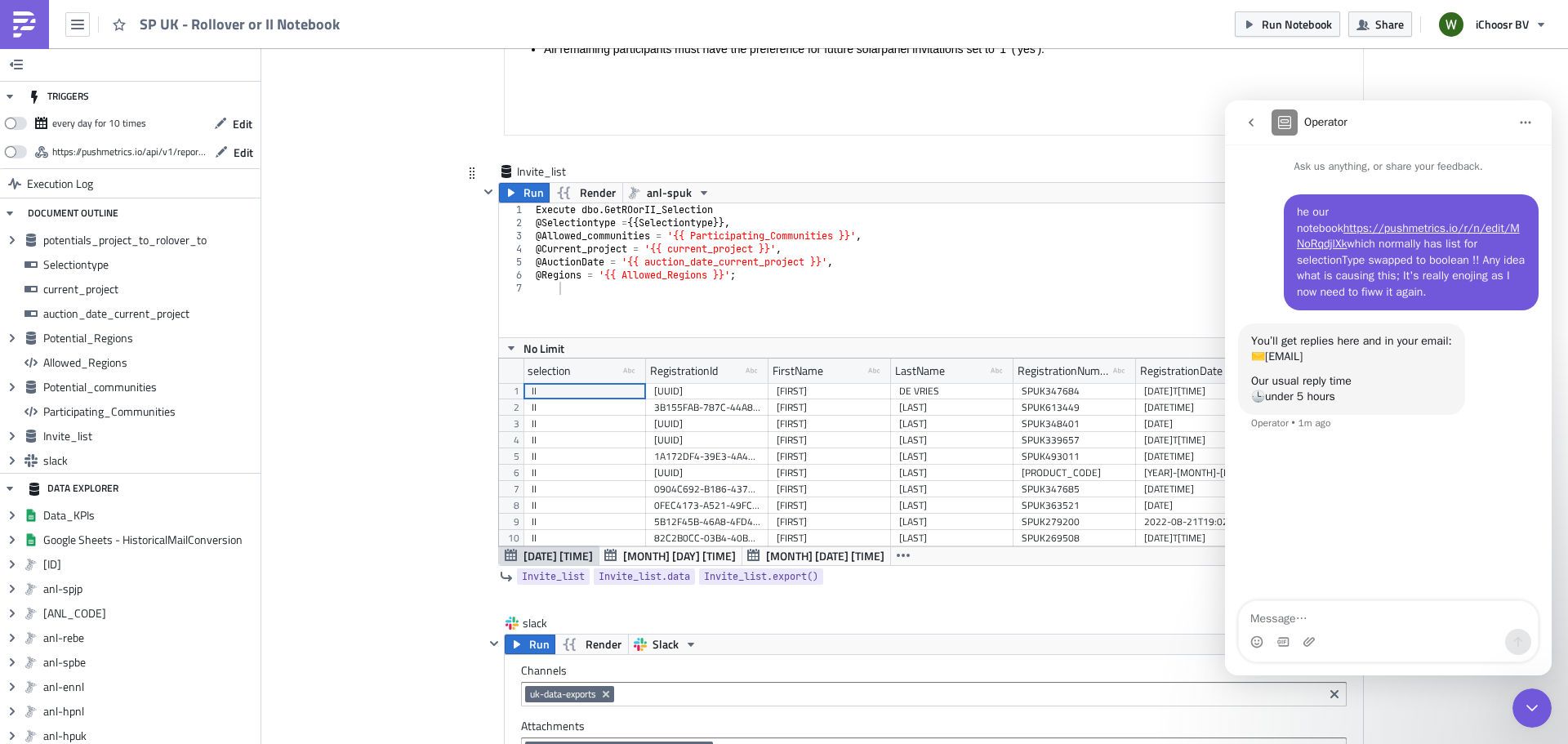 click on "Invite_list" at bounding box center (928, 172) 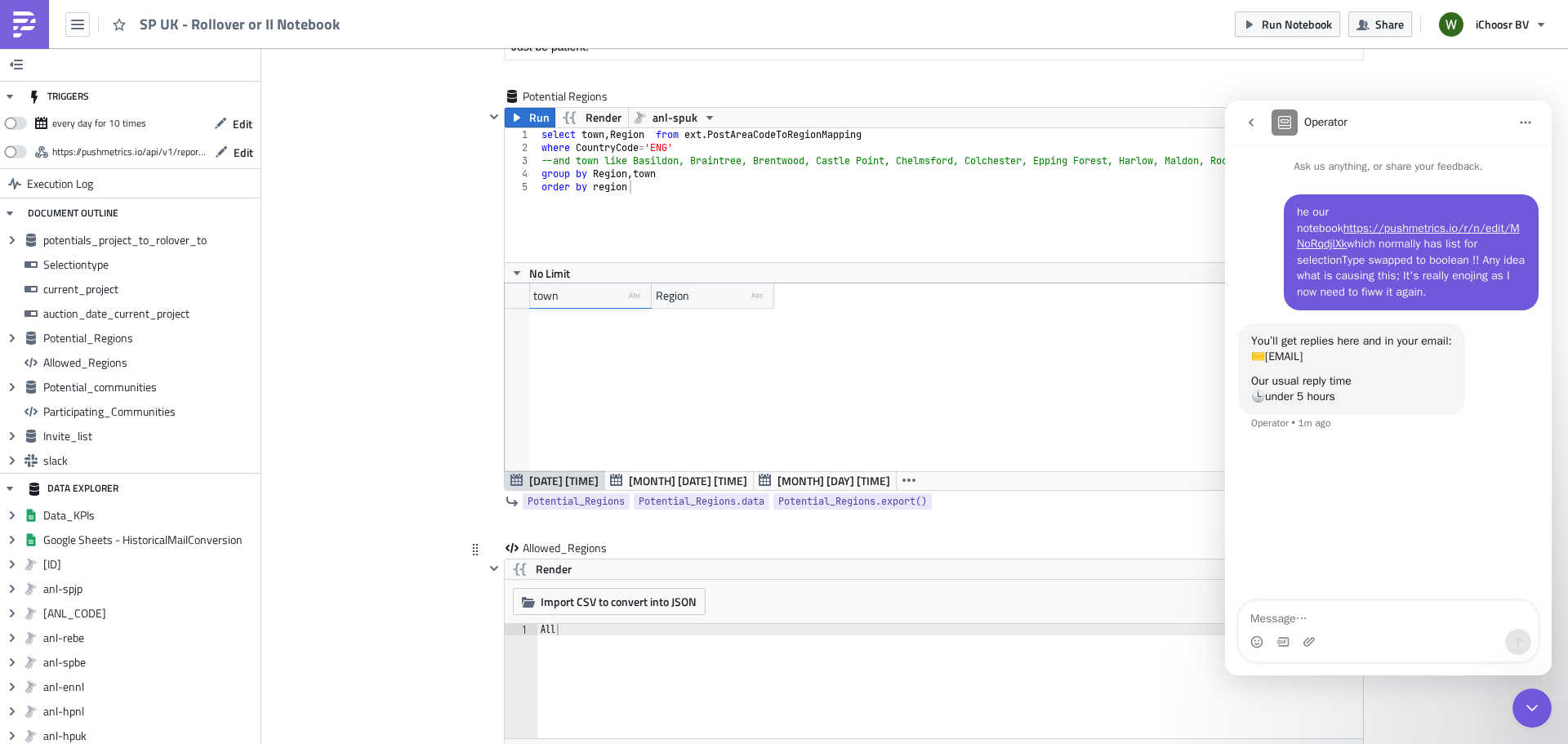 scroll, scrollTop: 3708, scrollLeft: 0, axis: vertical 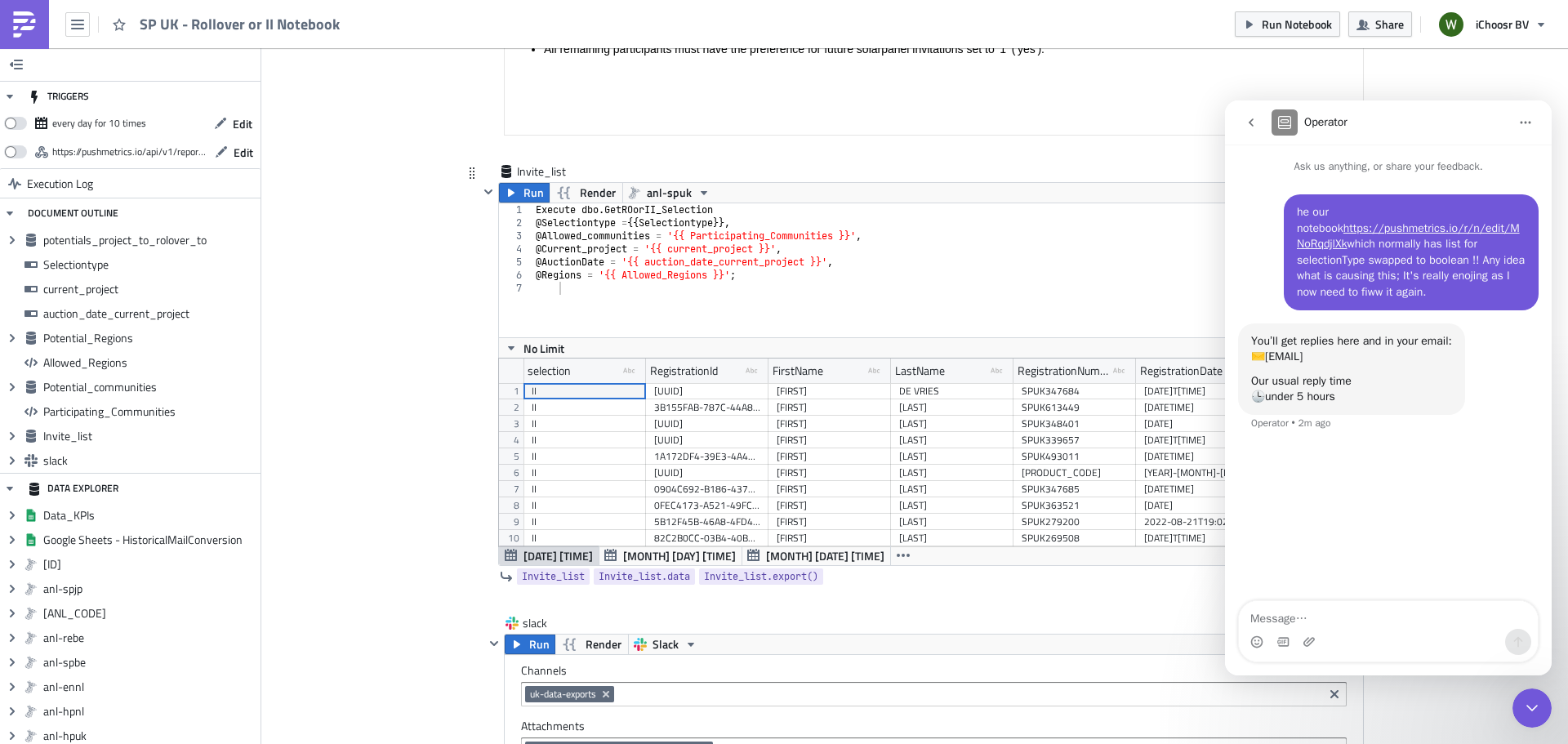 click on "Invite_list" at bounding box center [928, 172] 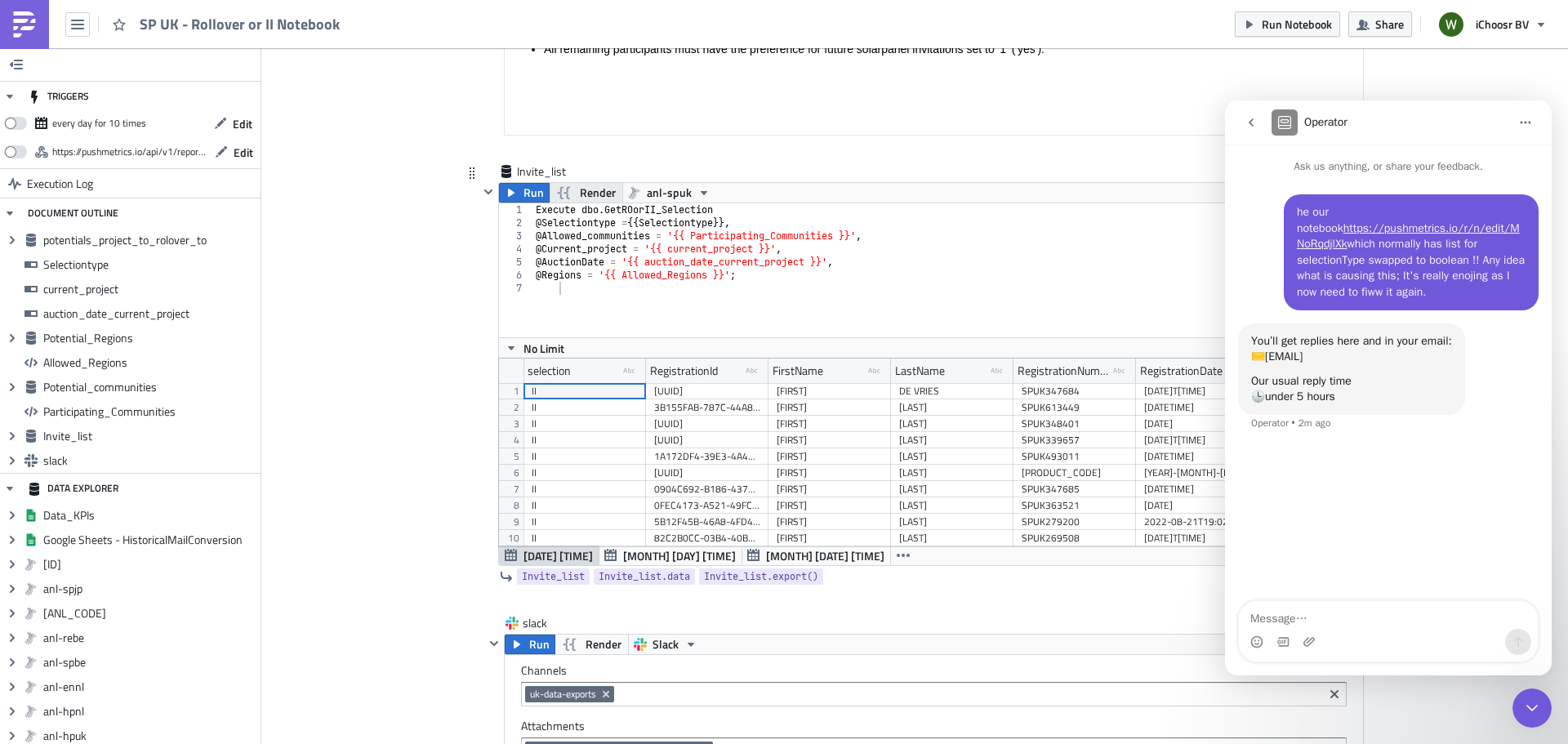 click on "Render" at bounding box center [598, 193] 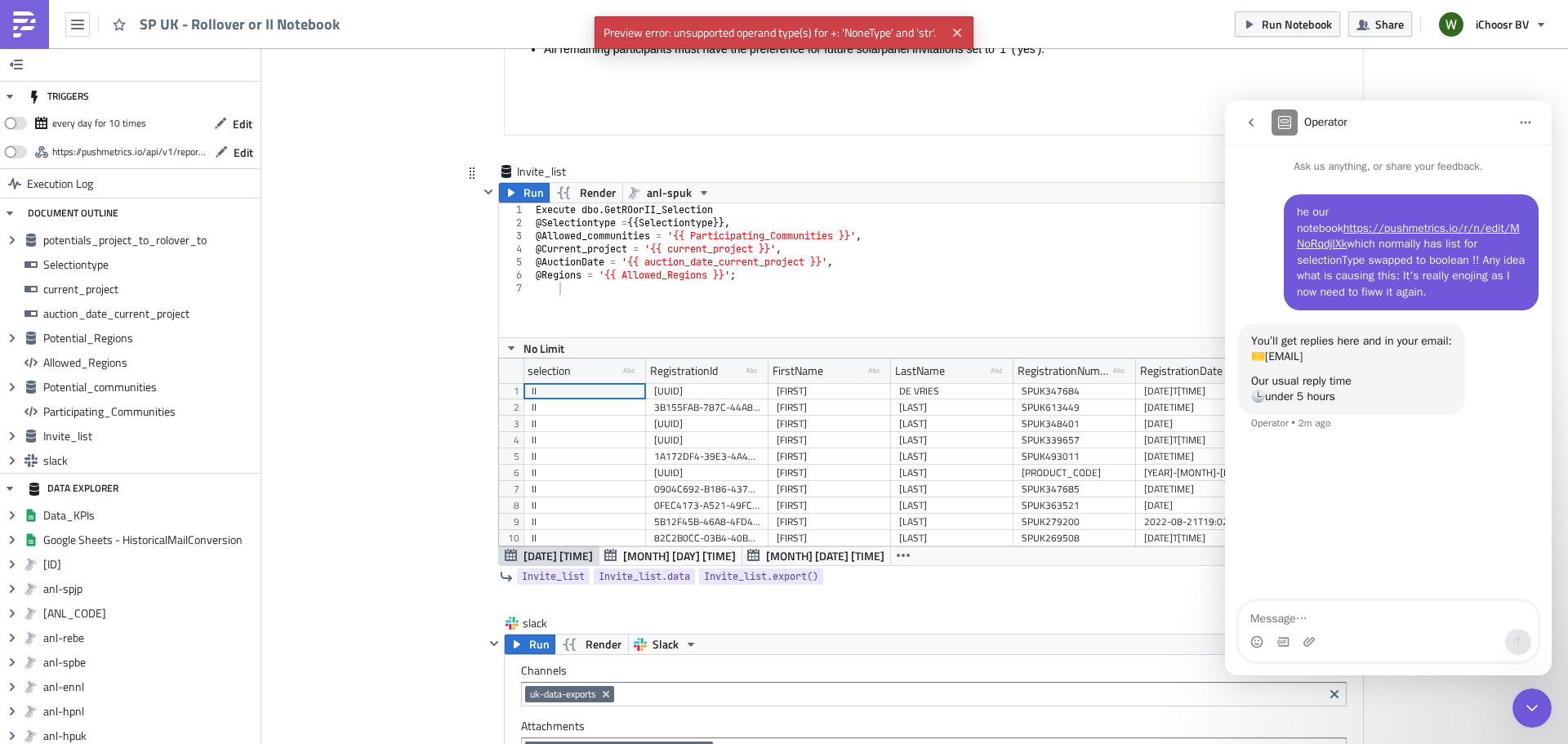 type on "@Allowed_communities = '{{ Participating_Communities }}'," 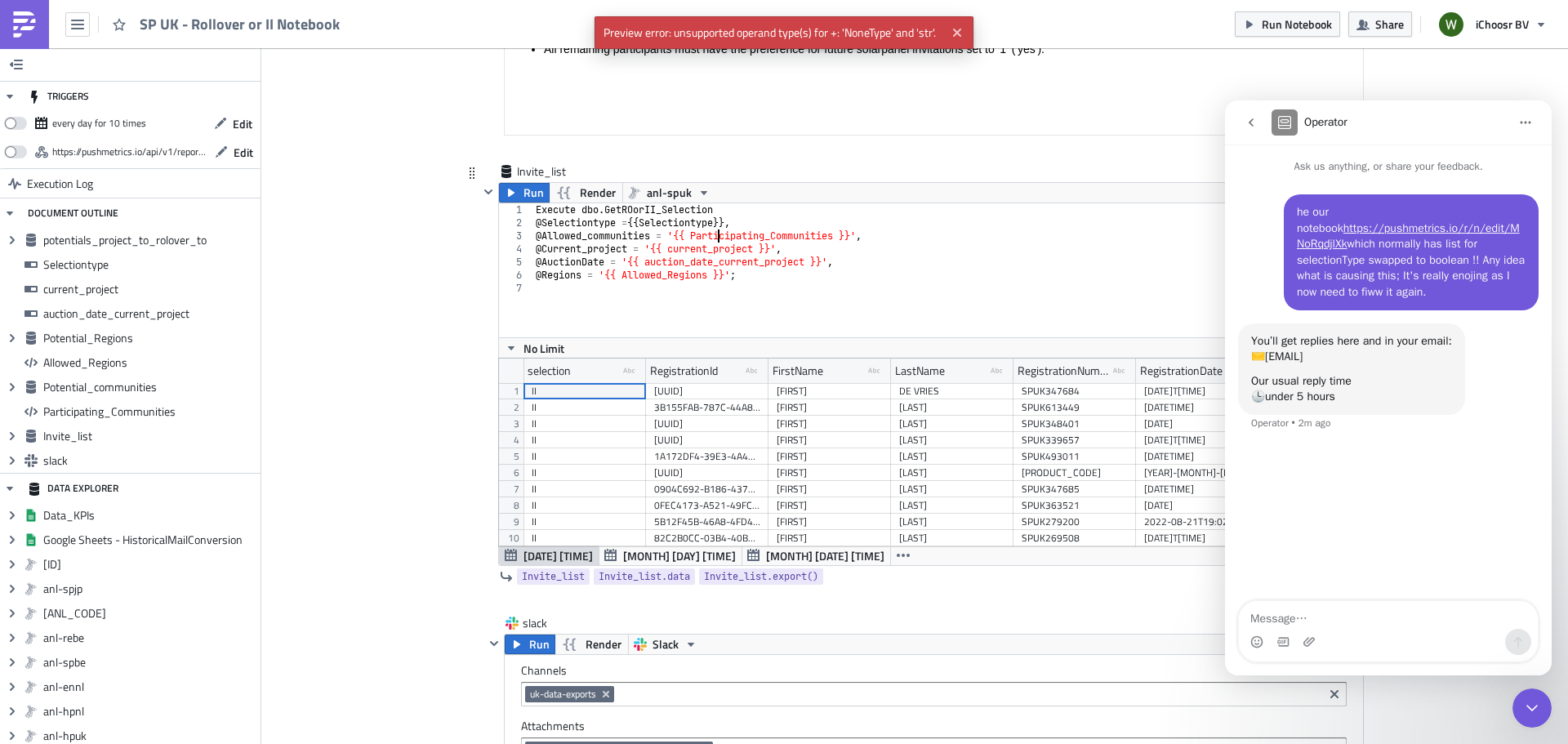 click on "Execute   dbo . GetROorII_Selection       @ Selectiontype   =  {{  Selectiontype  }},      @ Allowed_communities   =   '{{ Participating_Communities }}' ,      @ Current_project   =   '{{ current_project }}' ,      @ AuctionDate   =   '{{ auction_date_current_project }}' ,     @ Regions   =   '{{ Allowed_Regions }}' ;" at bounding box center (954, 283) 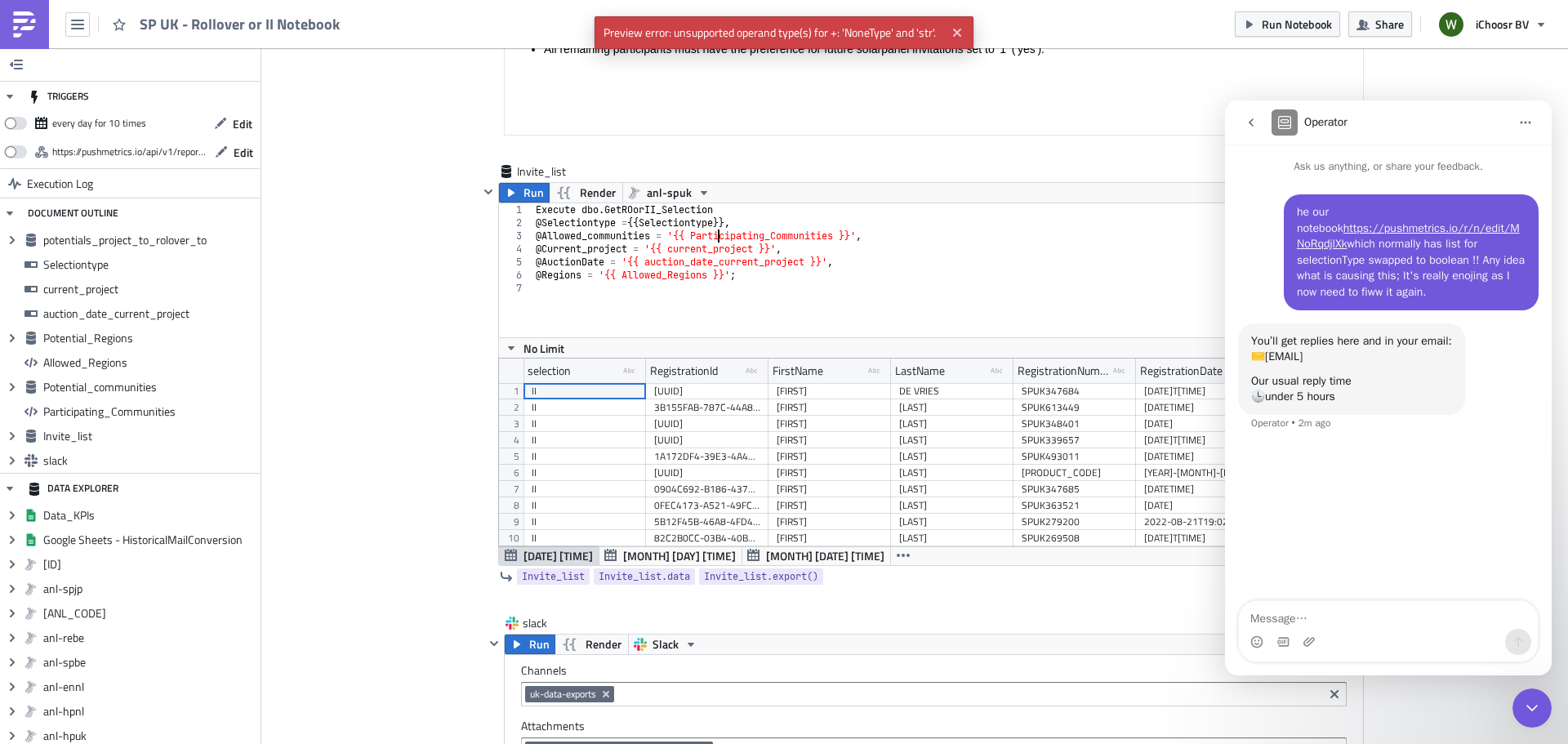 click on "Preview error: unsupported operand type(s) for +: 'NoneType' and 'str'." at bounding box center (769, 33) 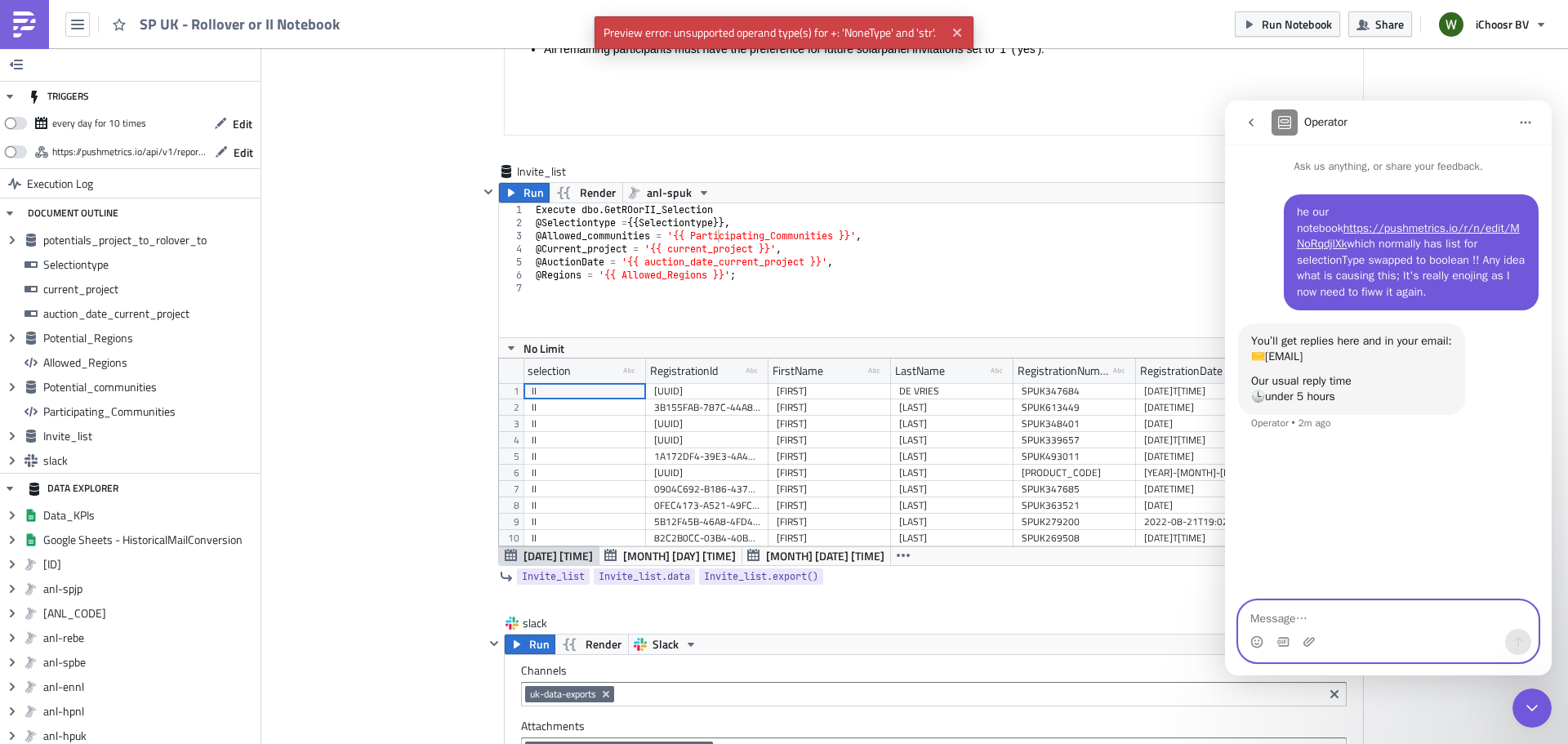 click at bounding box center (1388, 615) 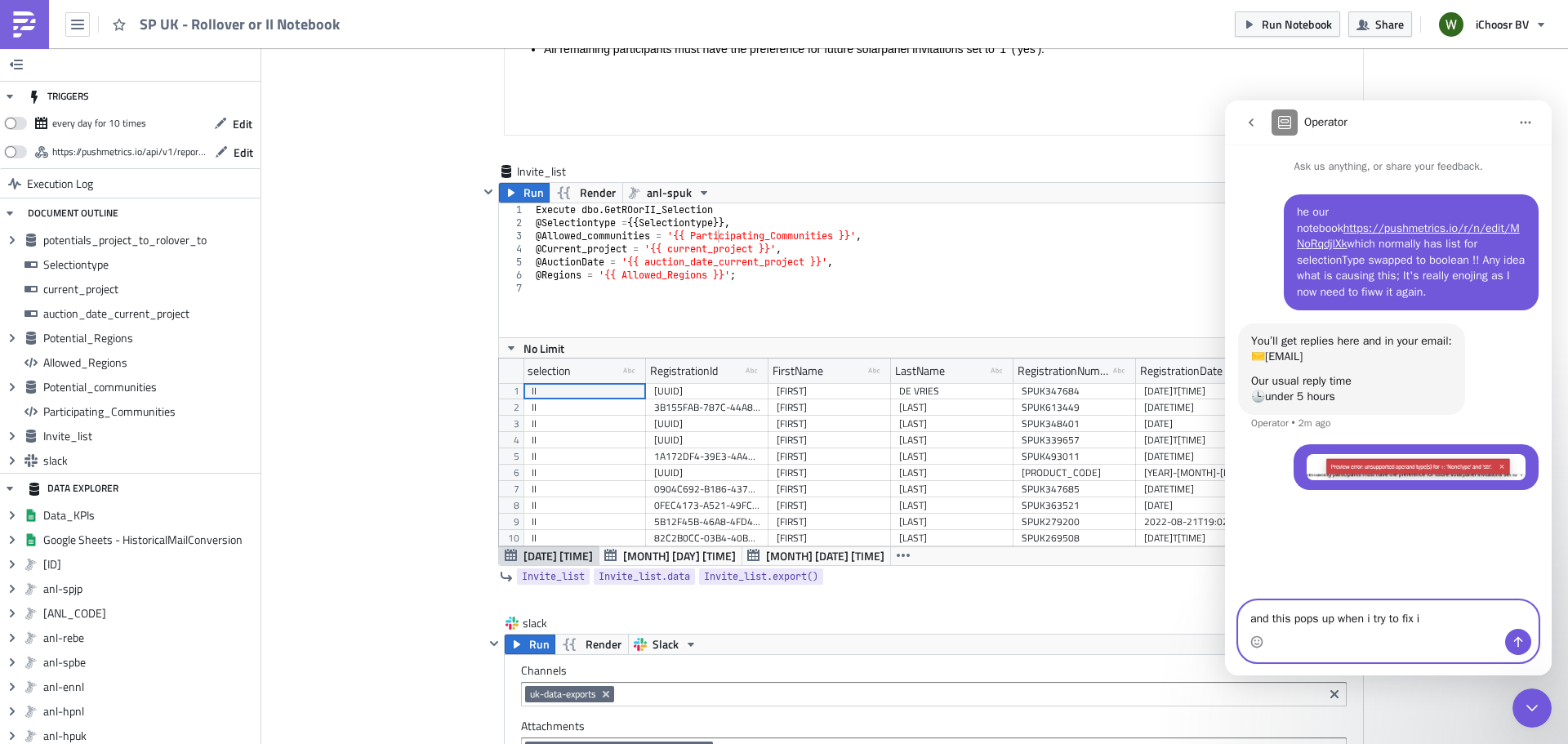 type on "and this pops up when i try to fix it" 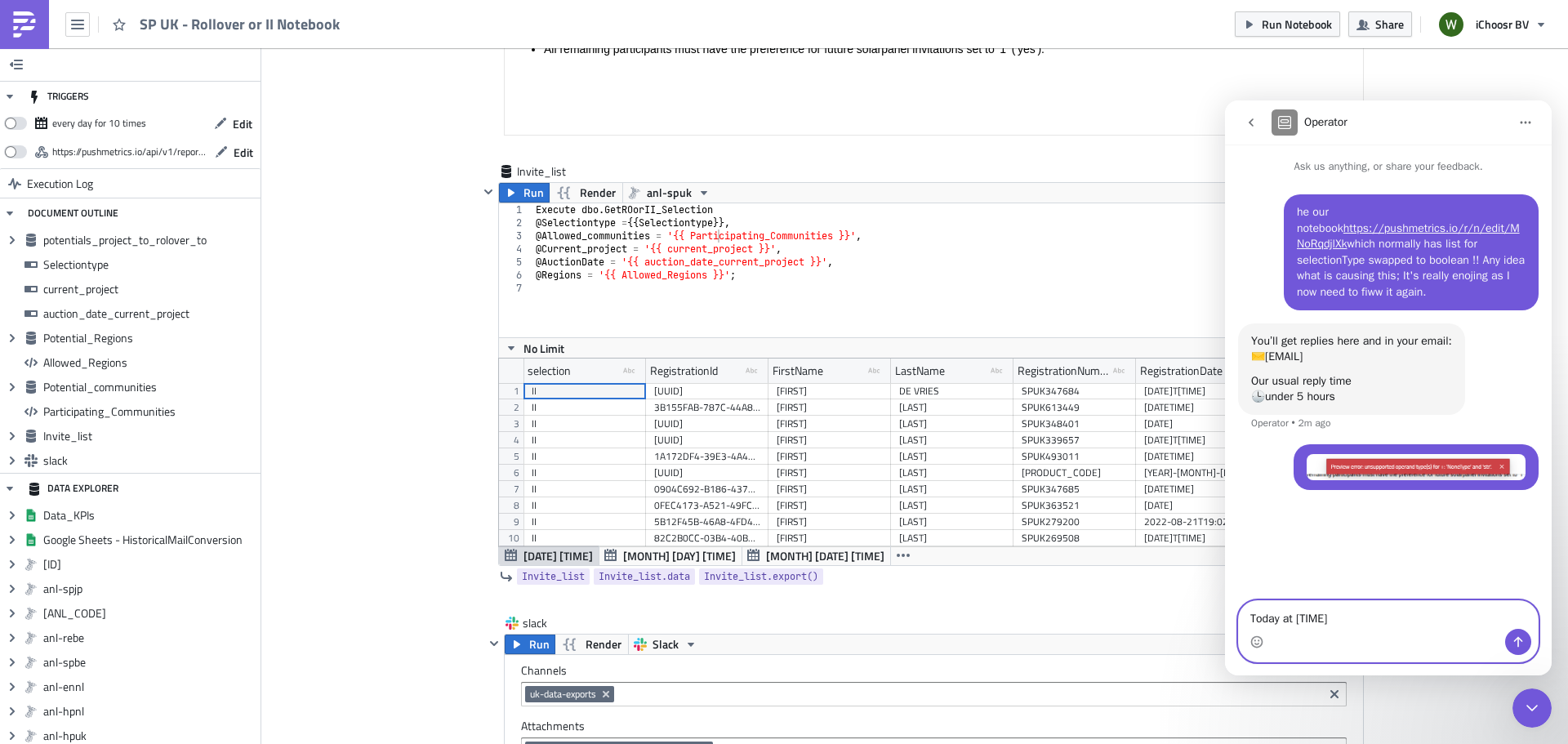type 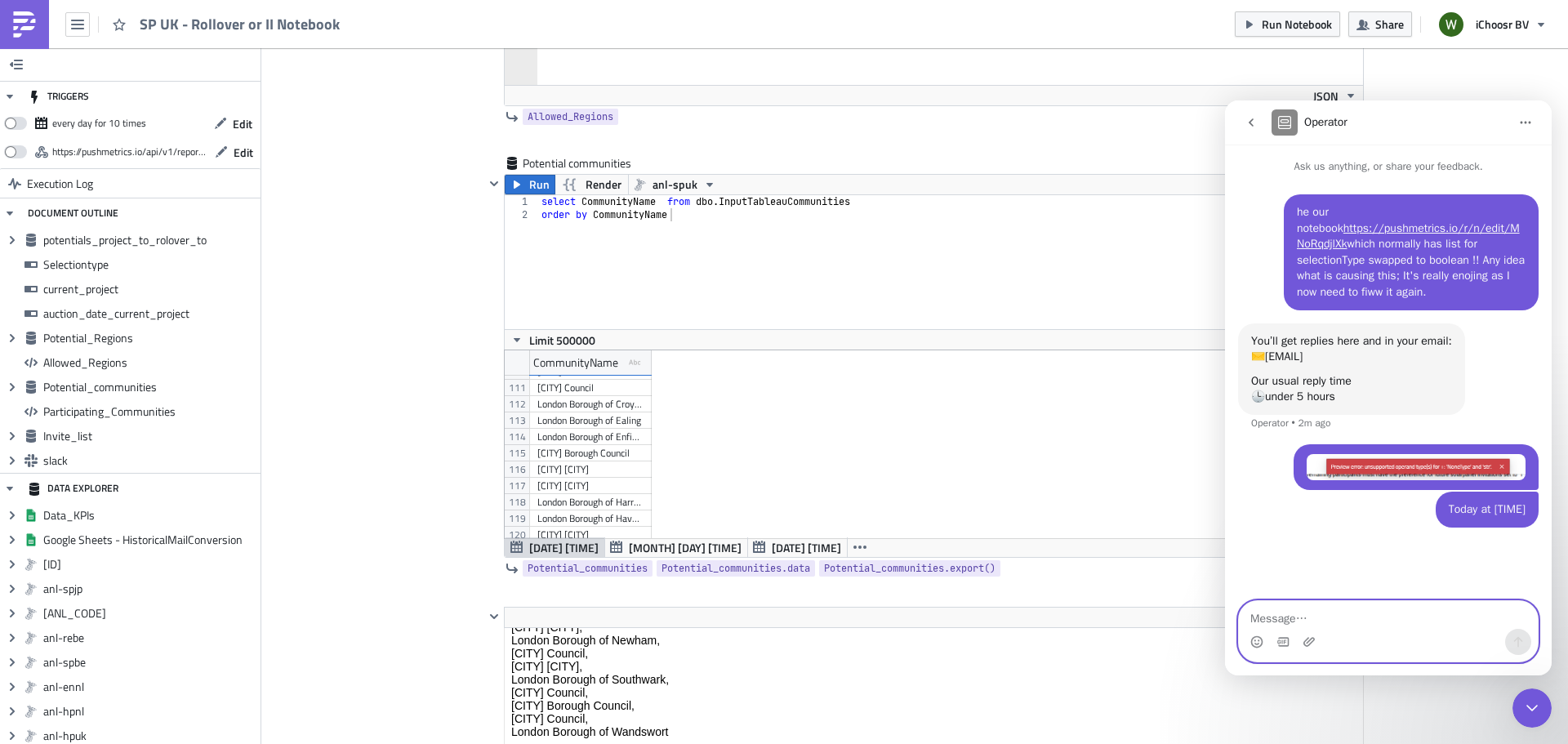 scroll, scrollTop: 3463, scrollLeft: 0, axis: vertical 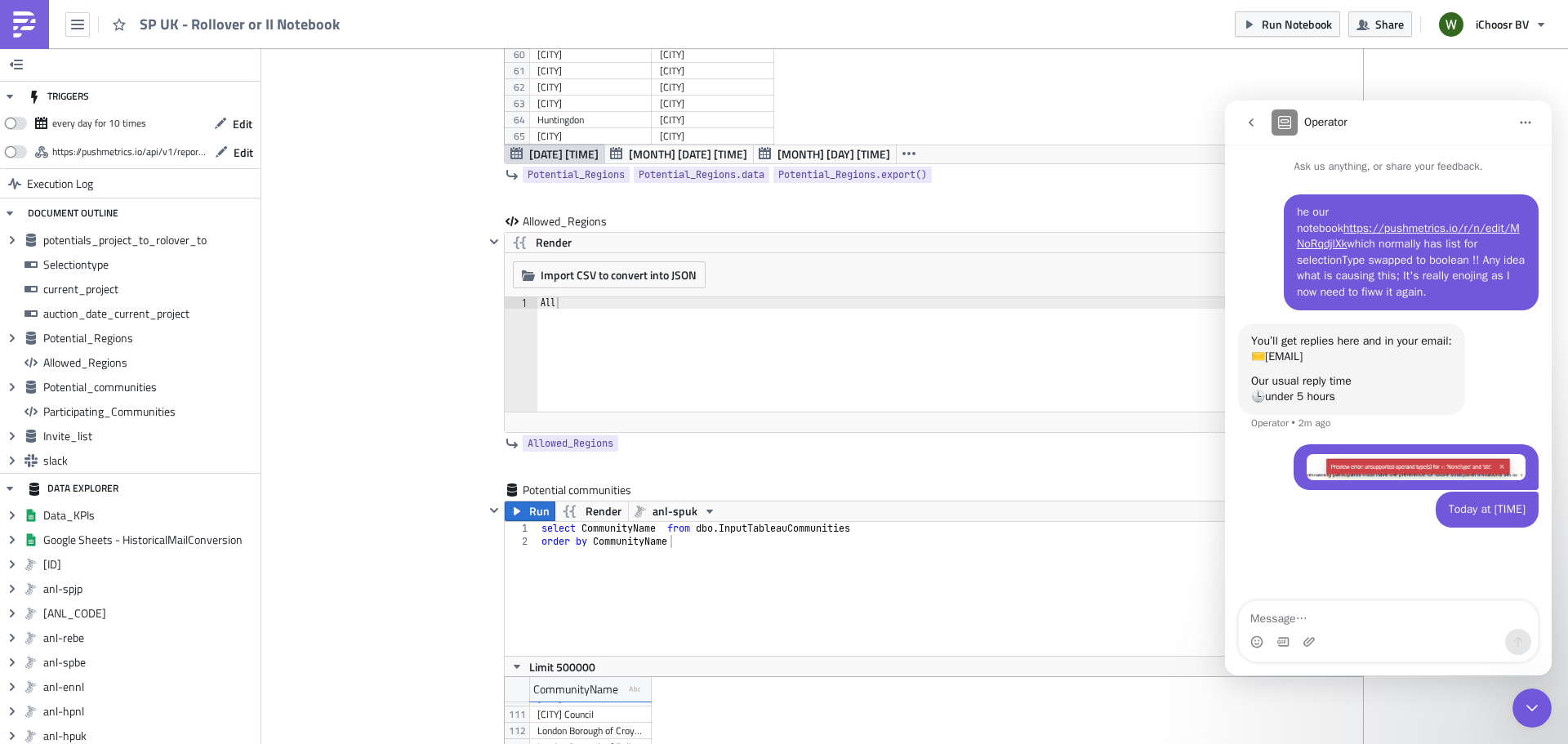 click at bounding box center (1532, 708) 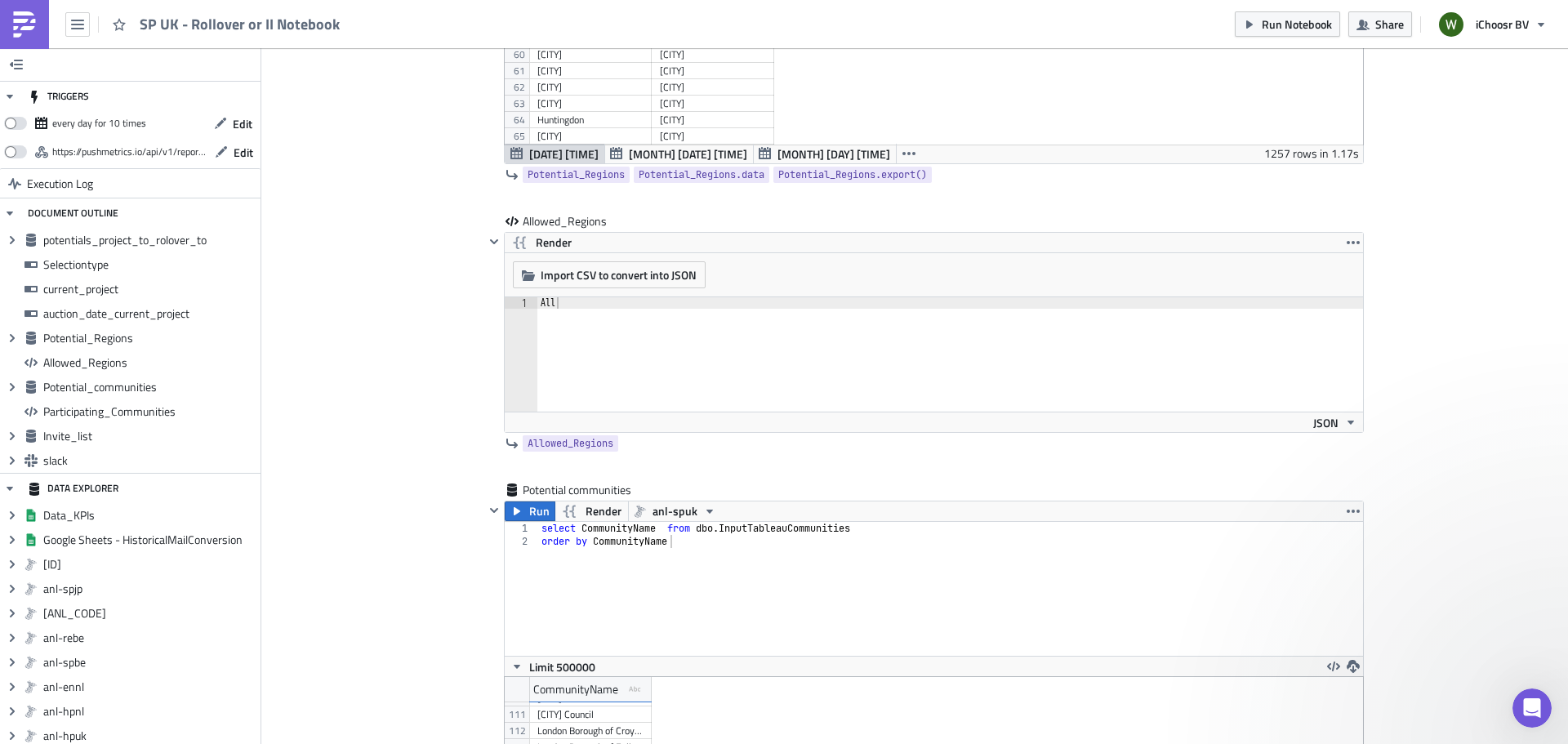 scroll, scrollTop: 0, scrollLeft: 0, axis: both 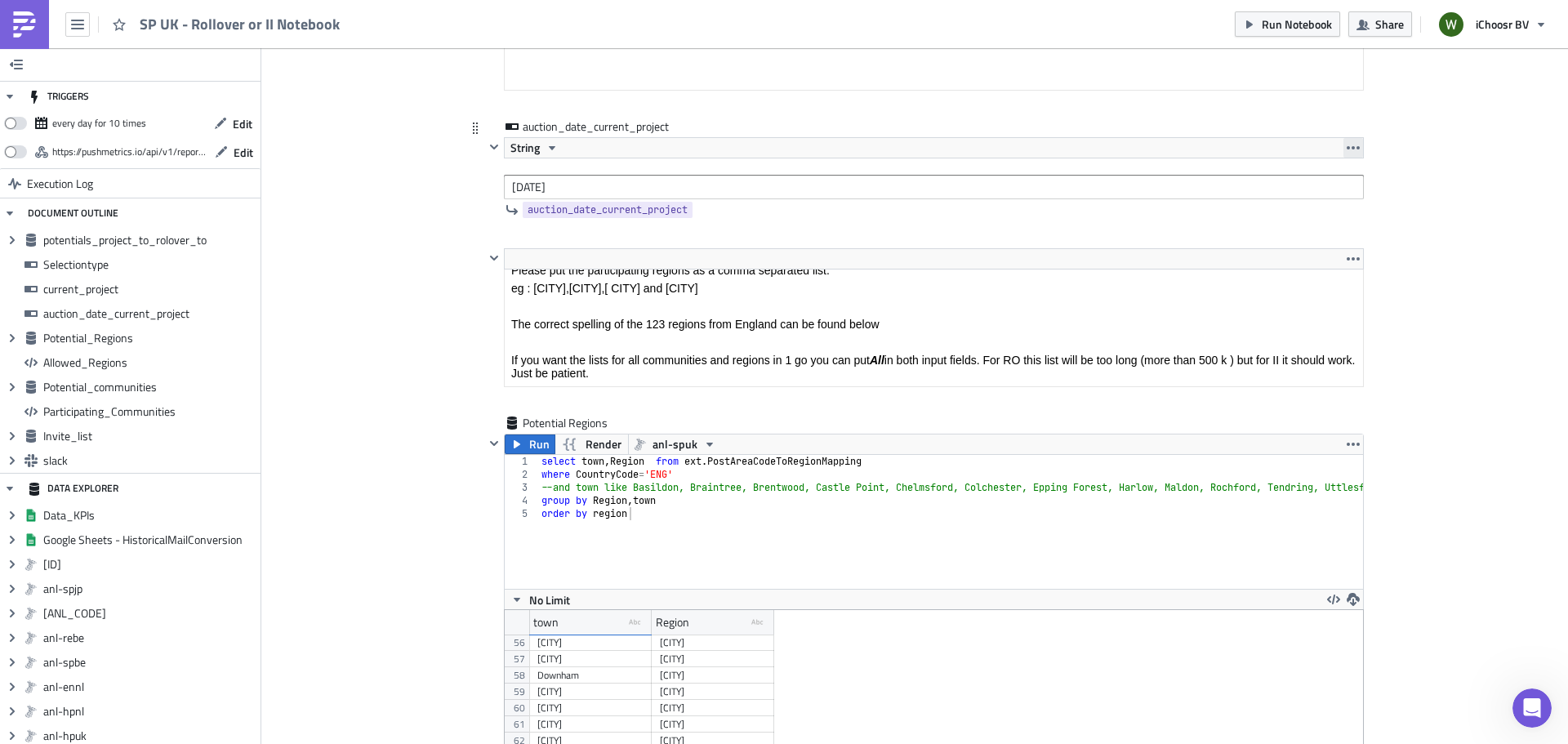 click 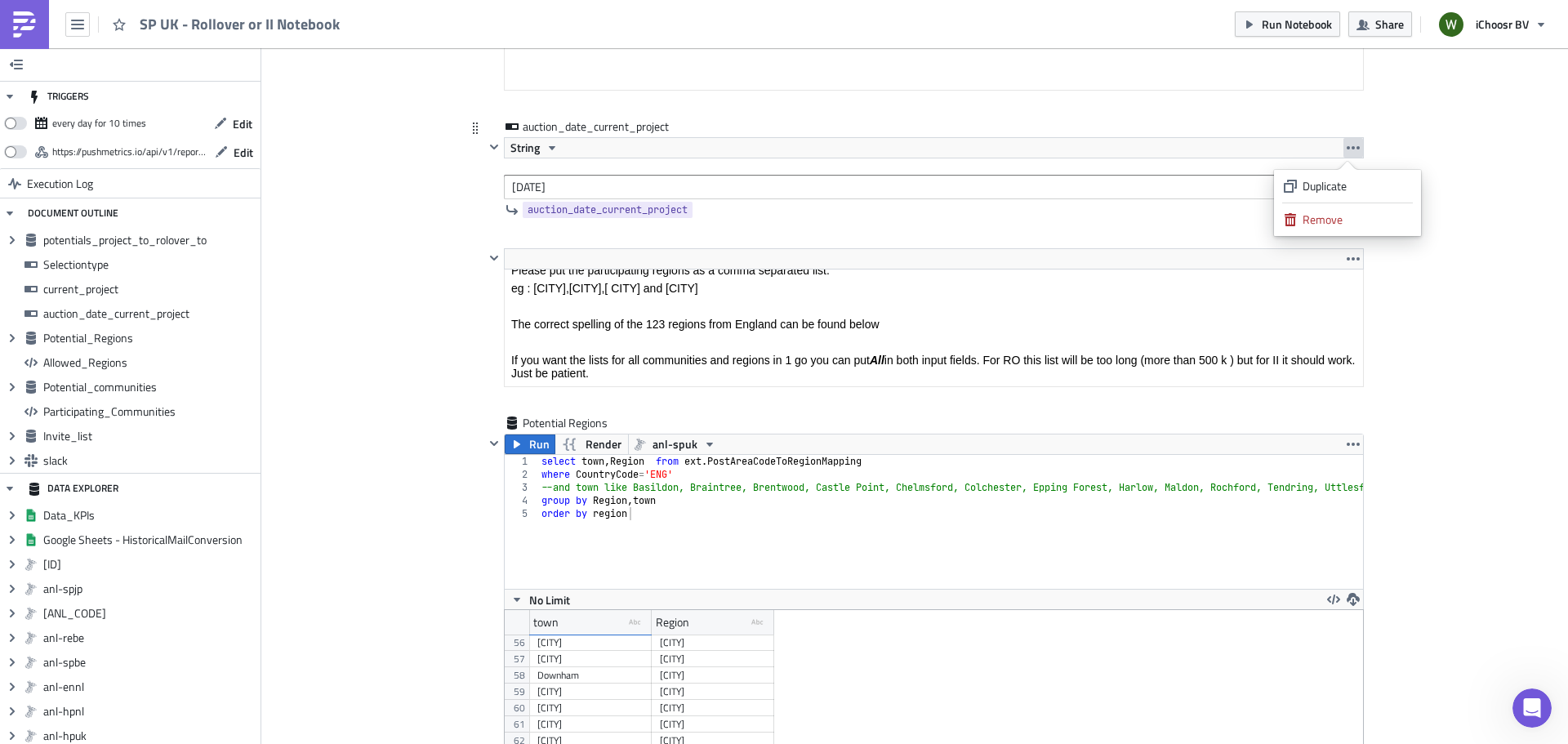 click on "String" at bounding box center [933, 148] 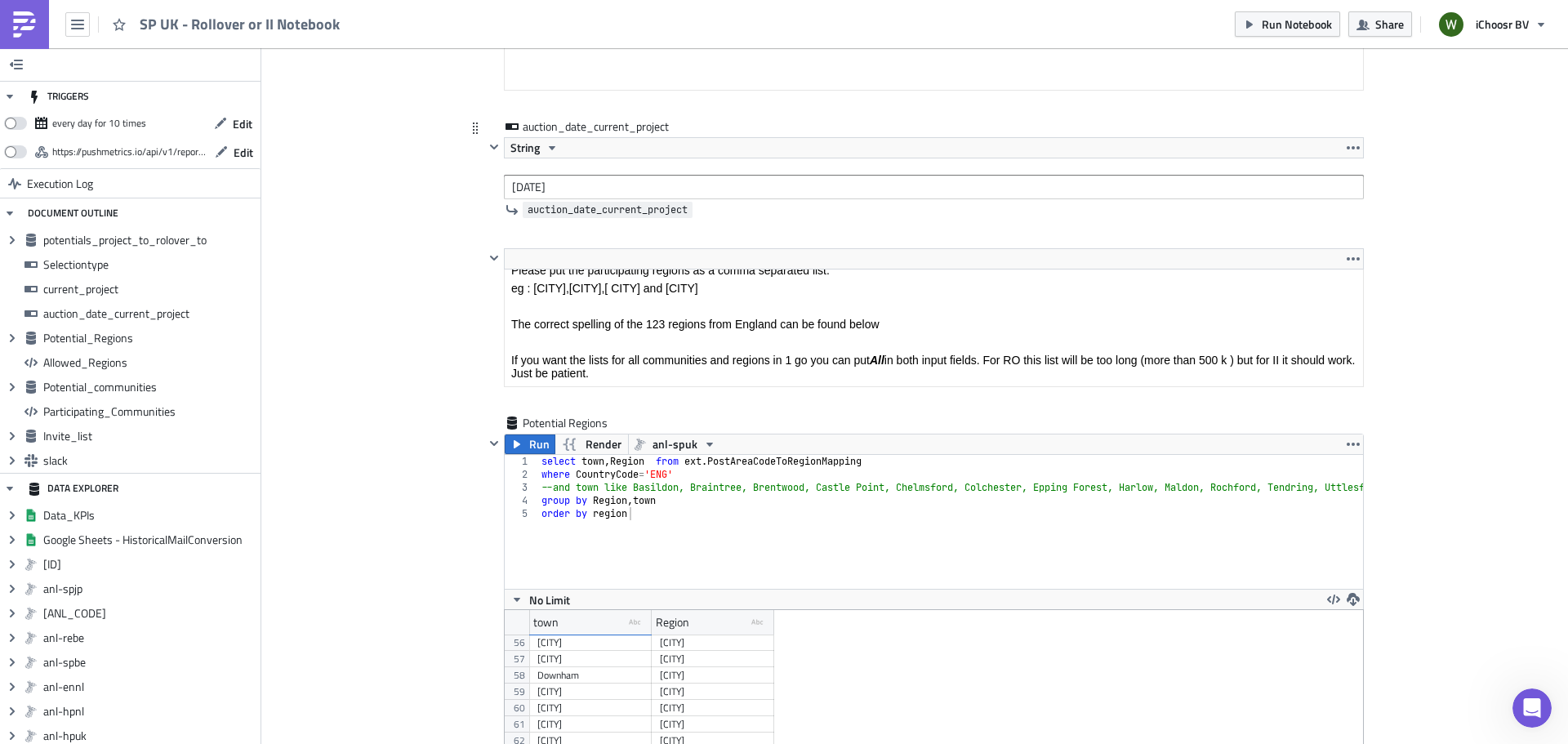 click on "auction_date_current_project" at bounding box center [608, 210] 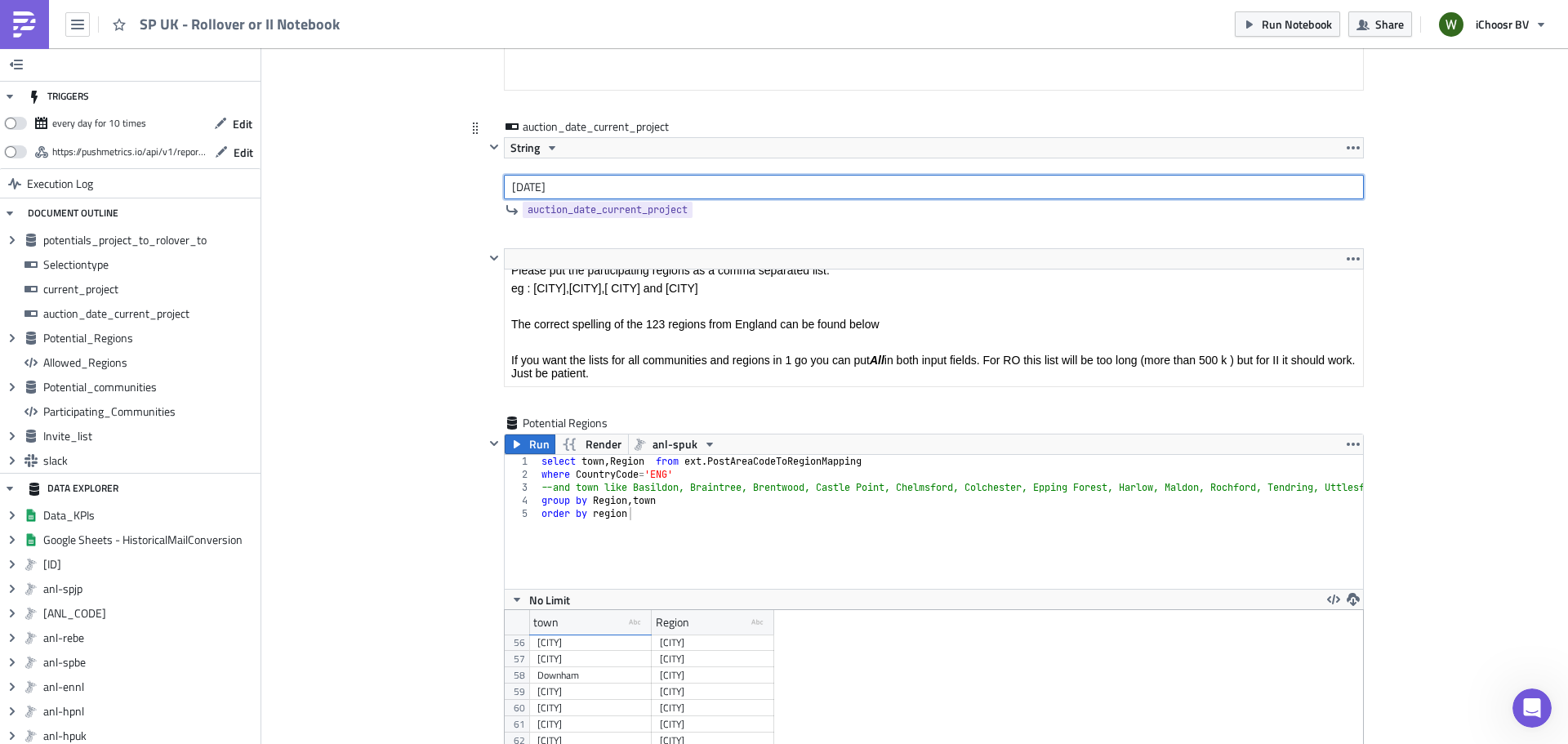 click on "2025-09-09" at bounding box center (933, 187) 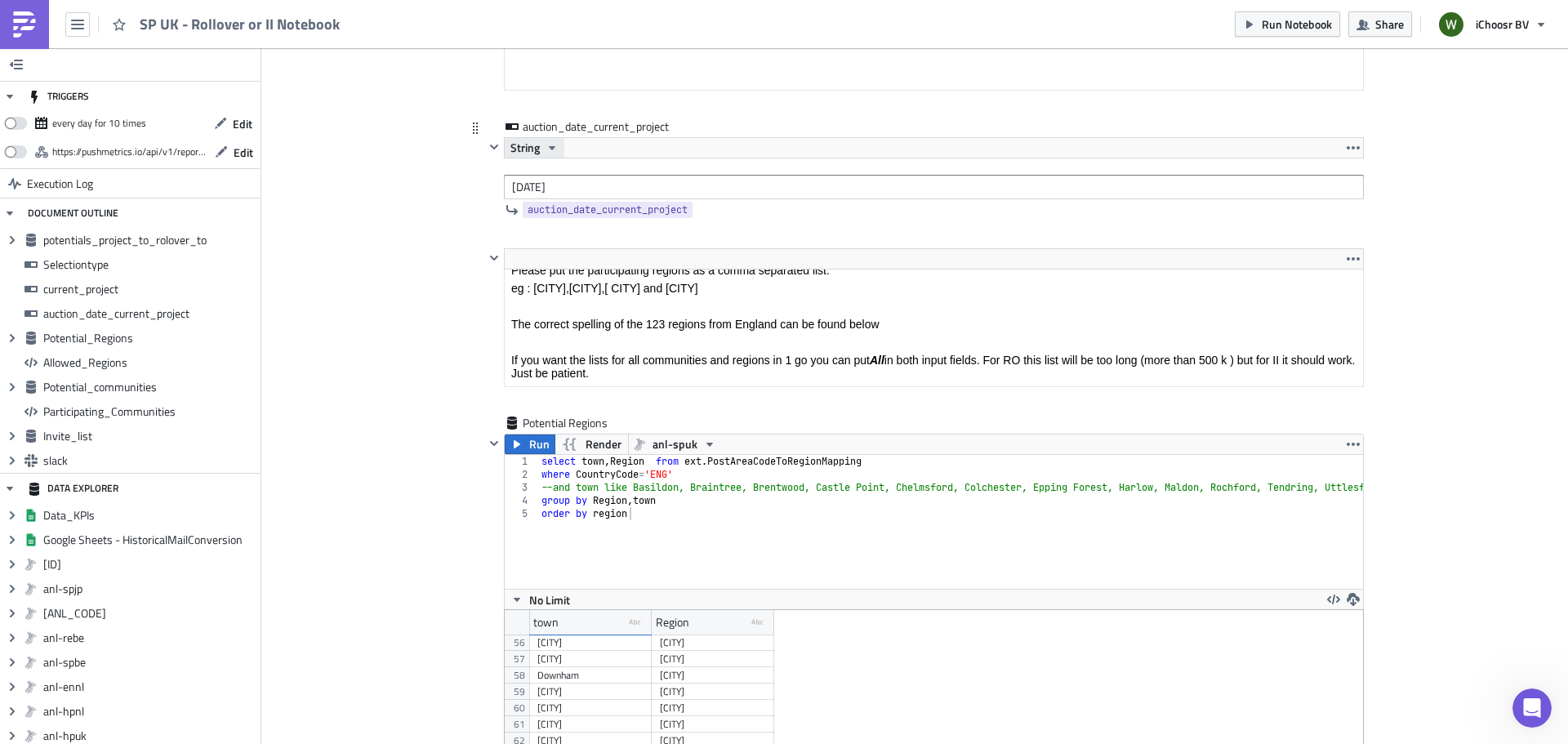 click on "String" at bounding box center [525, 148] 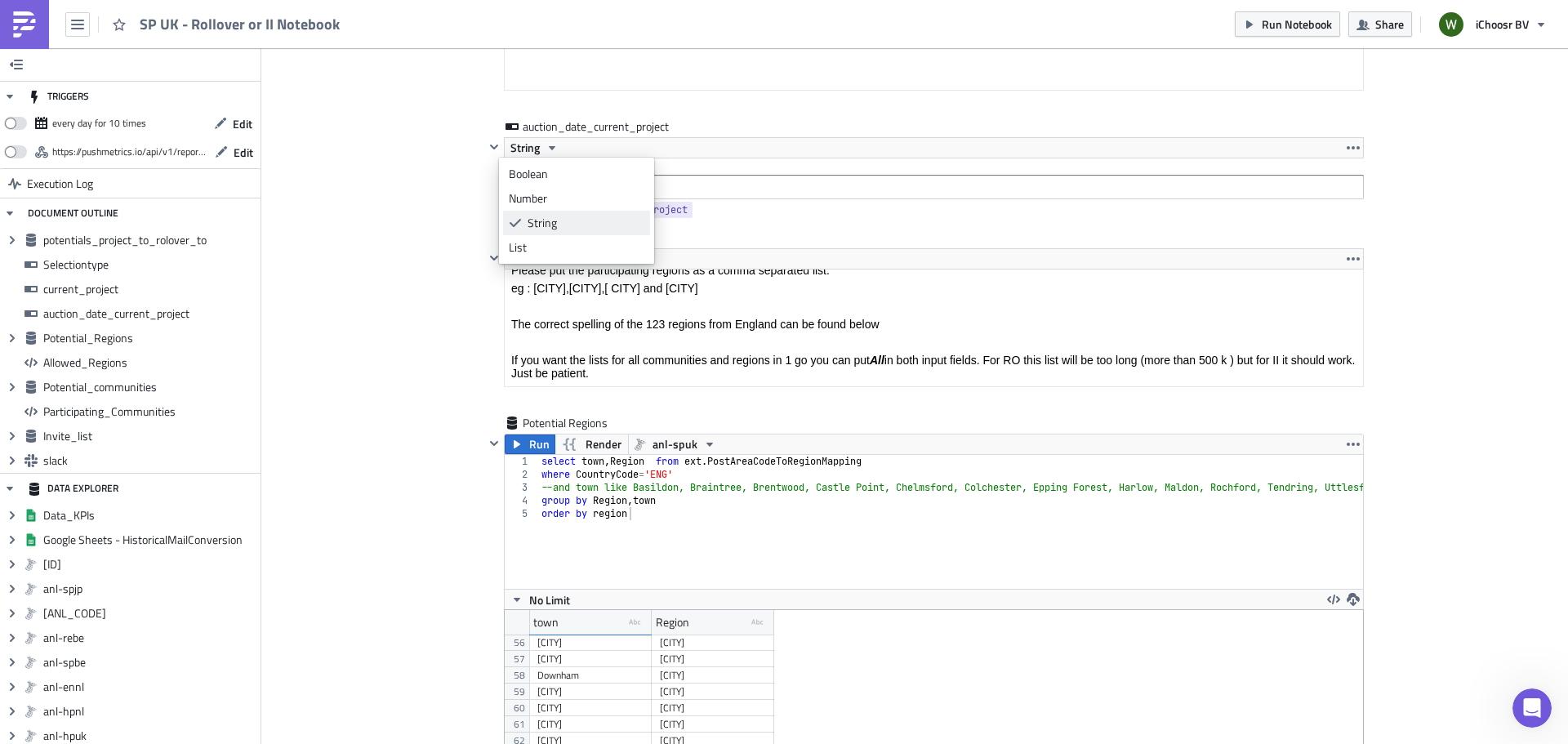click on "String" at bounding box center (586, 223) 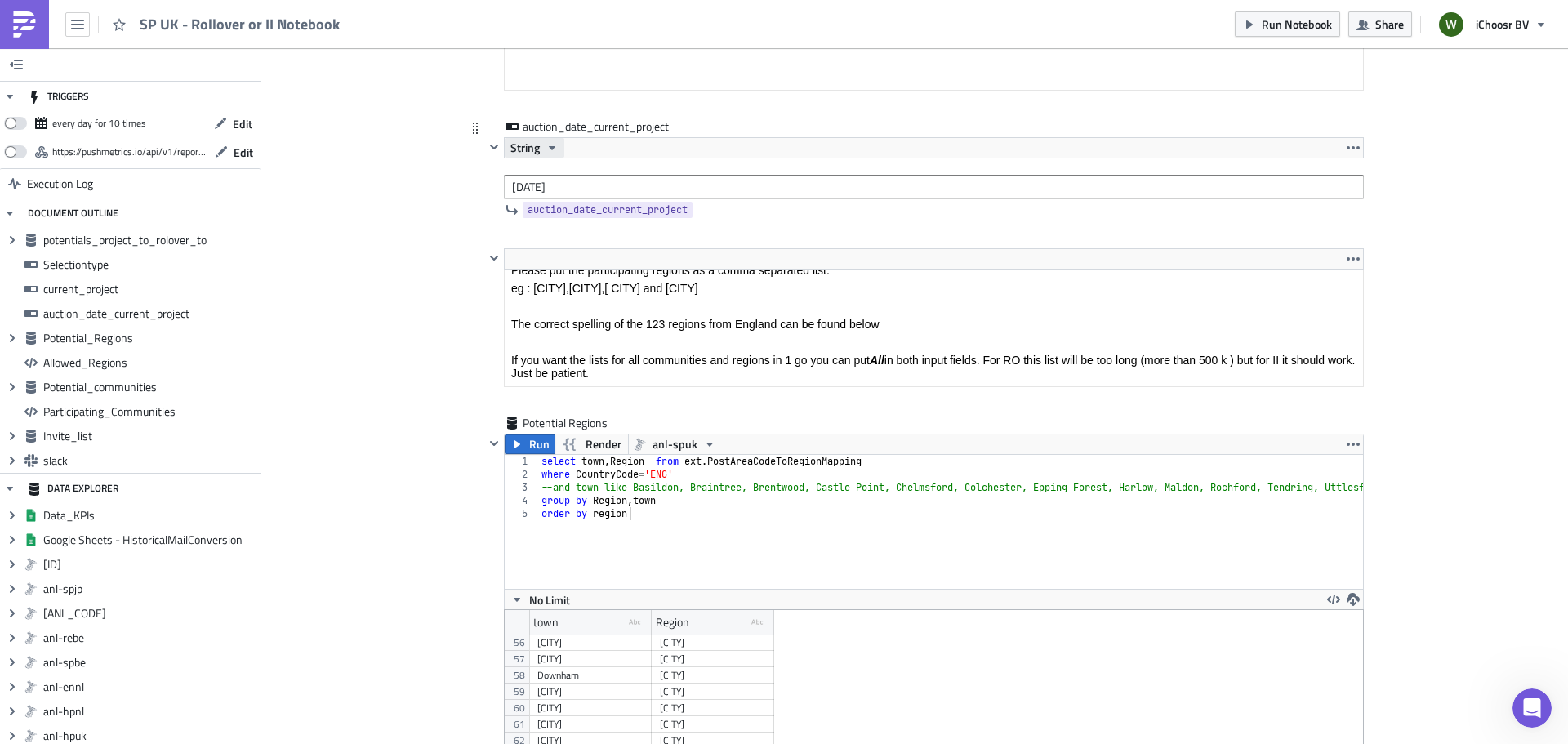 click on "String" at bounding box center [525, 148] 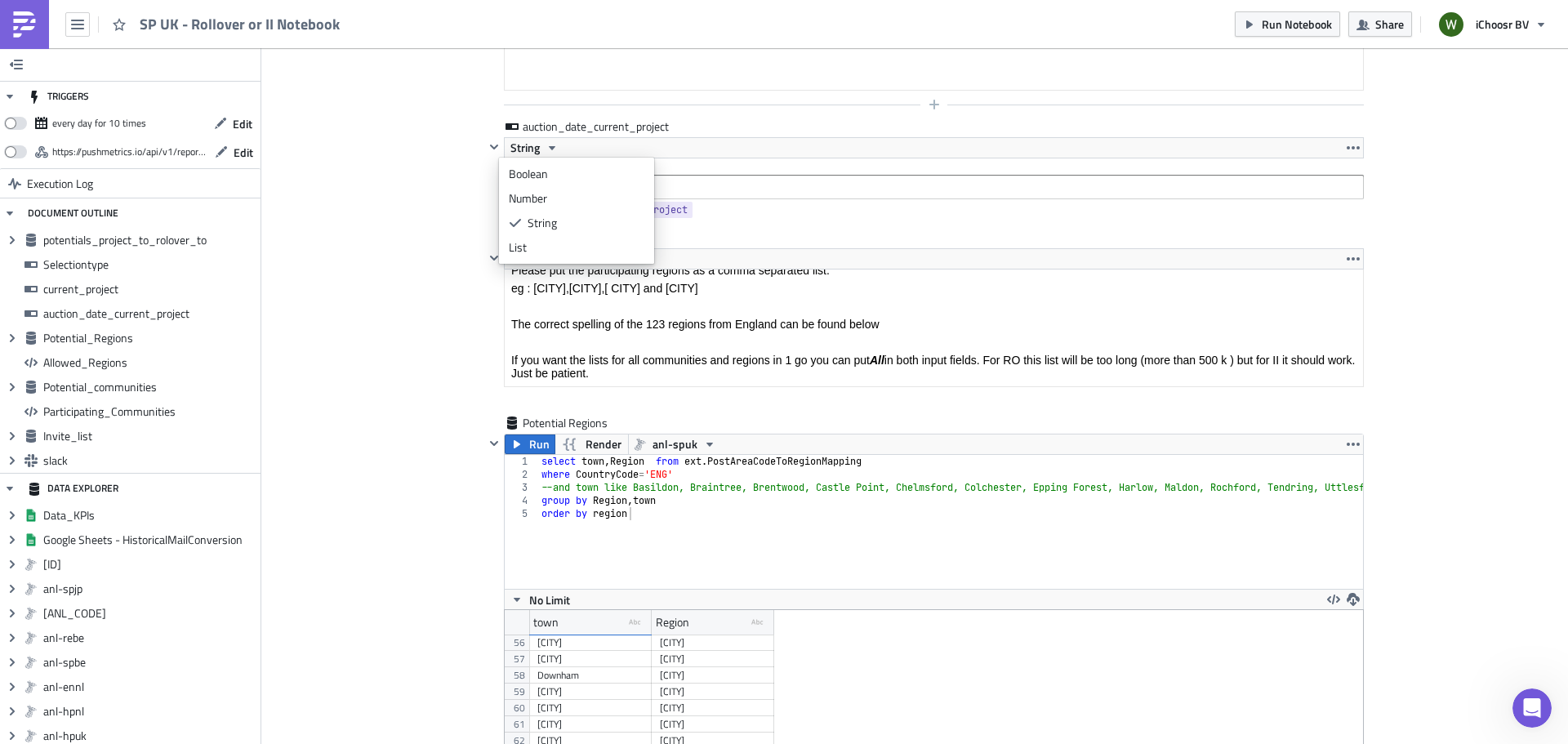 click at bounding box center (924, 105) 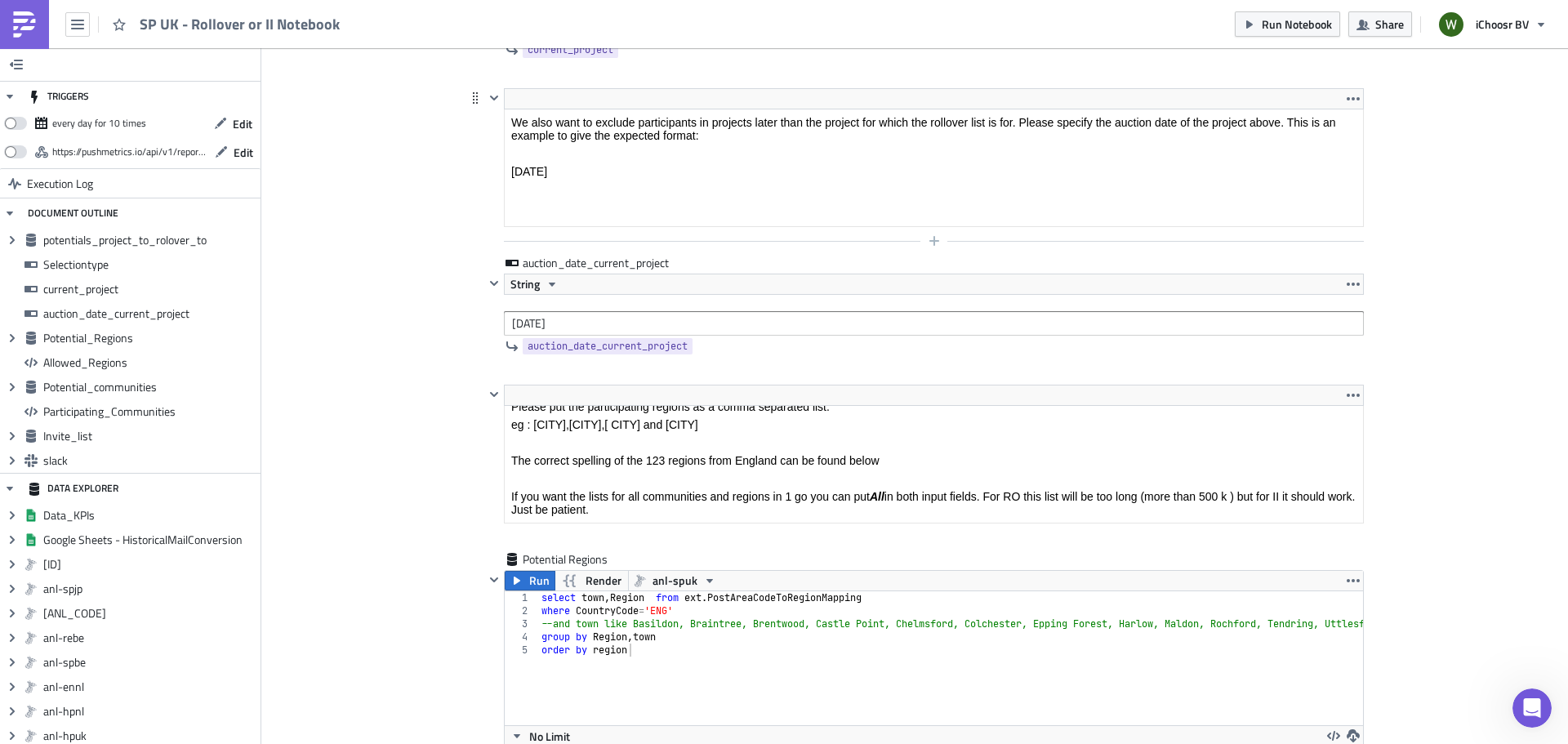 scroll, scrollTop: 2483, scrollLeft: 0, axis: vertical 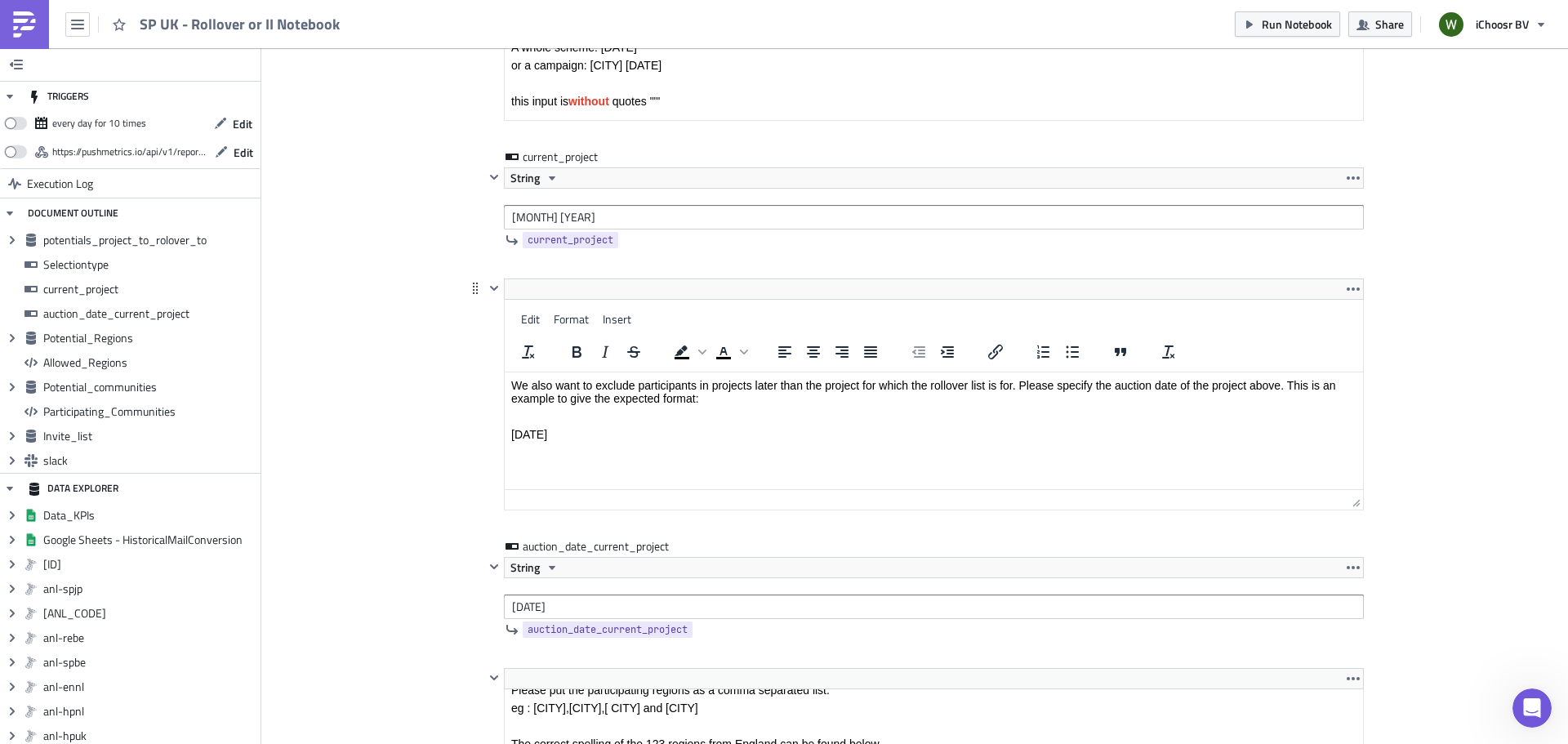 drag, startPoint x: 575, startPoint y: 429, endPoint x: 1075, endPoint y: 681, distance: 559.9143 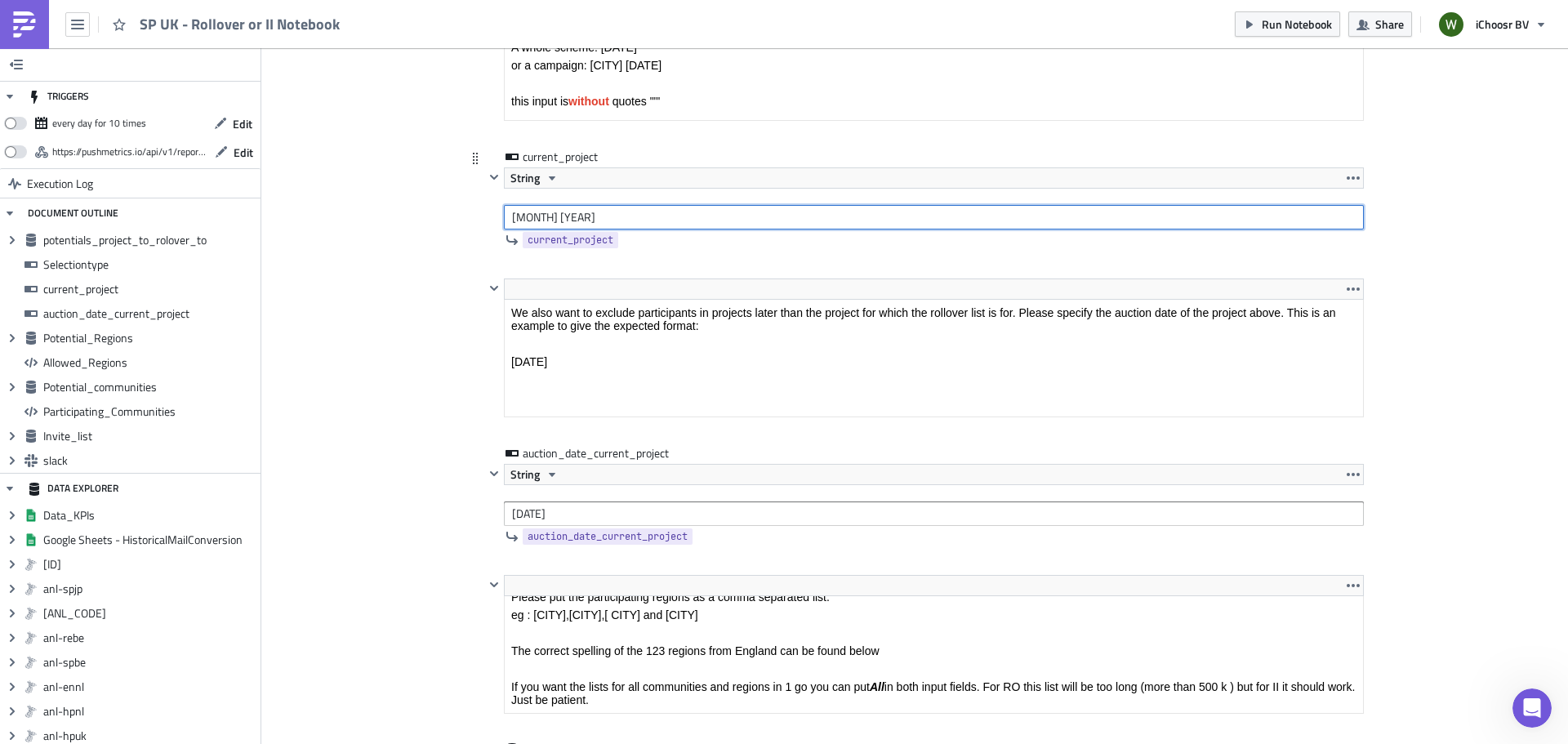 click on "September 2025" at bounding box center [933, 217] 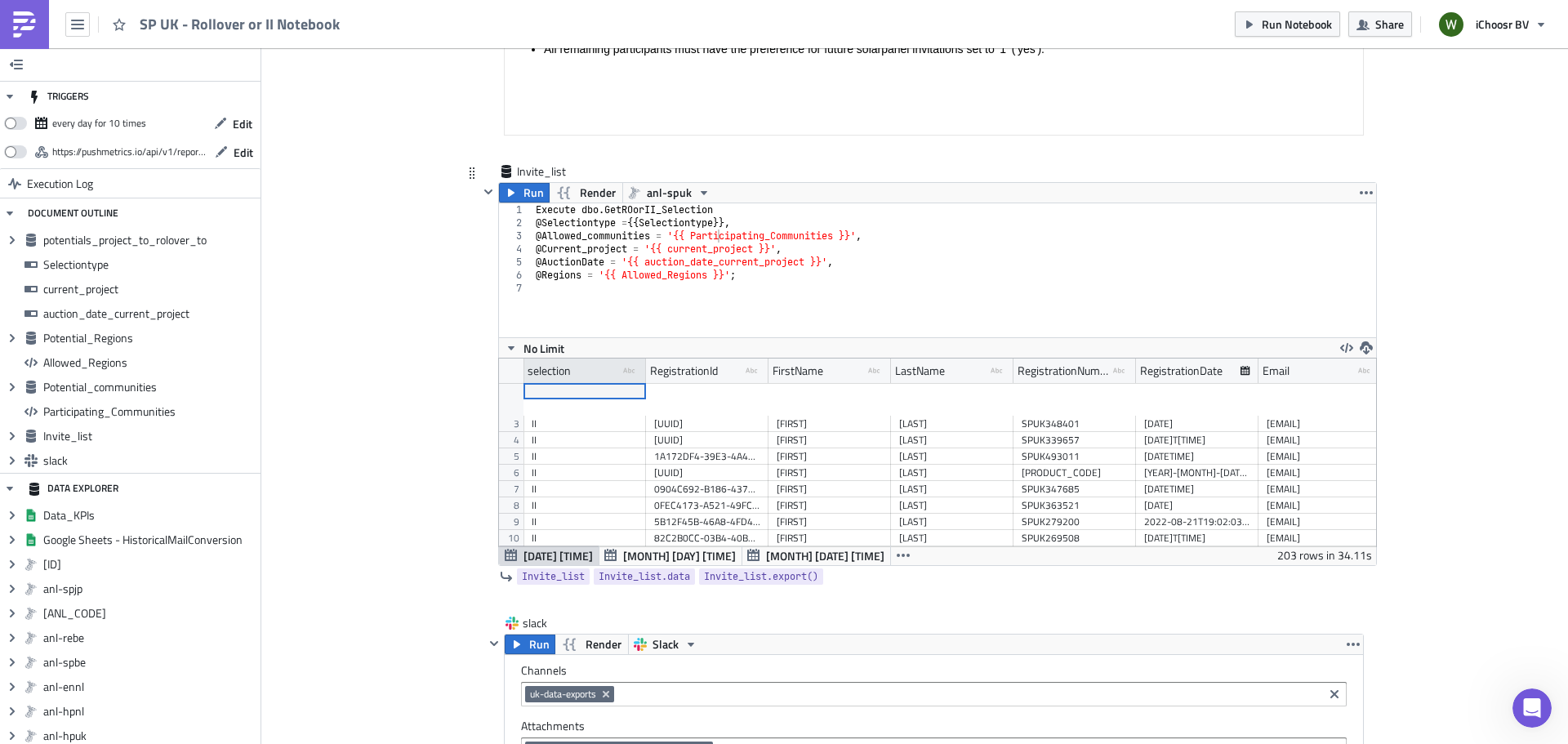 scroll, scrollTop: 5889, scrollLeft: 0, axis: vertical 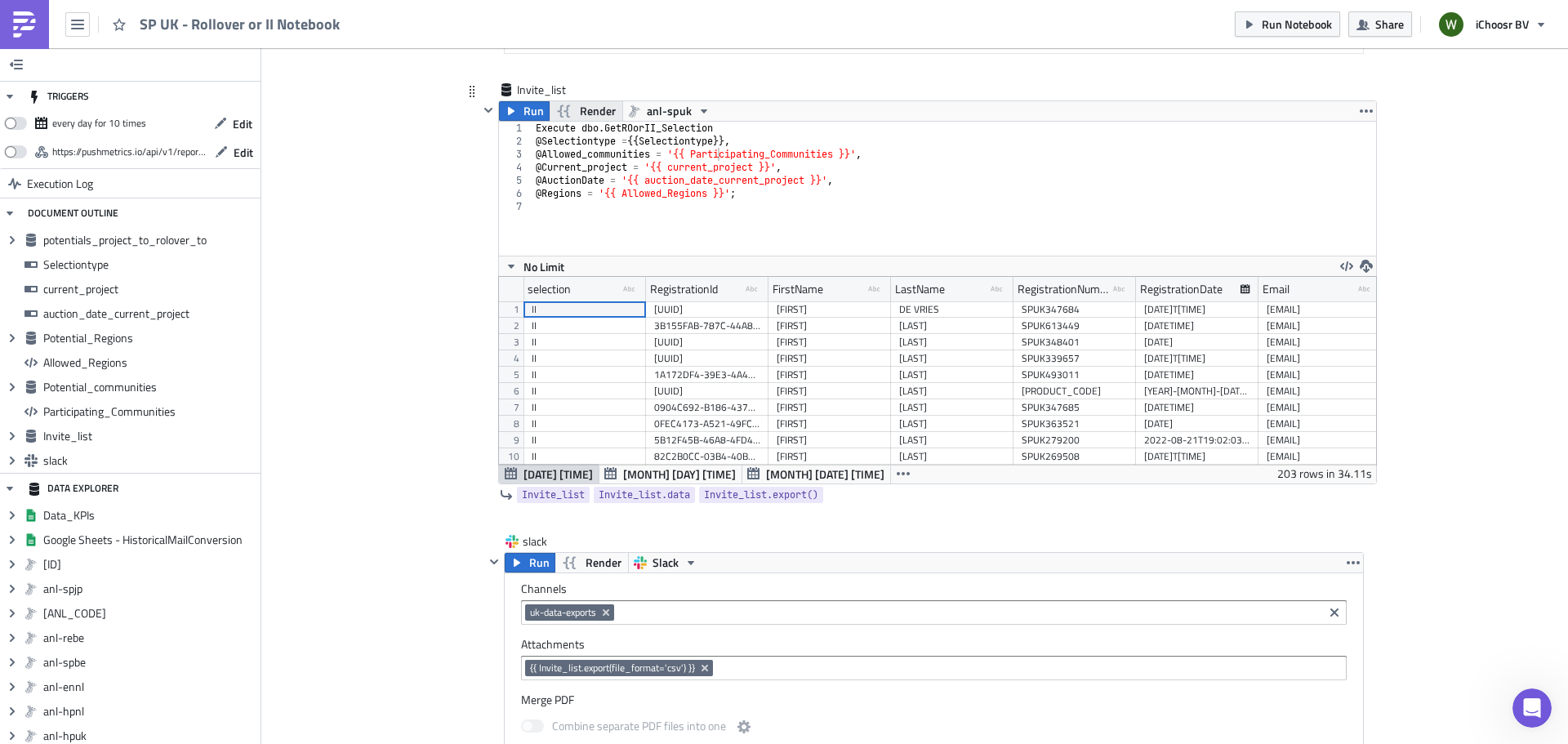 click on "Render" at bounding box center (598, 111) 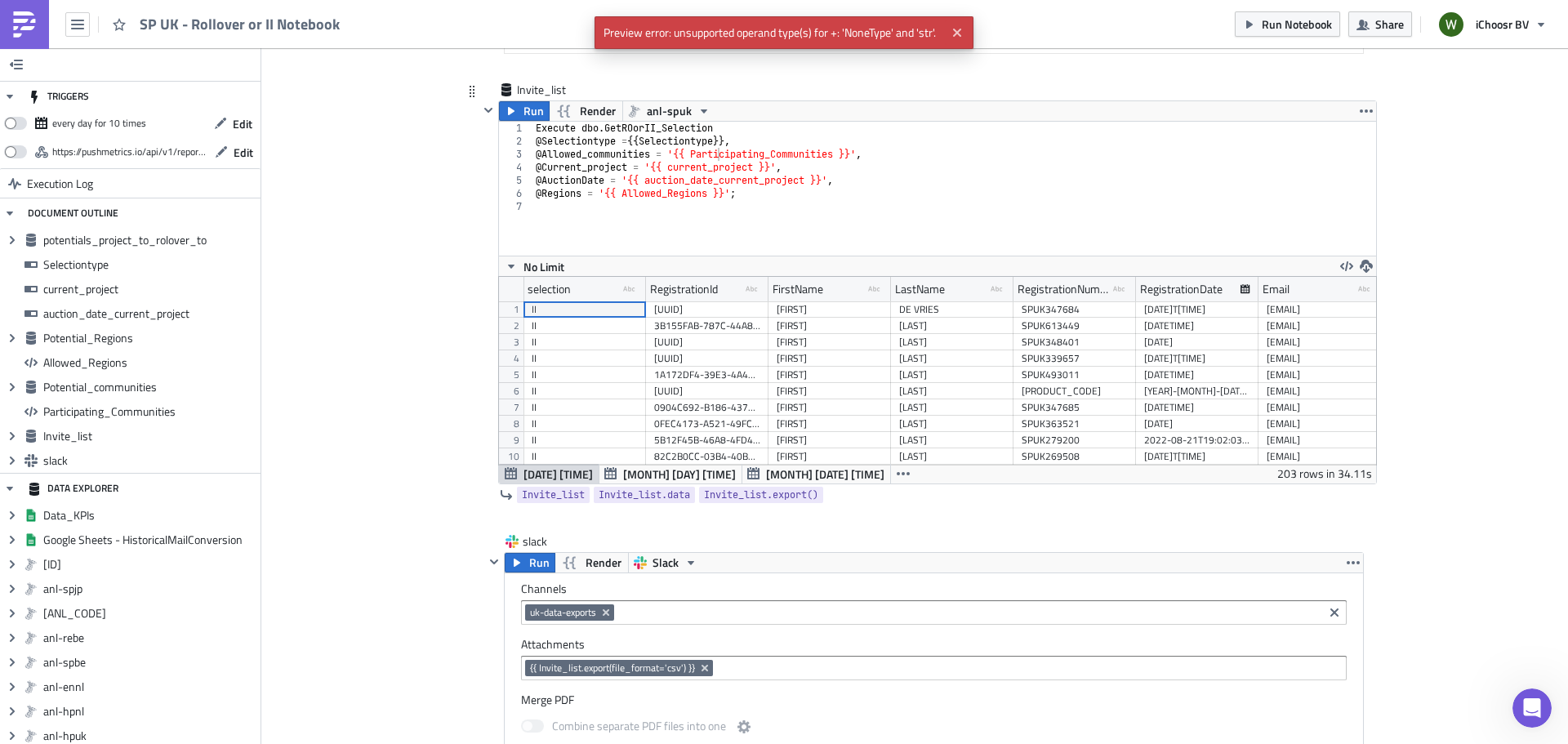 click on "Execute   dbo . GetROorII_Selection       @ Selectiontype   =  {{  Selectiontype  }},      @ Allowed_communities   =   '{{ Participating_Communities }}' ,      @ Current_project   =   '{{ current_project }}' ,      @ AuctionDate   =   '{{ auction_date_current_project }}' ,     @ Regions   =   '{{ Allowed_Regions }}' ;" at bounding box center [954, 202] 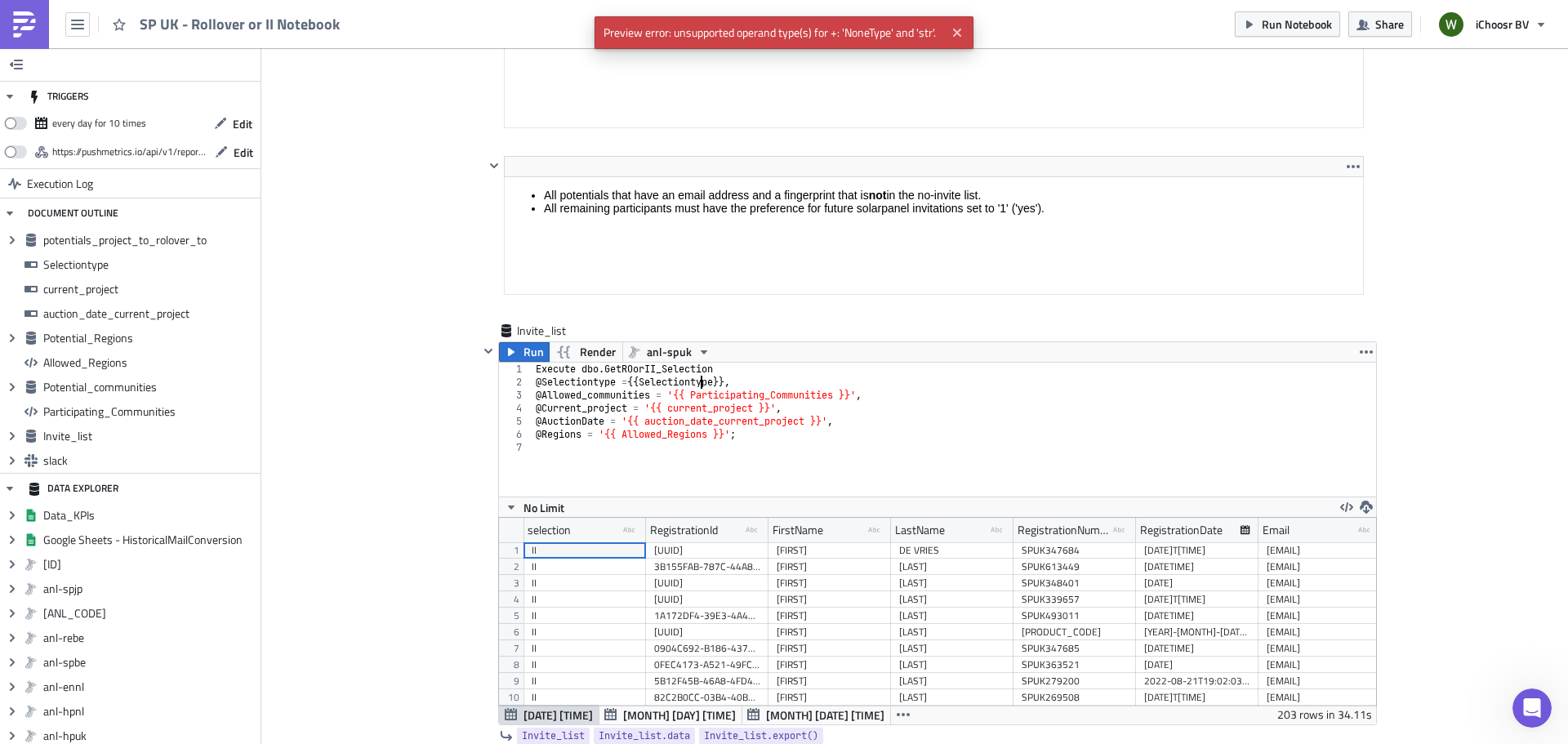 scroll, scrollTop: 5504, scrollLeft: 0, axis: vertical 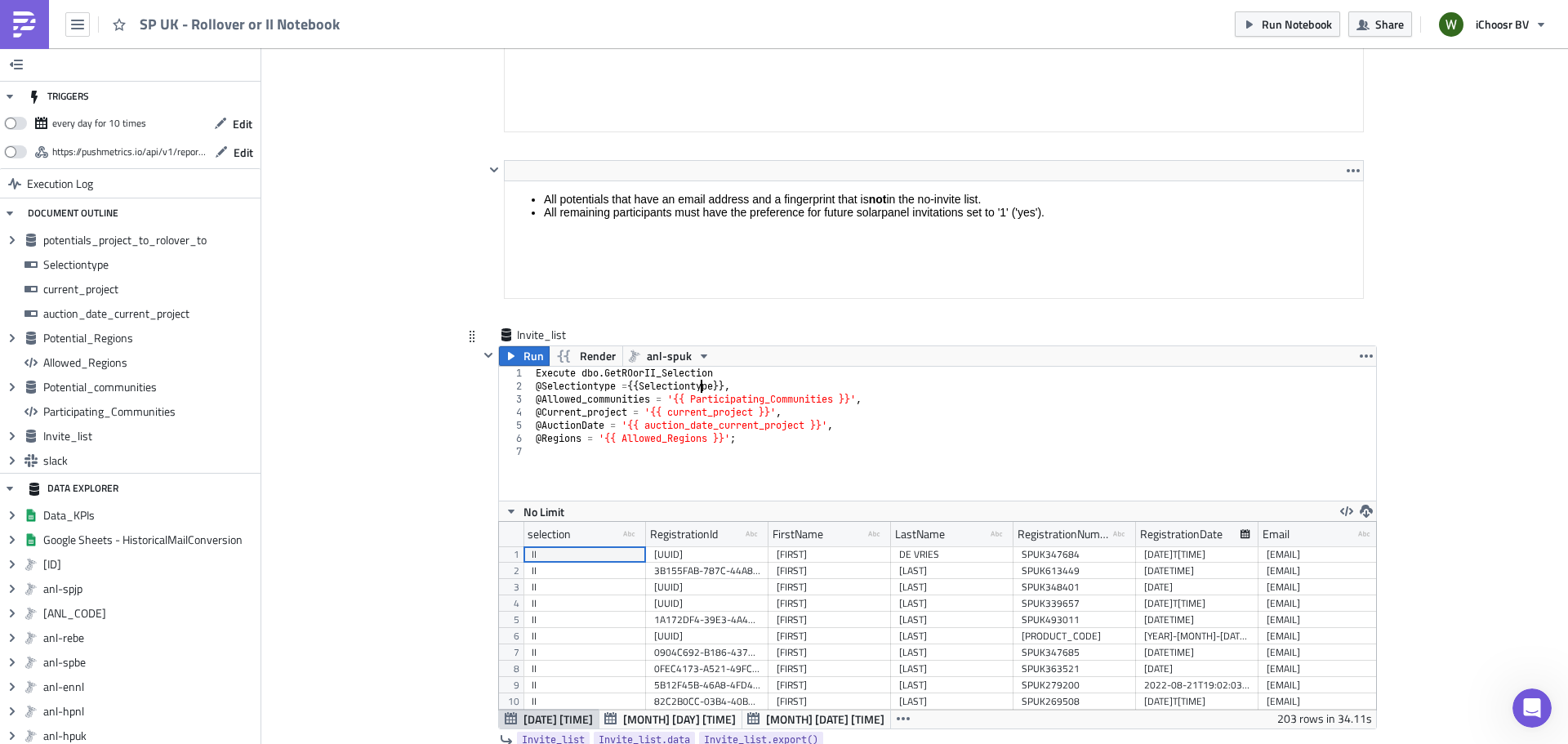 click on "Execute   dbo . GetROorII_Selection       @ Selectiontype   =  {{  Selectiontype  }},      @ Allowed_communities   =   '{{ Participating_Communities }}' ,      @ Current_project   =   '{{ current_project }}' ,      @ AuctionDate   =   '{{ auction_date_current_project }}' ,     @ Regions   =   '{{ Allowed_Regions }}' ;" at bounding box center (954, 447) 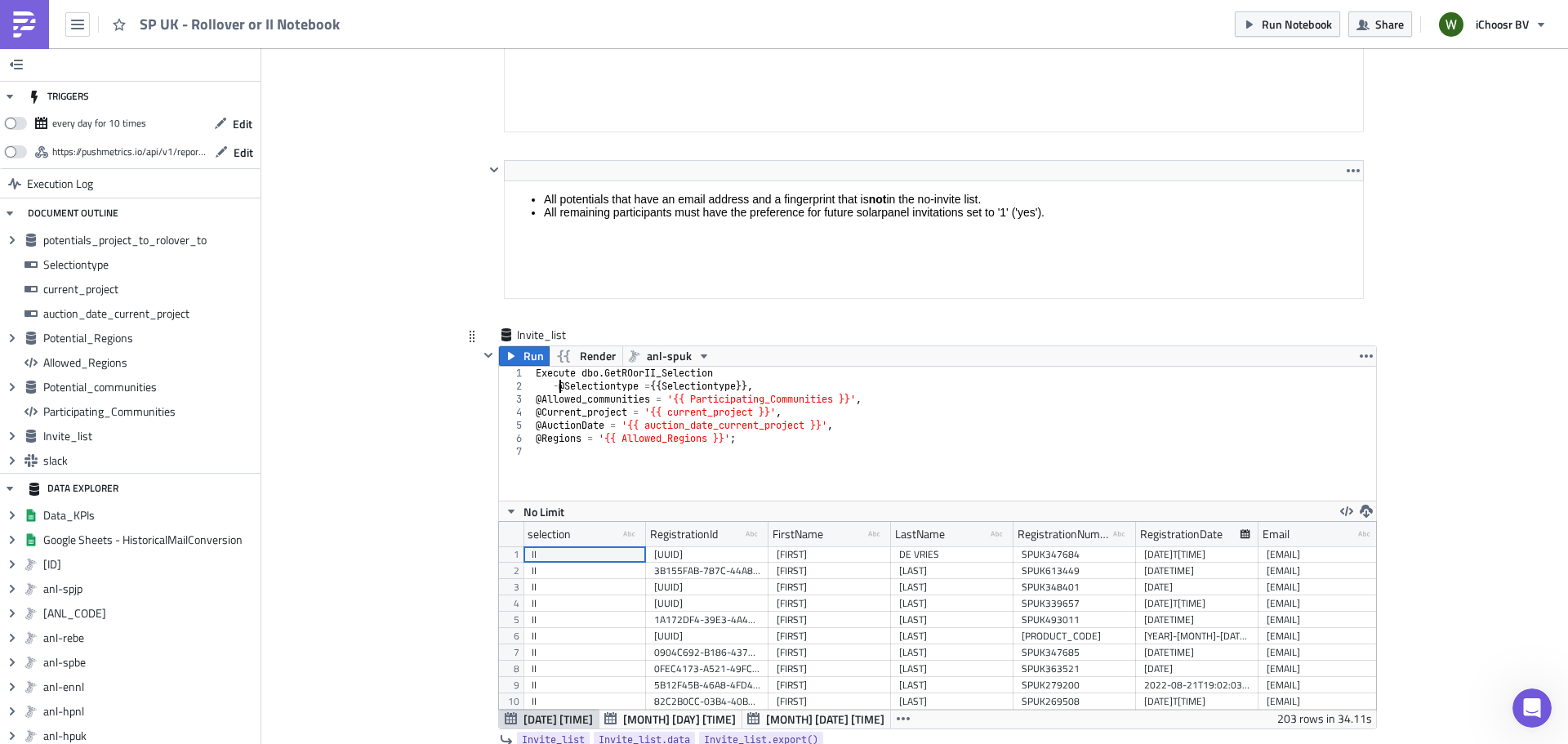 scroll, scrollTop: 0, scrollLeft: 3, axis: horizontal 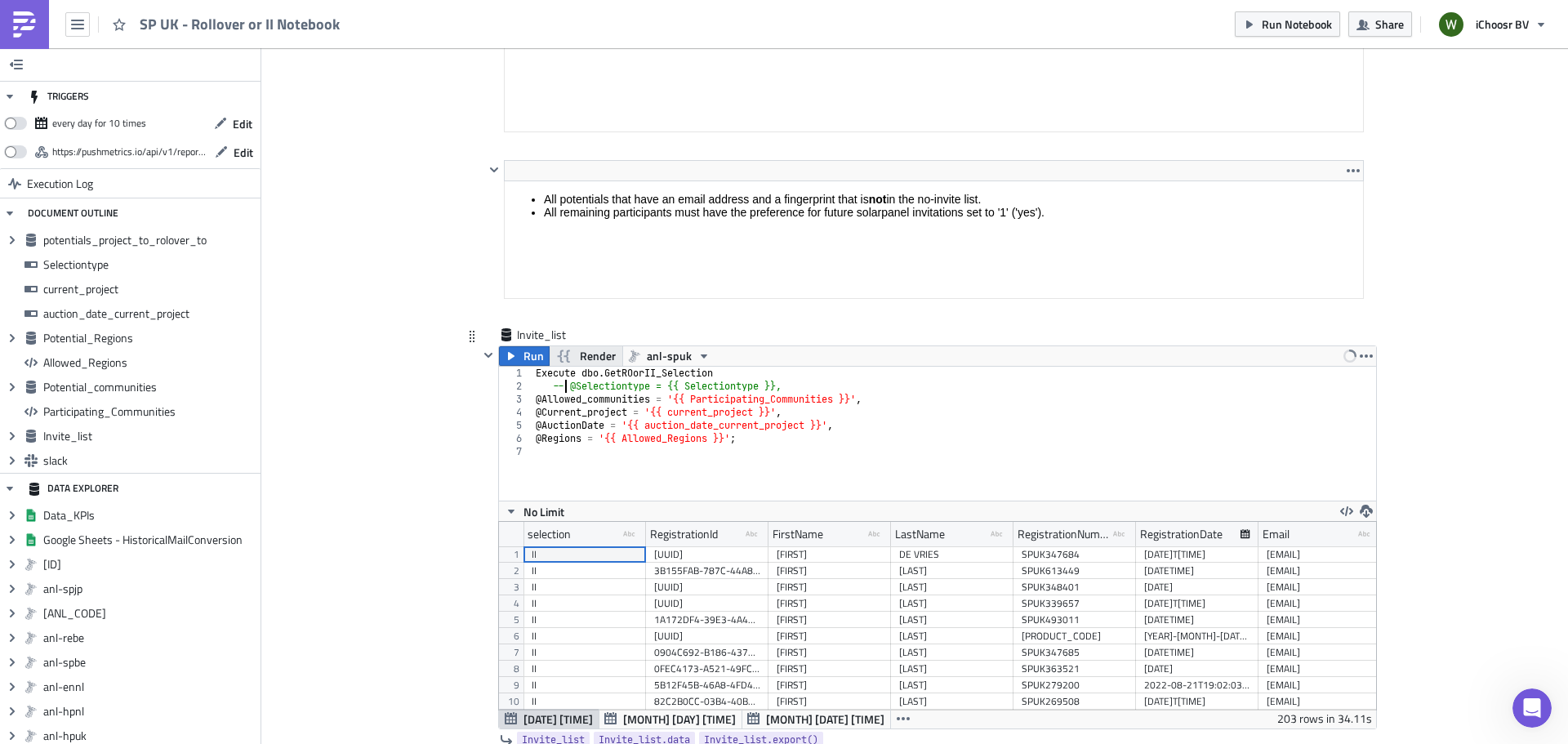 click on "Render" at bounding box center (598, 356) 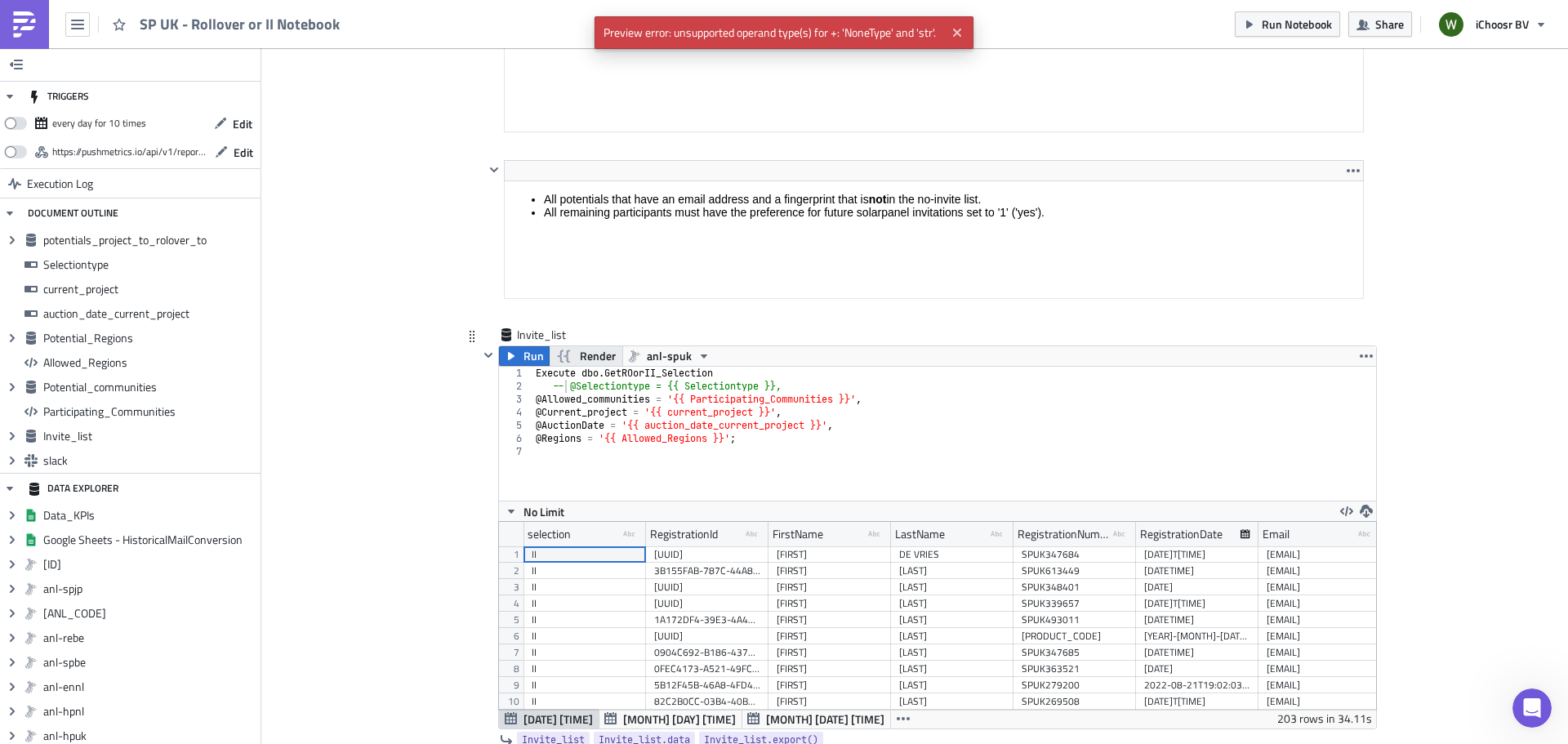 click on "Render" at bounding box center (598, 356) 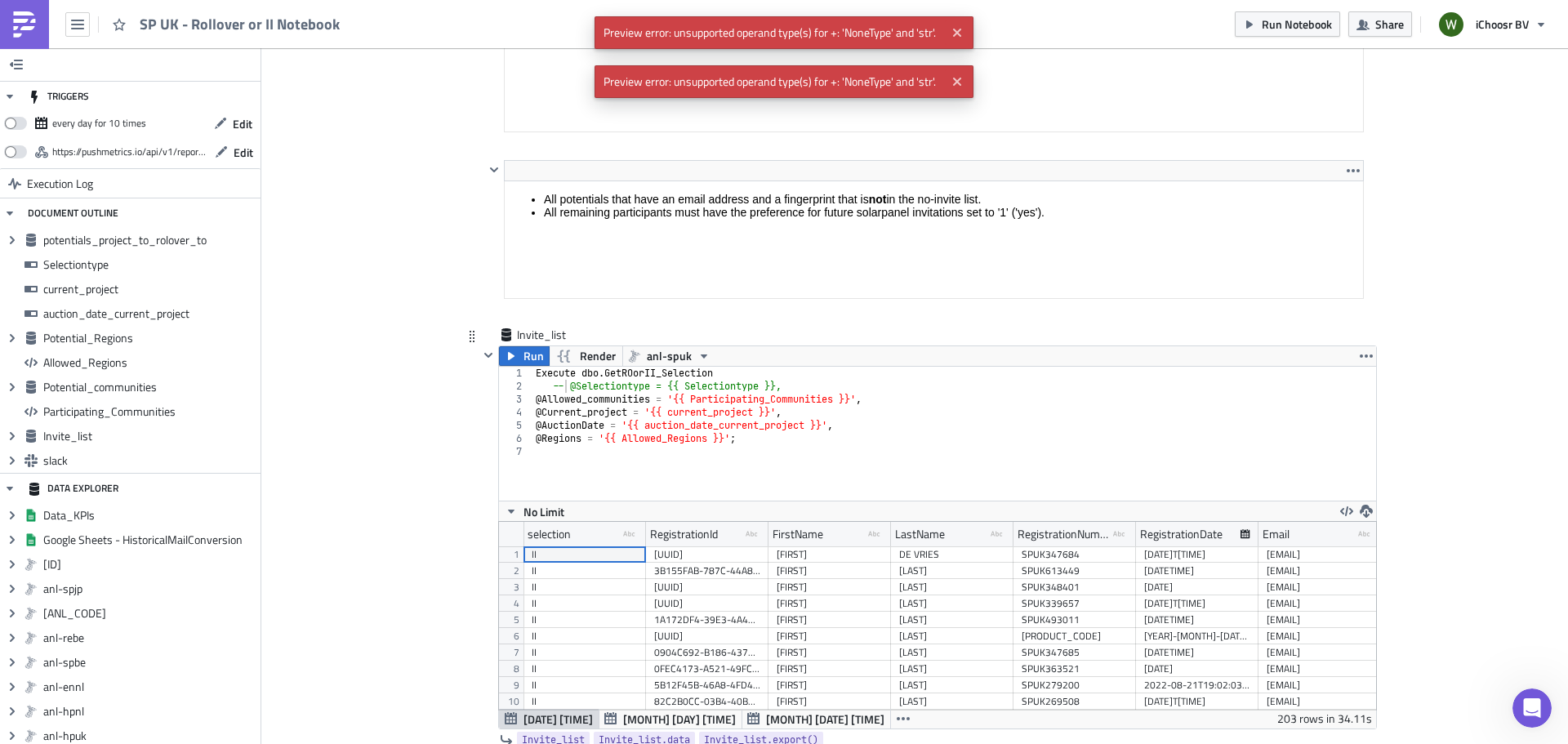 click on "Execute   dbo . GetROorII_Selection       -- @Selectiontype = {{ Selectiontype }},      @ Allowed_communities   =   '{{ Participating_Communities }}' ,      @ Current_project   =   '{{ current_project }}' ,      @ AuctionDate   =   '{{ auction_date_current_project }}' ,     @ Regions   =   '{{ Allowed_Regions }}' ;" at bounding box center (954, 447) 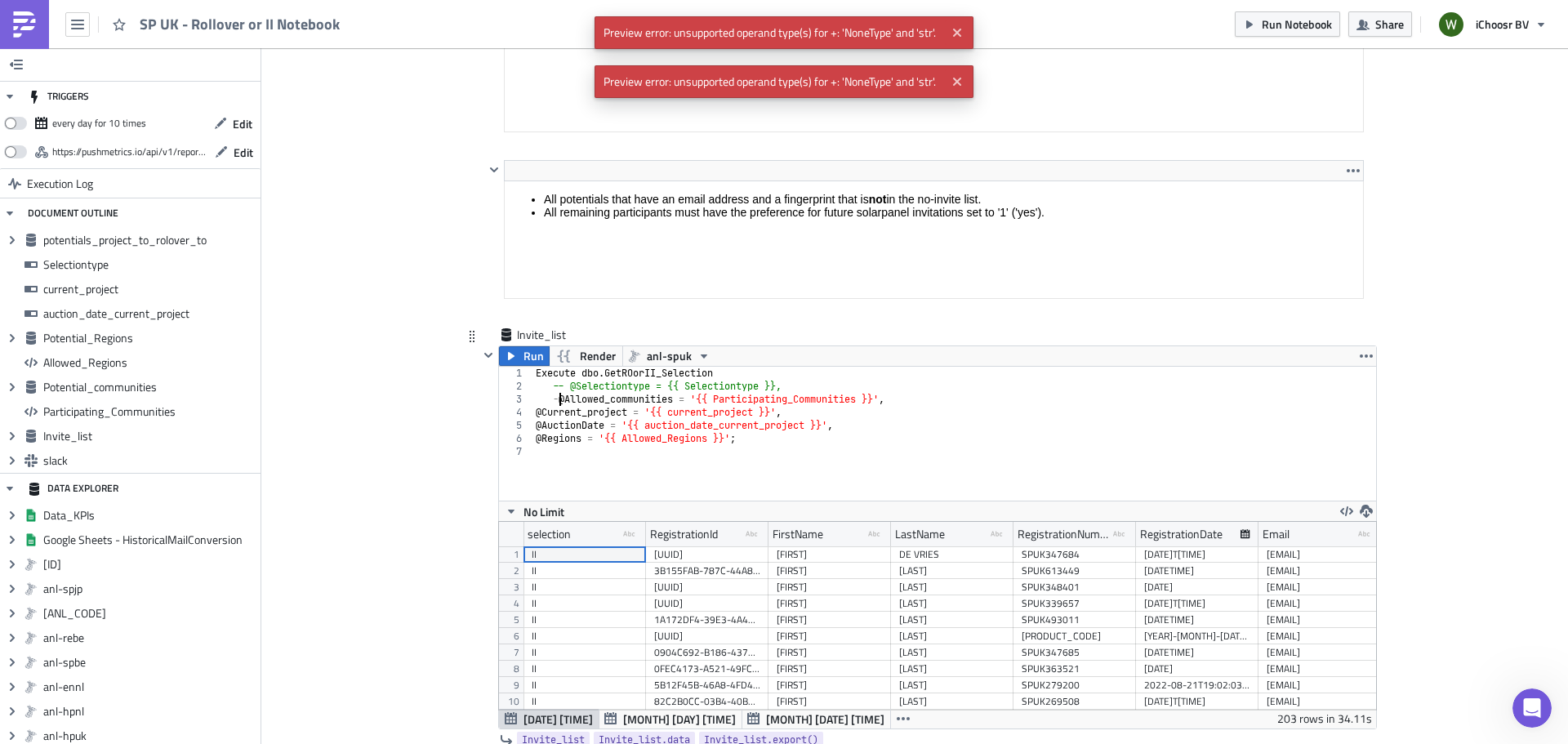 scroll, scrollTop: 0, scrollLeft: 3, axis: horizontal 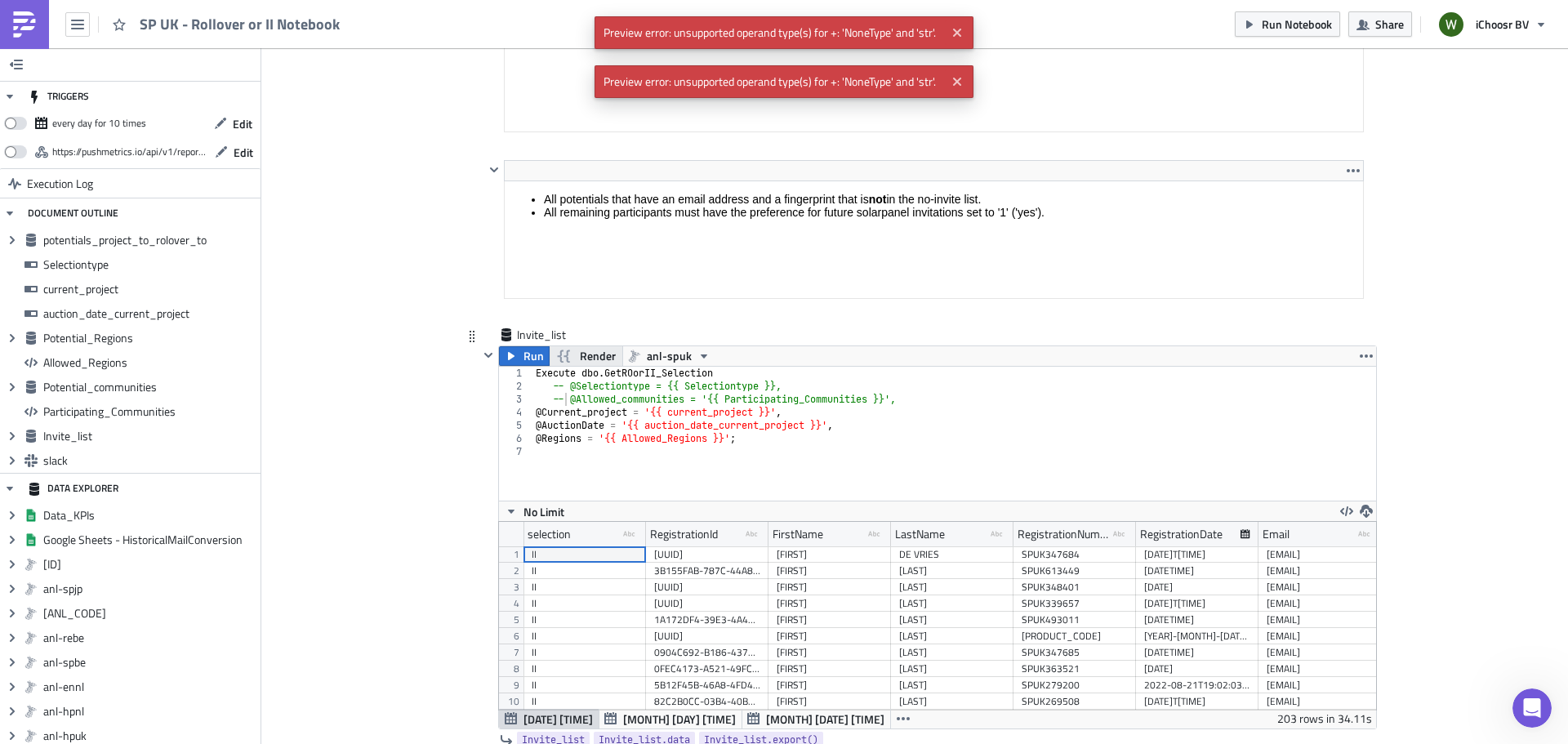 click on "Render" at bounding box center (598, 356) 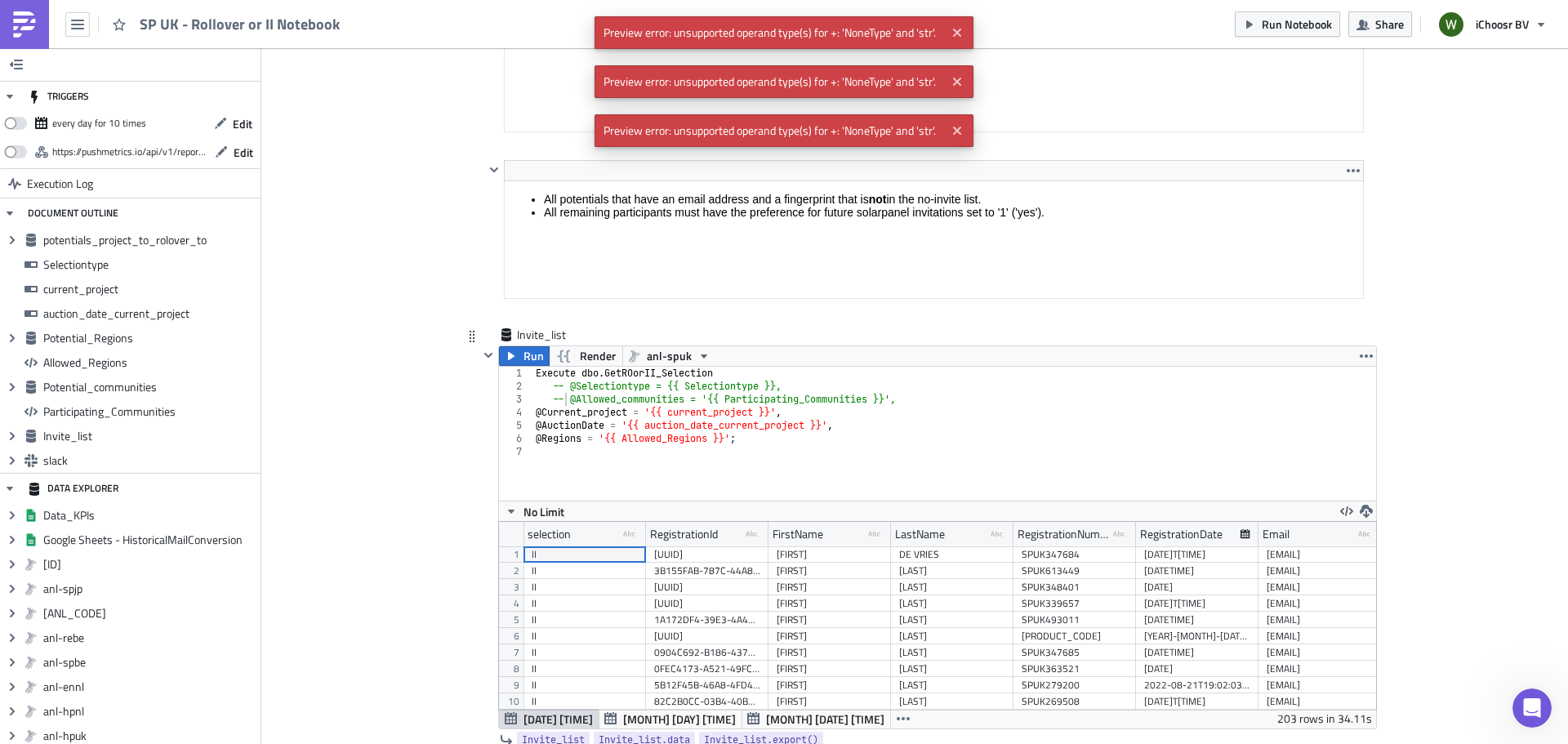 click on "Execute   dbo . GetROorII_Selection       -- @Selectiontype = {{ Selectiontype }},      -- @Allowed_communities = '{{ Participating_Communities }}',      @ Current_project   =   '{{ current_project }}' ,      @ AuctionDate   =   '{{ auction_date_current_project }}' ,     @ Regions   =   '{{ Allowed_Regions }}' ;" at bounding box center [954, 447] 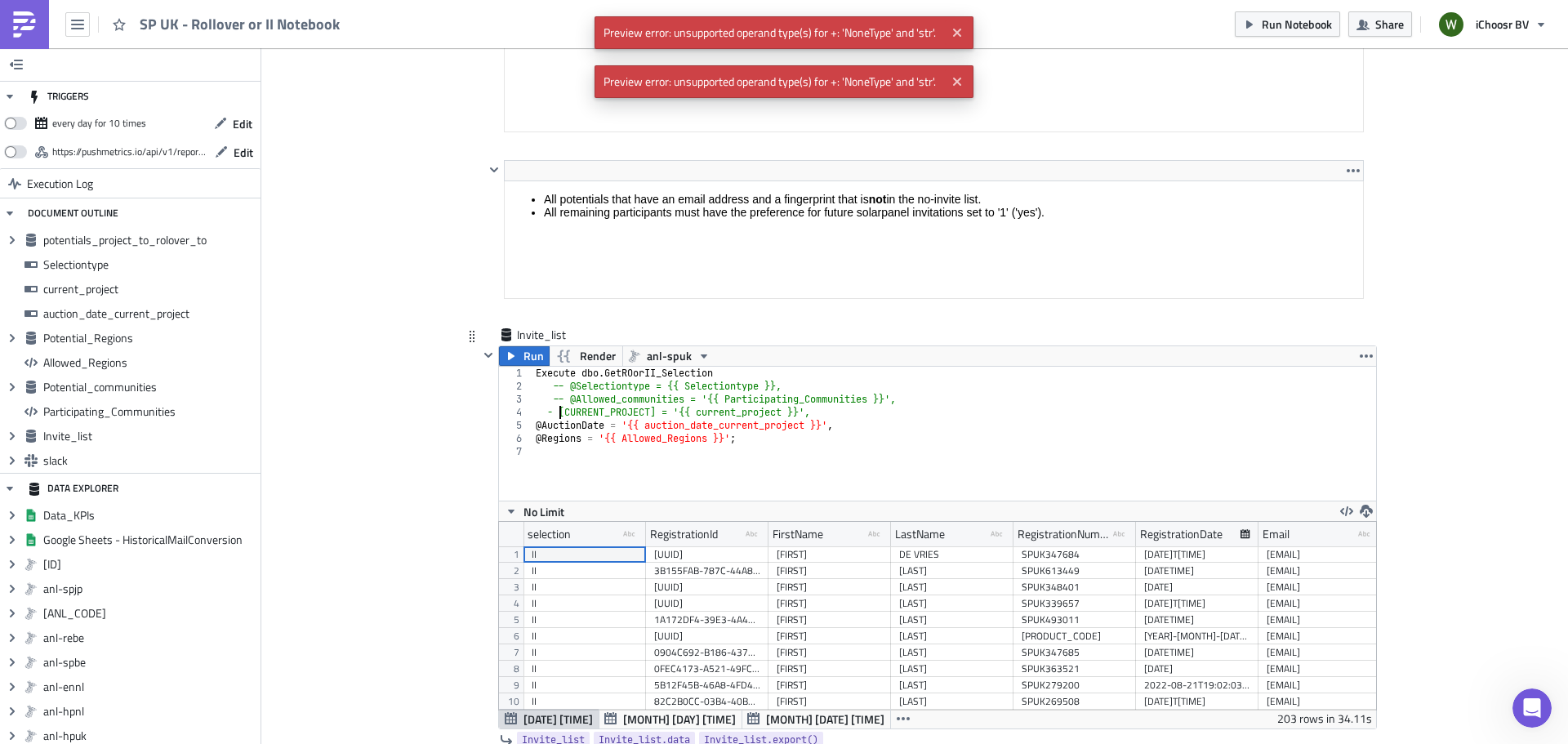 scroll, scrollTop: 0, scrollLeft: 2, axis: horizontal 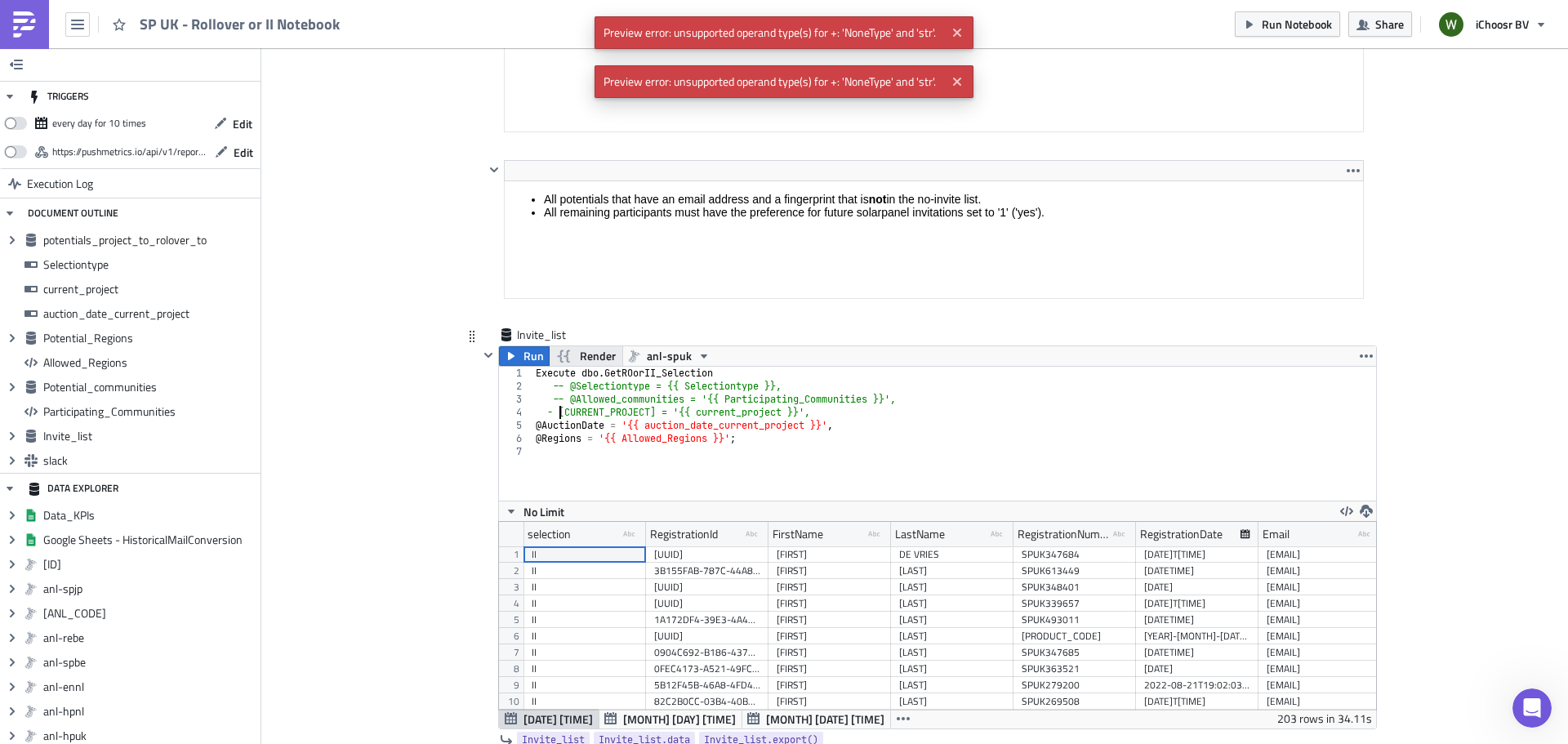 click on "Render" at bounding box center (598, 356) 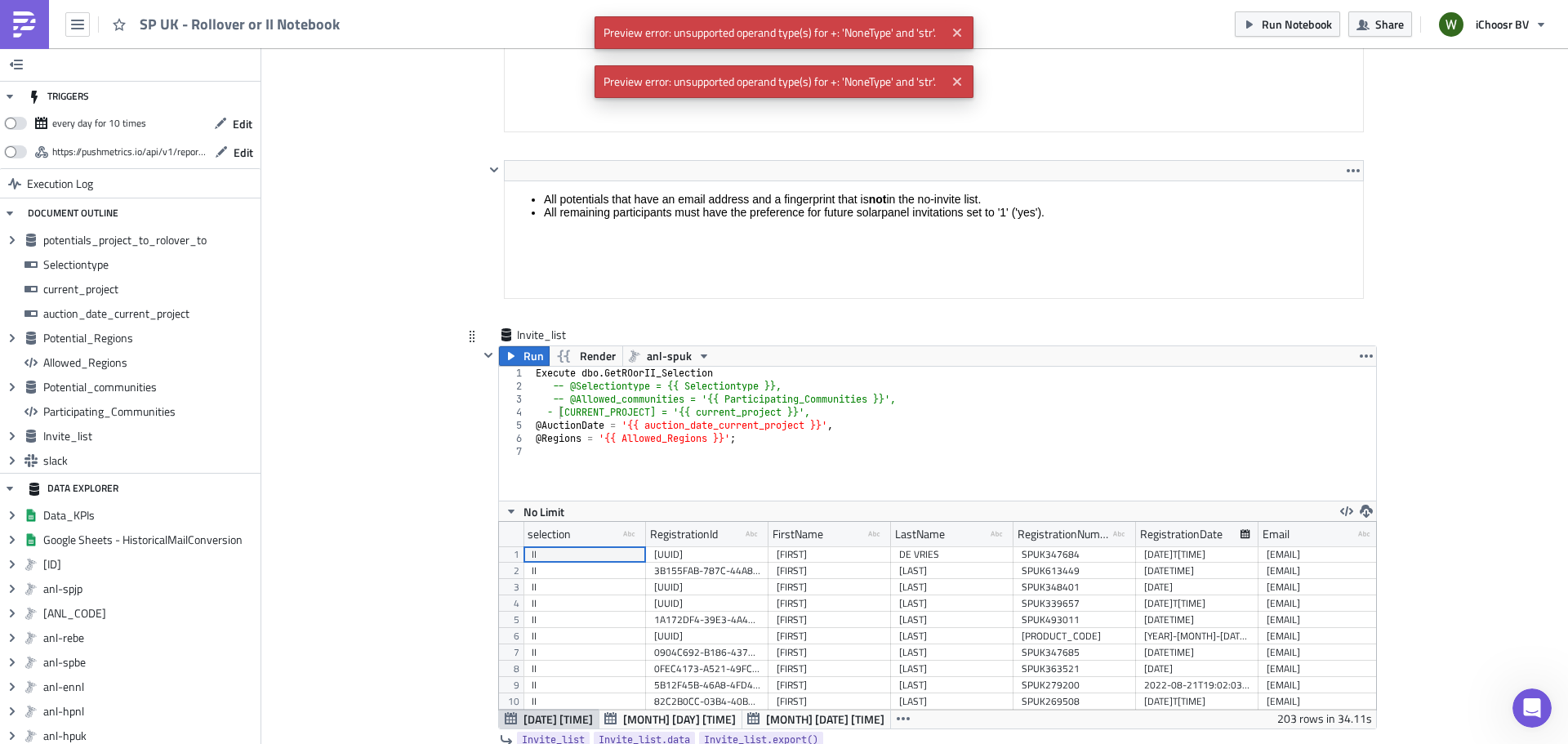 click on "Execute   dbo . GetROorII_Selection       -- @Selectiontype = {{ Selectiontype }},      -- @Allowed_communities = '{{ Participating_Communities }}',     --  @Current_project = '{{ current_project }}',      @ AuctionDate   =   '{{ auction_date_current_project }}' ,     @ Regions   =   '{{ Allowed_Regions }}' ;" at bounding box center (954, 447) 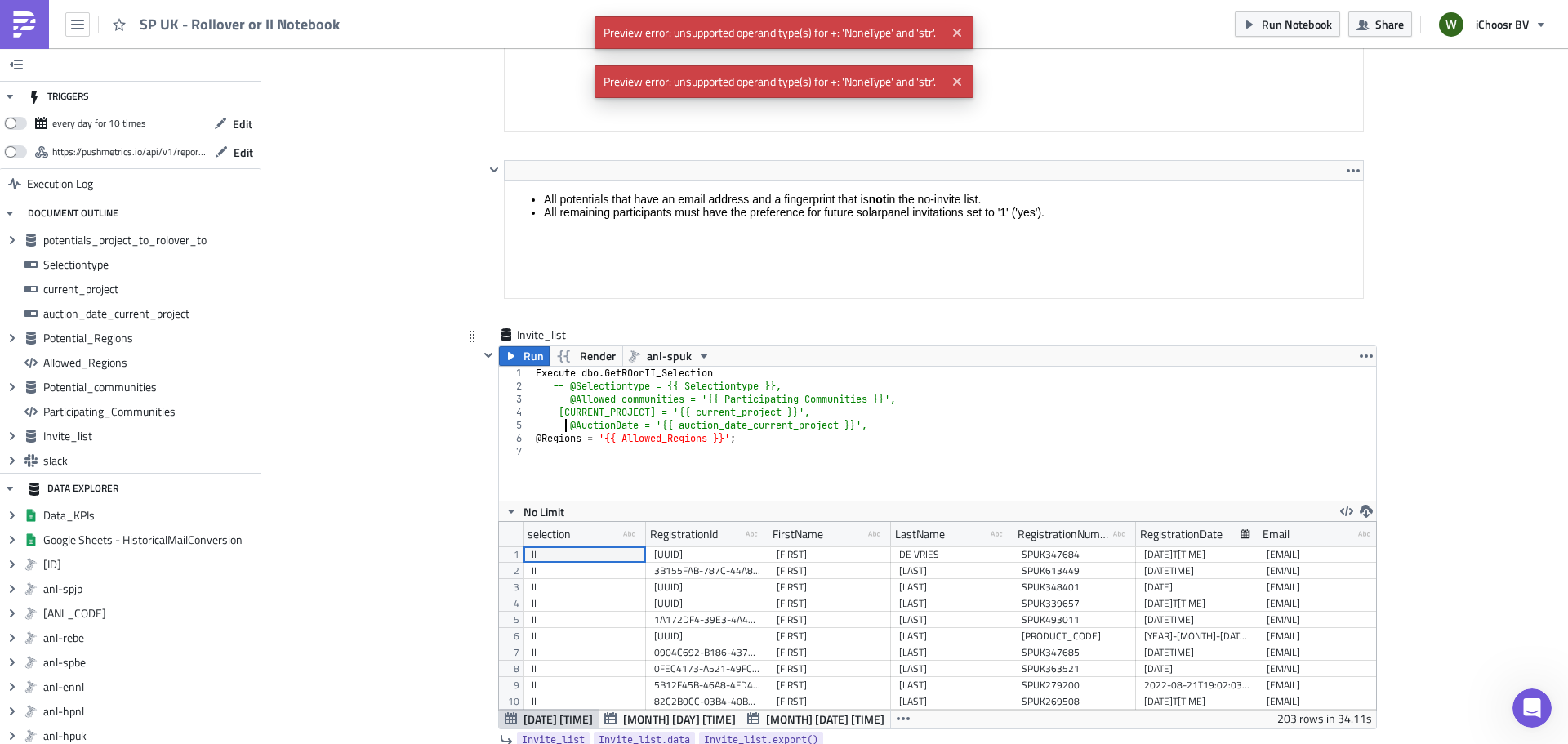 scroll, scrollTop: 0, scrollLeft: 3, axis: horizontal 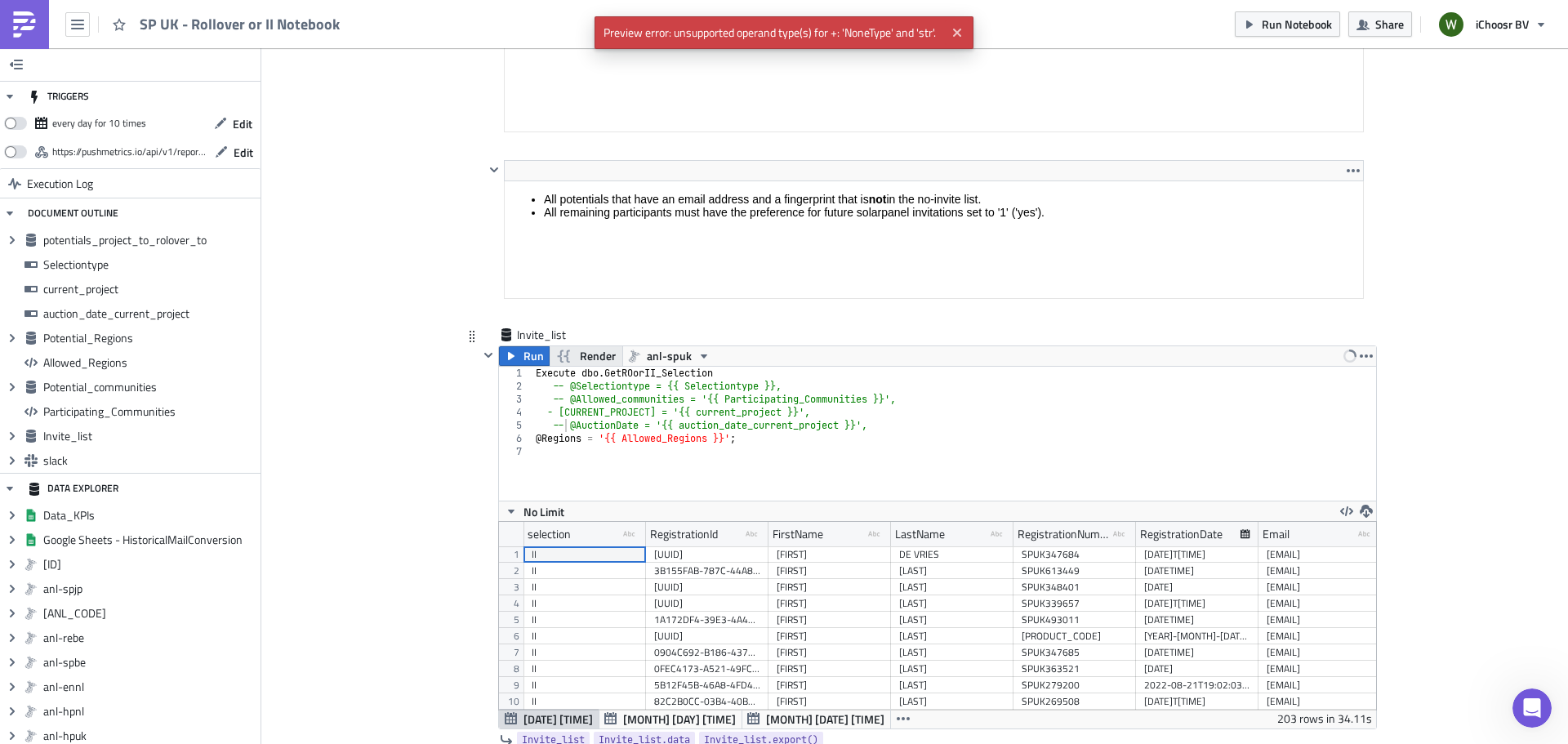 click on "Render" at bounding box center (598, 356) 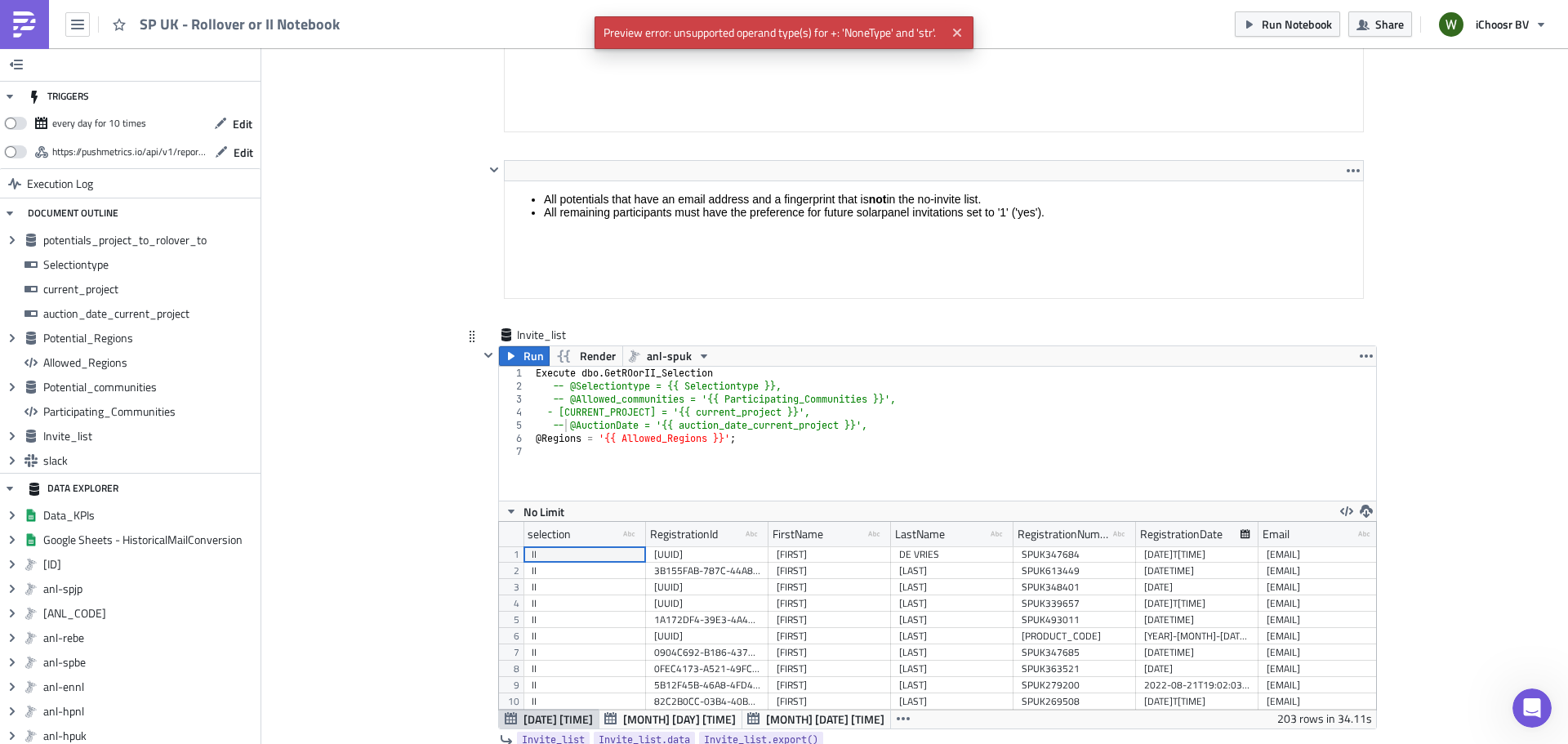 click on "Execute   dbo . GetROorII_Selection       -- @Selectiontype = {{ Selectiontype }},      -- @Allowed_communities = '{{ Participating_Communities }}',     --  @Current_project = '{{ current_project }}',      -- @AuctionDate = '{{ auction_date_current_project }}',     @ Regions   =   '{{ Allowed_Regions }}' ;" at bounding box center [954, 447] 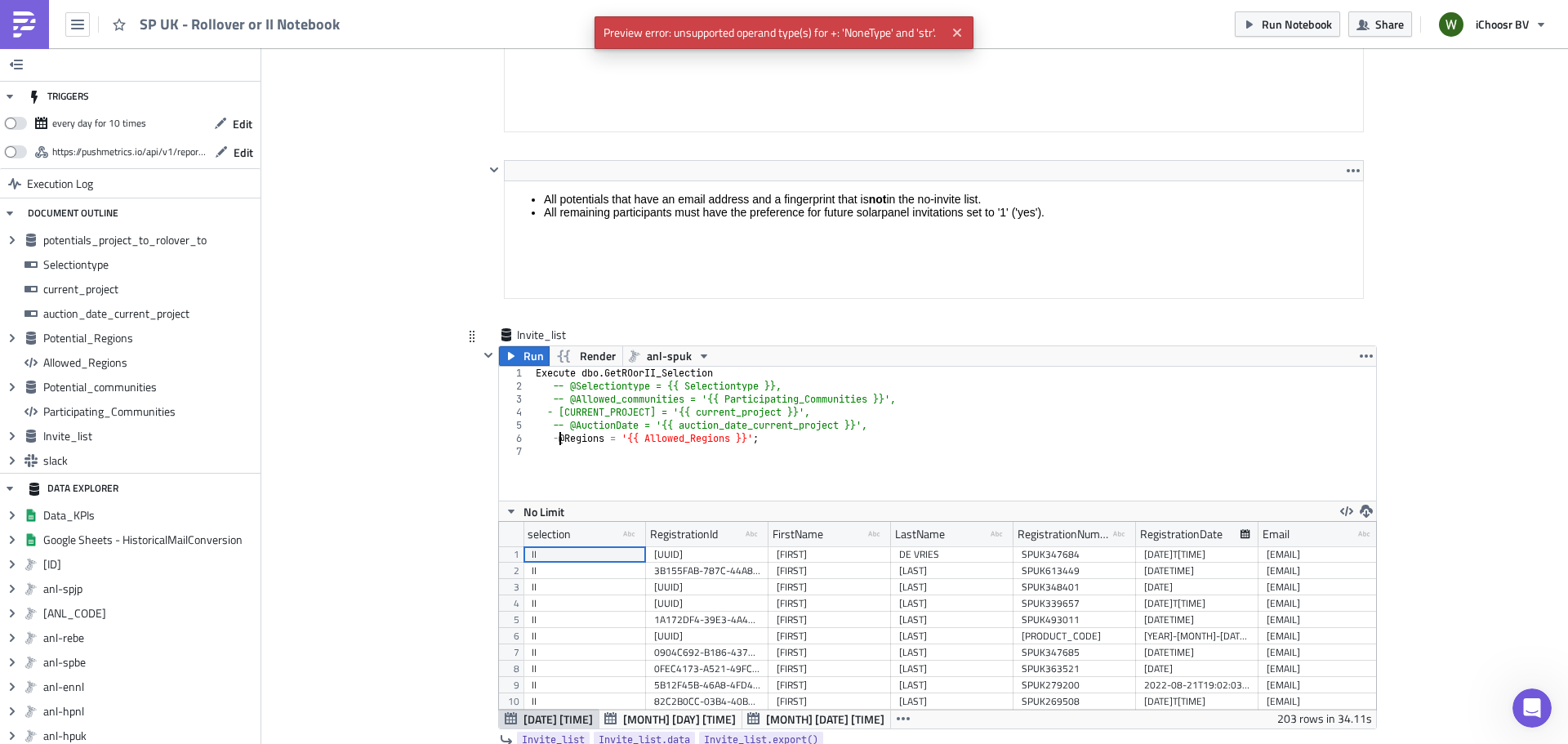 scroll, scrollTop: 0, scrollLeft: 3, axis: horizontal 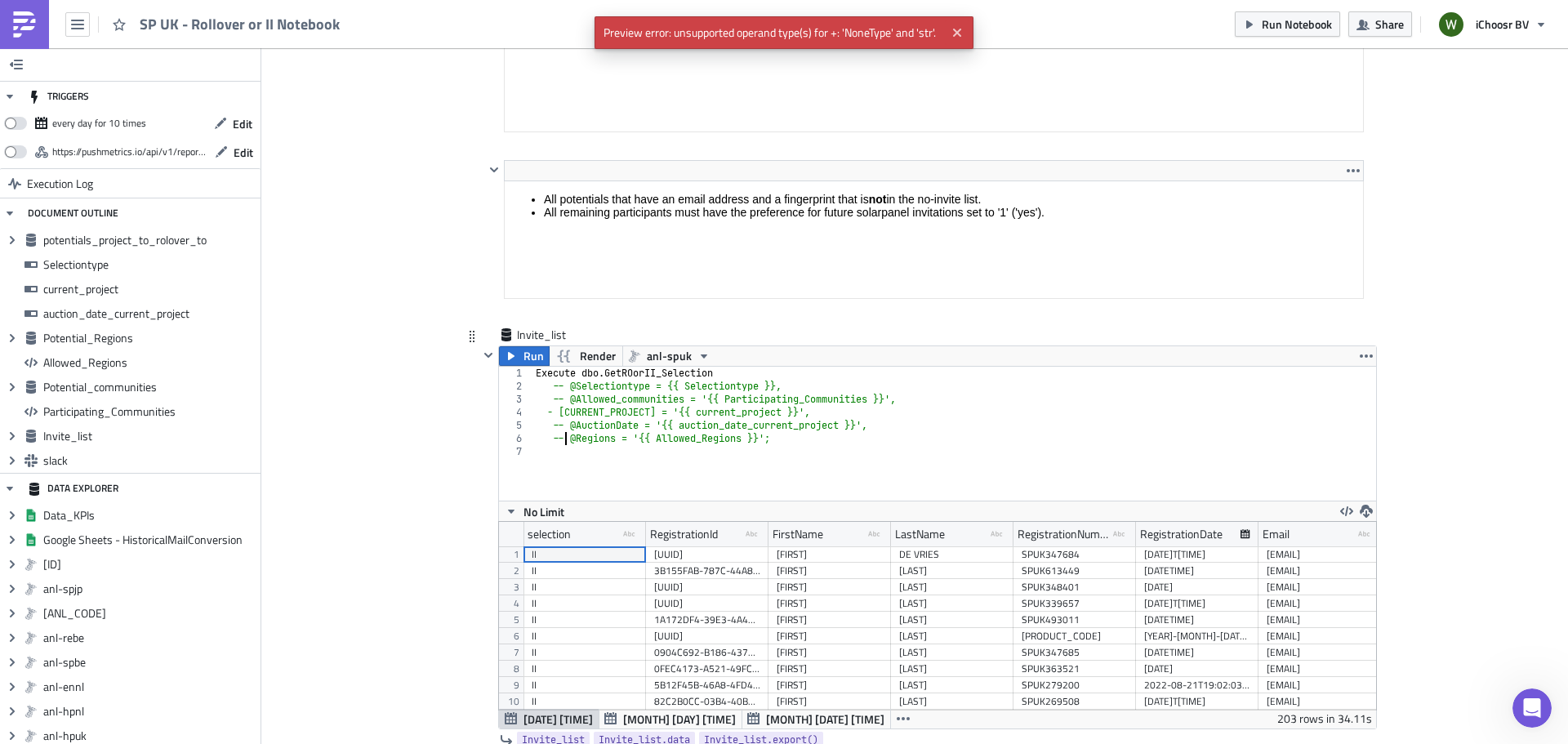 click on "Execute   dbo . GetROorII_Selection       -- @Selectiontype = {{ Selectiontype }},      -- @Allowed_communities = '{{ Participating_Communities }}',     --  @Current_project = '{{ current_project }}',      -- @AuctionDate = '{{ auction_date_current_project }}',     -- @Regions = '{{ Allowed_Regions }}';" at bounding box center [954, 447] 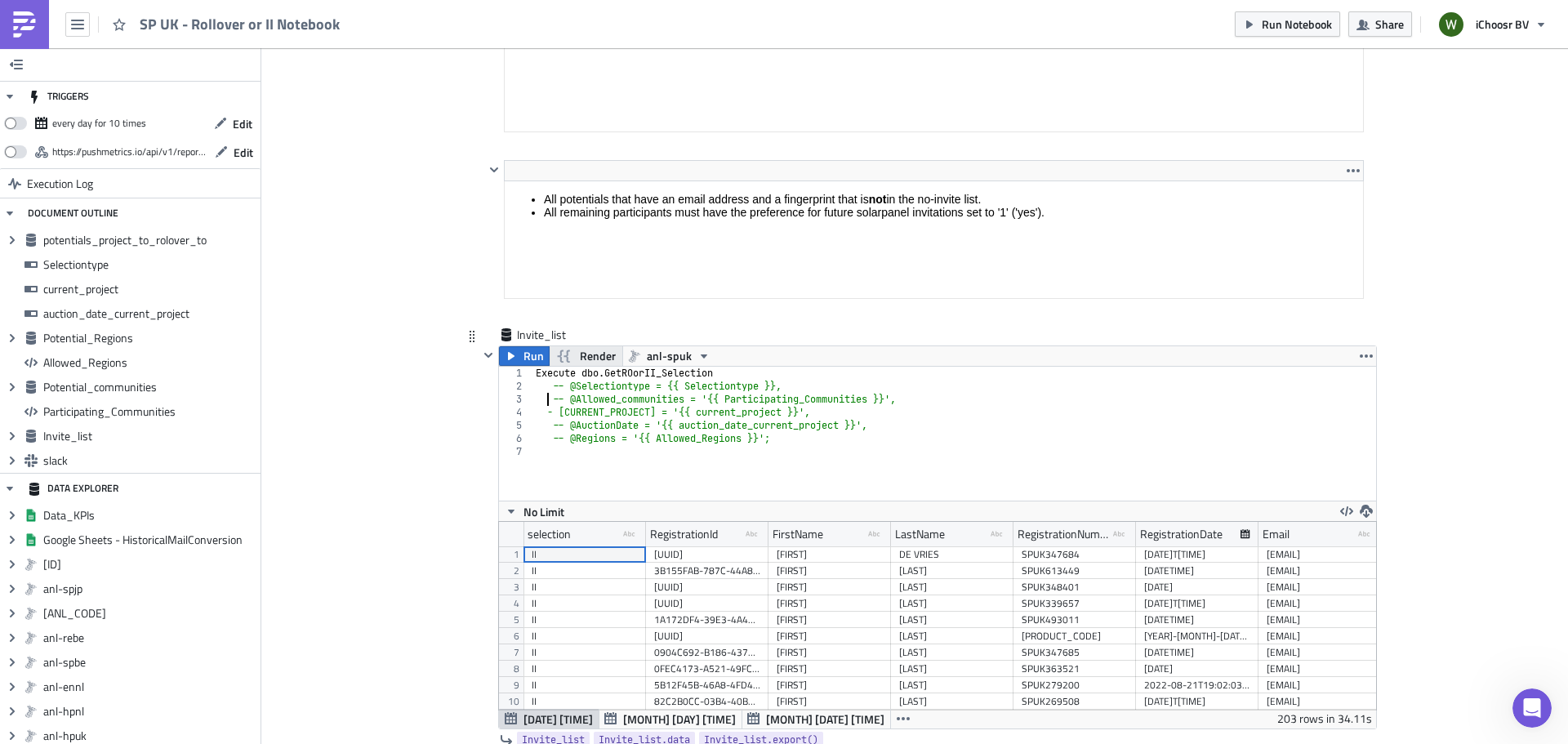 click on "Render" at bounding box center [598, 356] 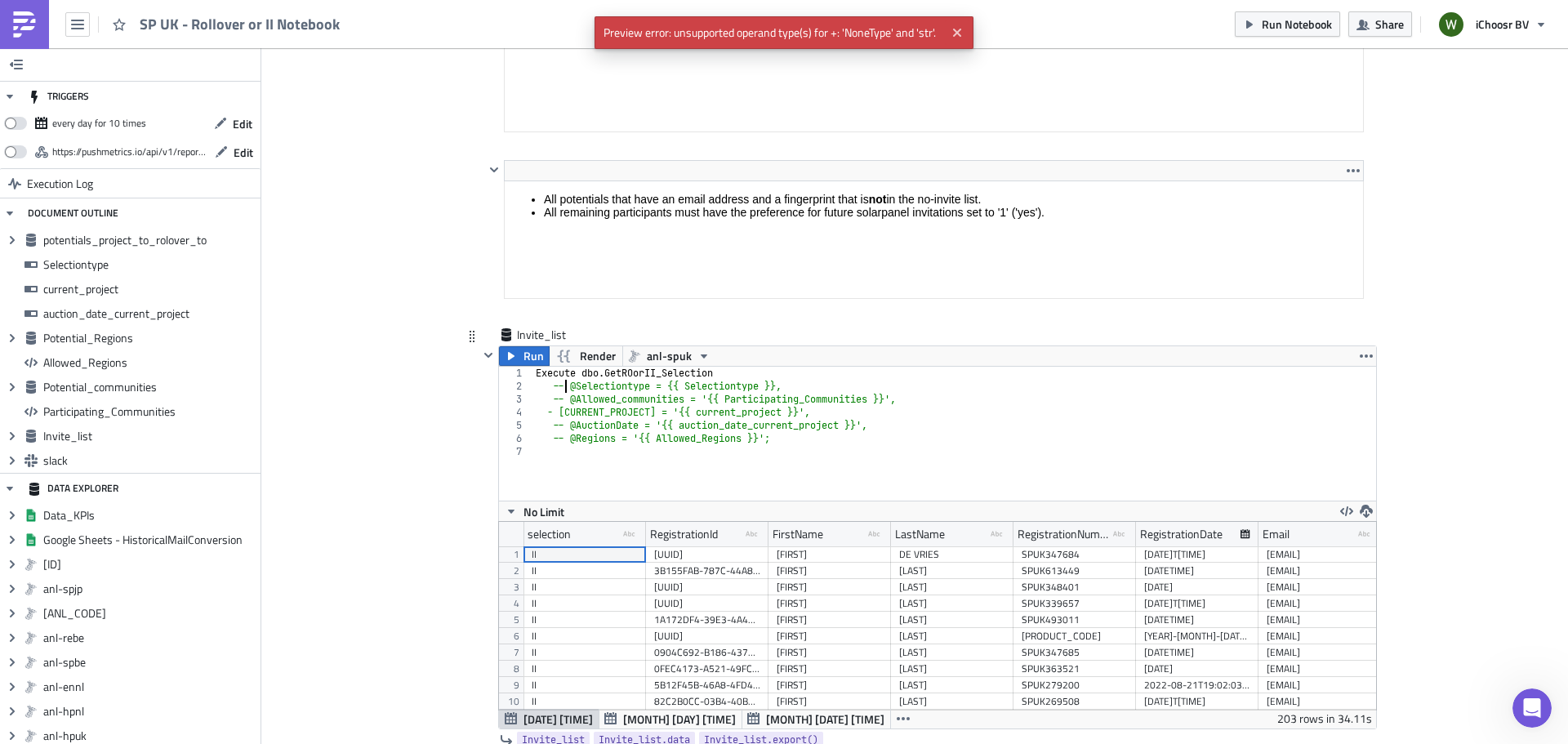 click on "Execute   dbo . GetROorII_Selection       -- @Selectiontype = {{ Selectiontype }},      -- @Allowed_communities = '{{ Participating_Communities }}',     --  @Current_project = '{{ current_project }}',      -- @AuctionDate = '{{ auction_date_current_project }}',     -- @Regions = '{{ Allowed_Regions }}';" at bounding box center (954, 447) 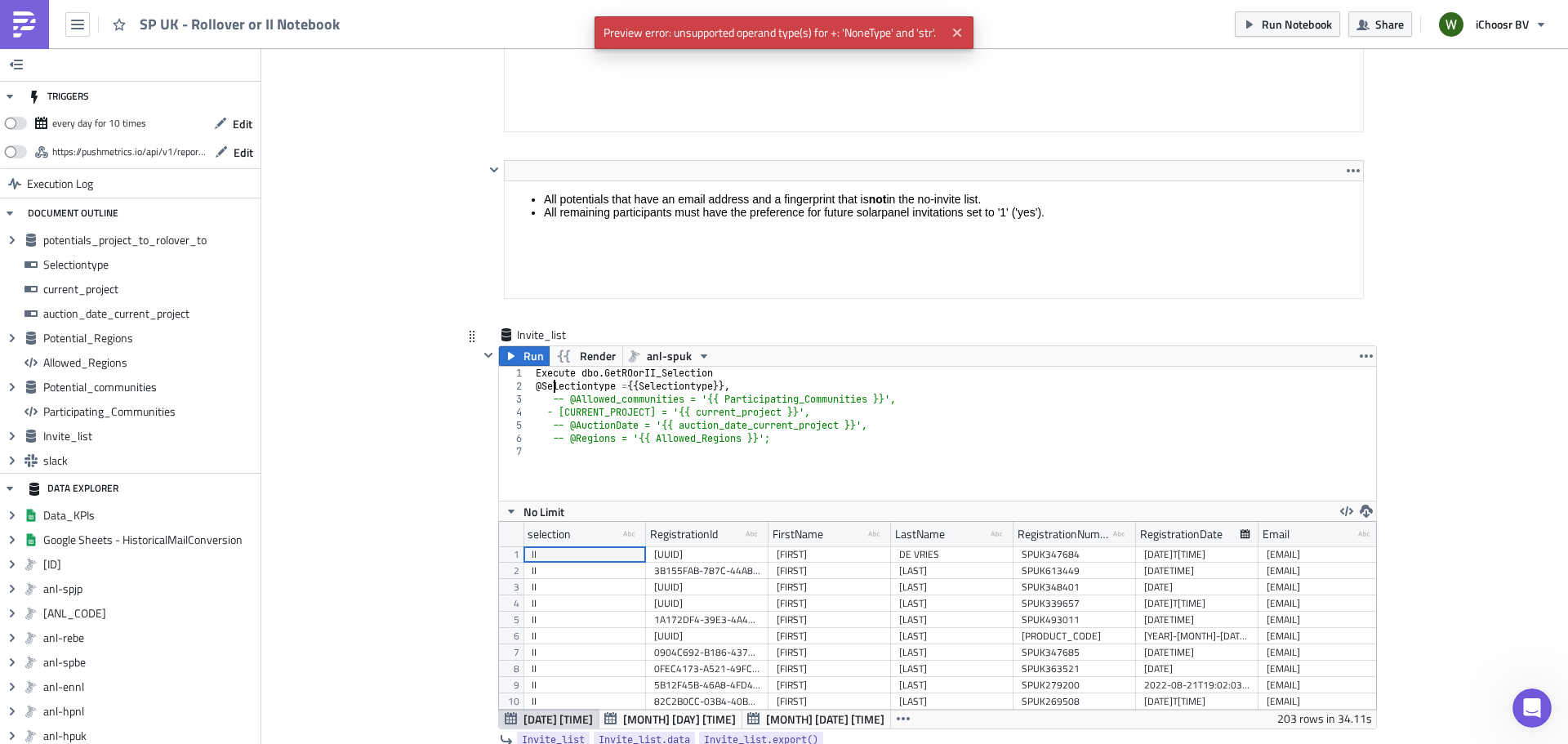 click on "Execute   dbo . GetROorII_Selection       @ Selectiontype   =  {{  Selectiontype  }},      -- @Allowed_communities = '{{ Participating_Communities }}',     --  @Current_project = '{{ current_project }}',      -- @AuctionDate = '{{ auction_date_current_project }}',     -- @Regions = '{{ Allowed_Regions }}';" at bounding box center (954, 447) 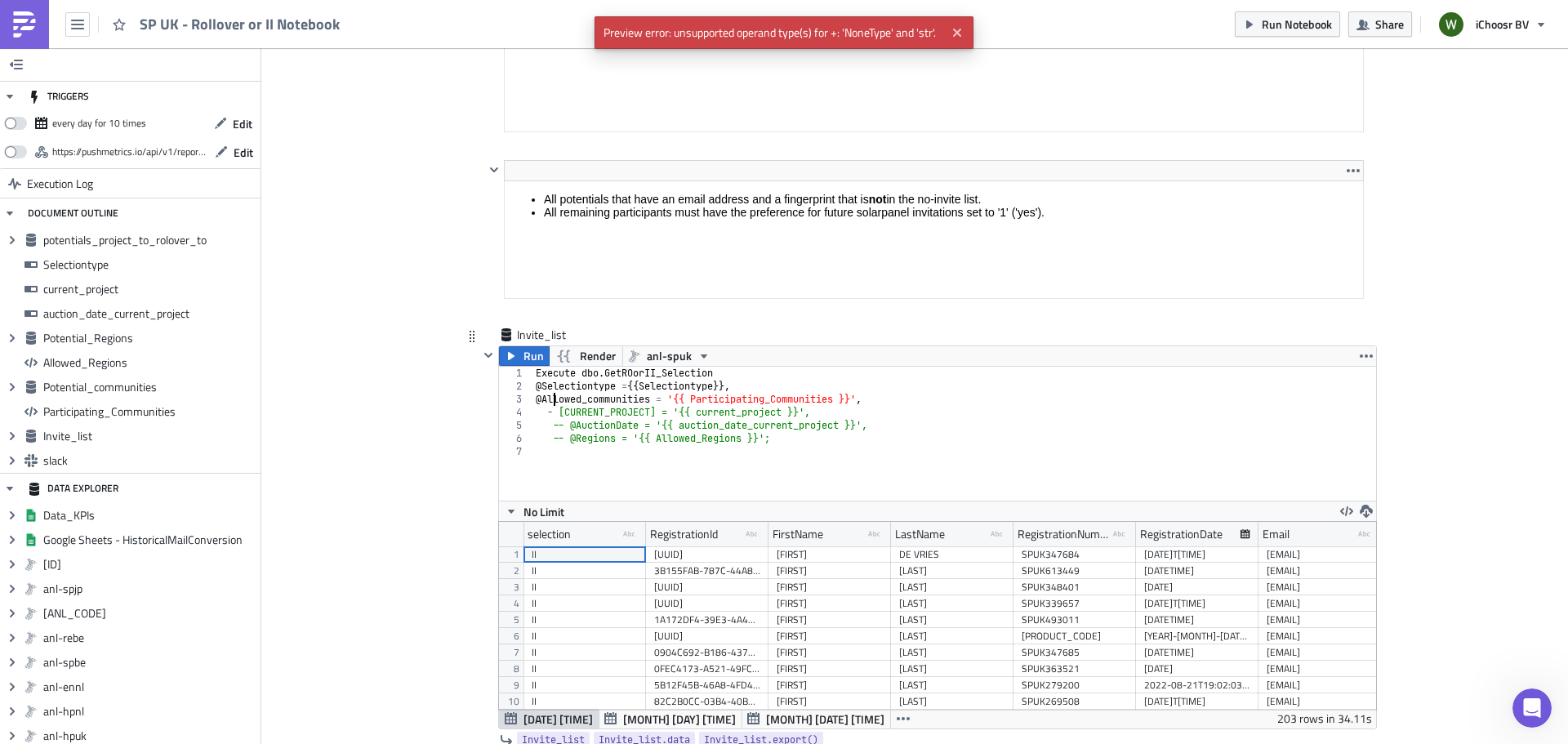 click on "Execute   dbo . GetROorII_Selection       @ Selectiontype   =  {{  Selectiontype  }},      @ Allowed_communities   =   '{{ Participating_Communities }}' ,     --  @Current_project = '{{ current_project }}',      -- @AuctionDate = '{{ auction_date_current_project }}',     -- @Regions = '{{ Allowed_Regions }}';" at bounding box center [954, 447] 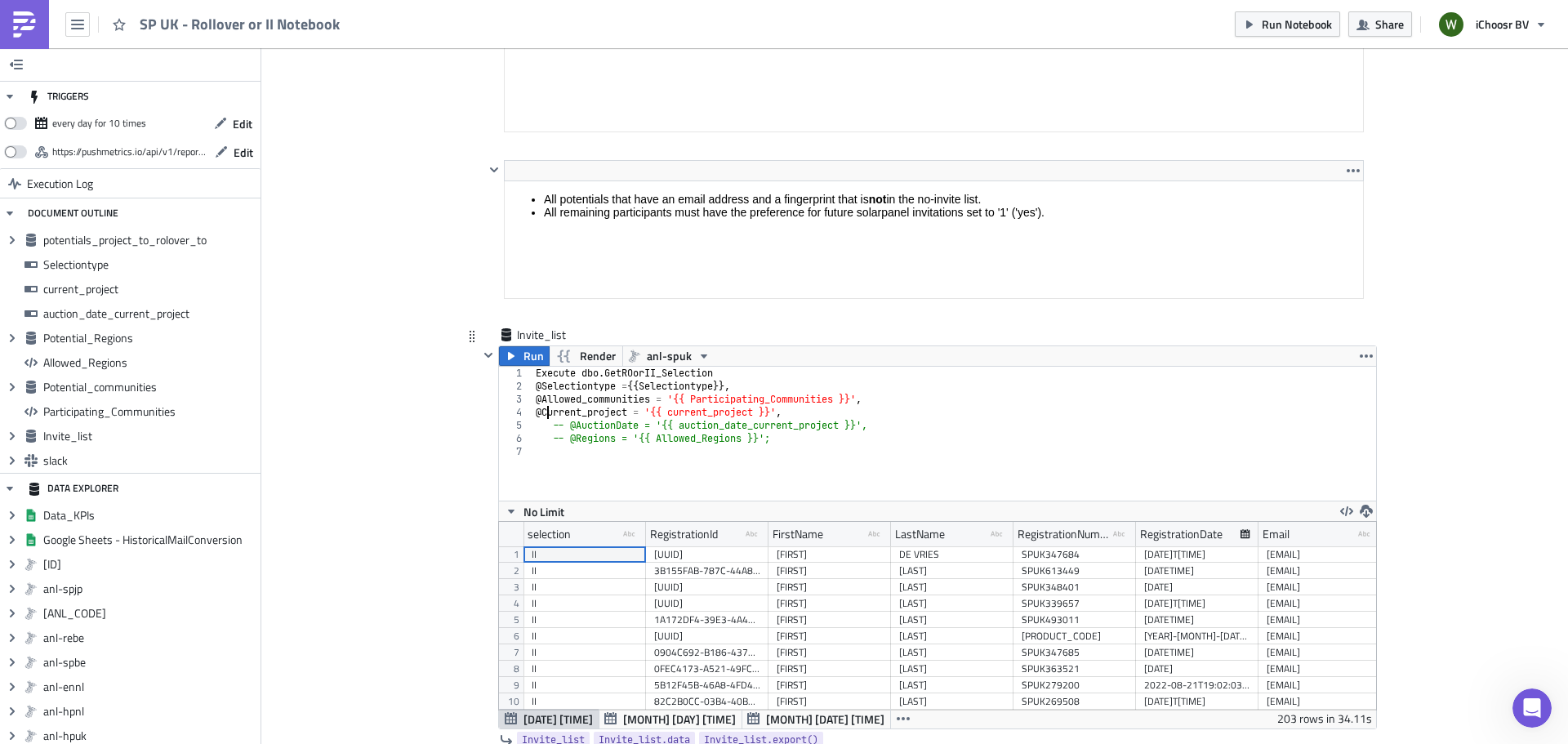 scroll, scrollTop: 0, scrollLeft: 2, axis: horizontal 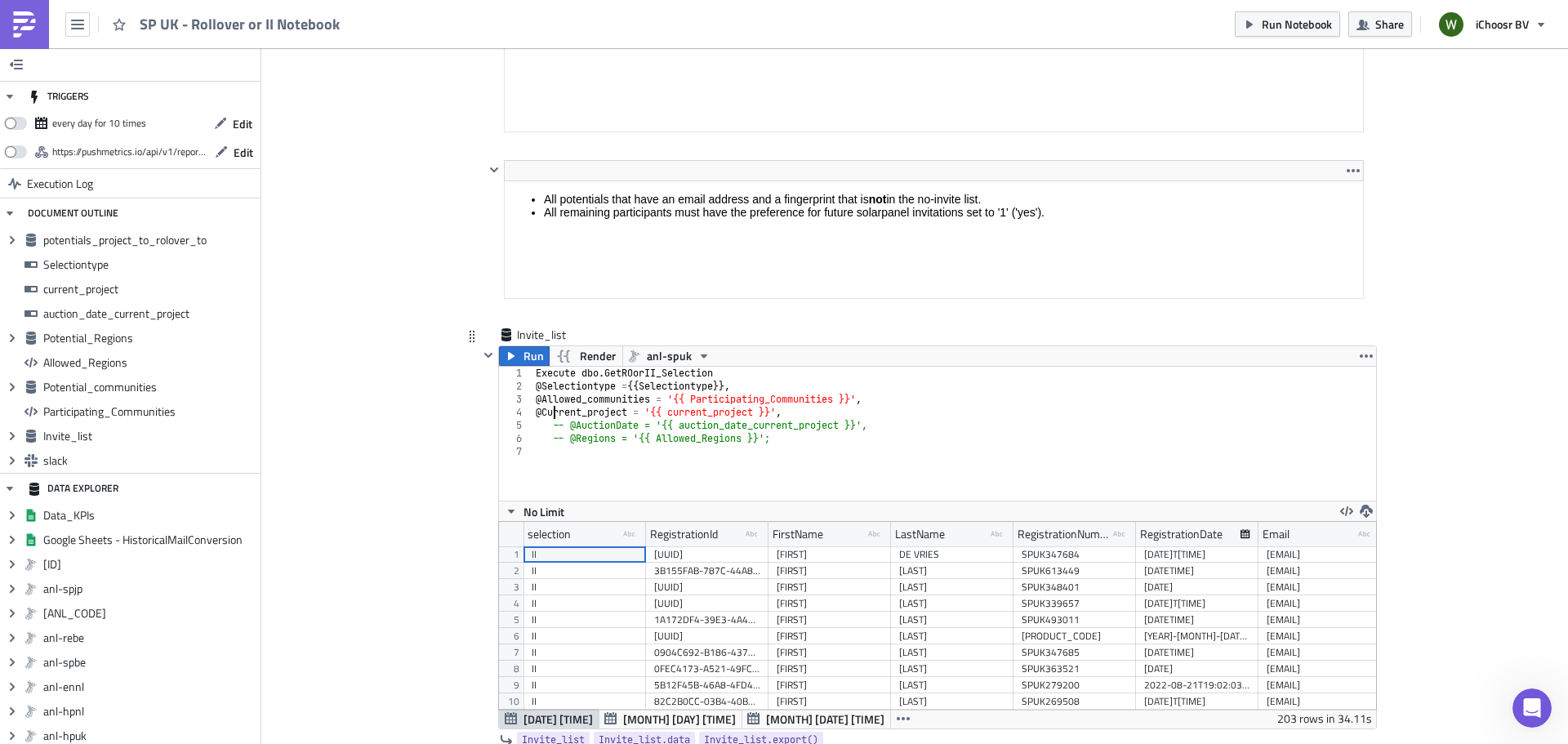 click on "Execute   dbo . GetROorII_Selection       @ Selectiontype   =  {{  Selectiontype  }},      @ Allowed_communities   =   '{{ Participating_Communities }}' ,      @ Current_project   =   '{{ current_project }}' ,      -- @AuctionDate = '{{ auction_date_current_project }}',     -- @Regions = '{{ Allowed_Regions }}';" at bounding box center [954, 447] 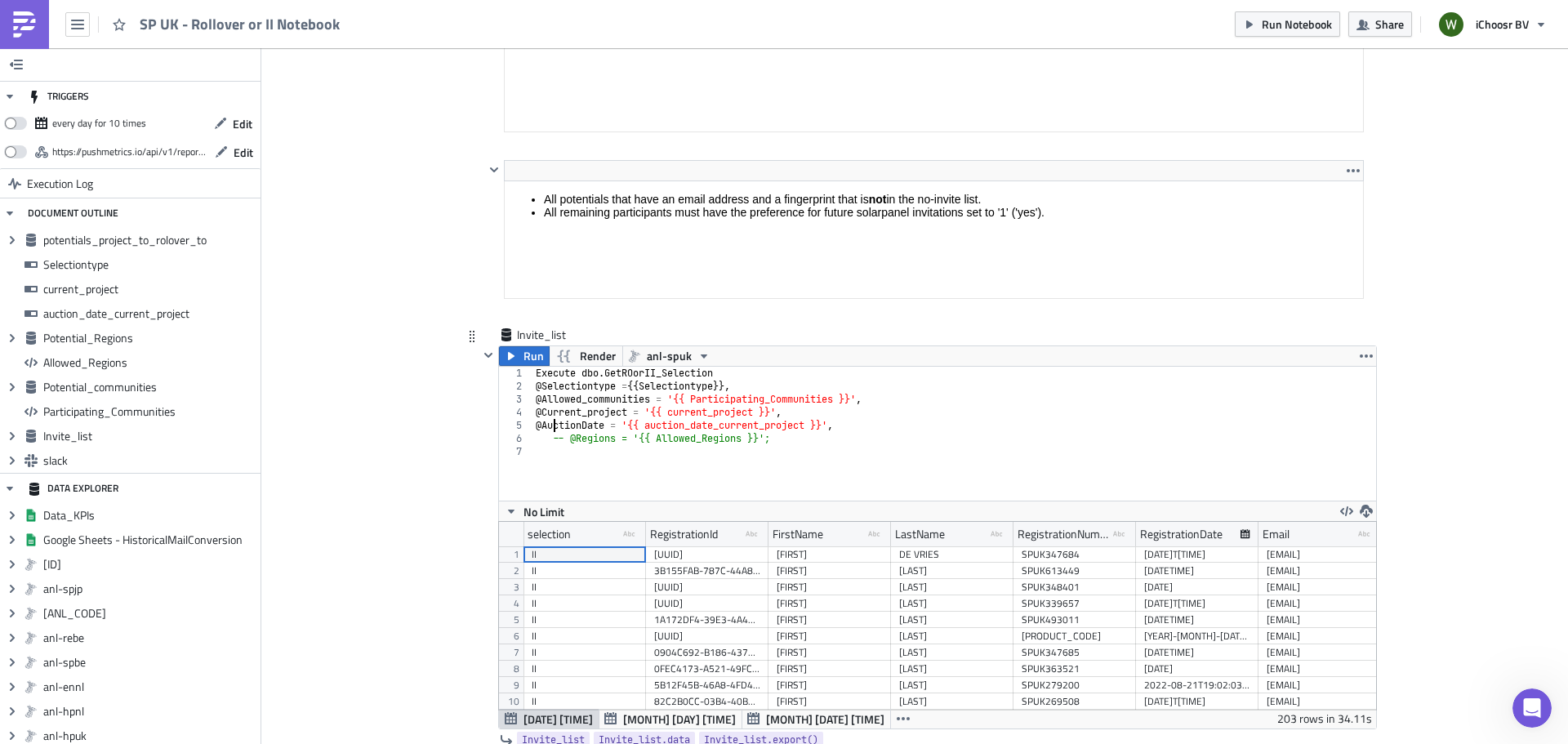 scroll, scrollTop: 0, scrollLeft: 2, axis: horizontal 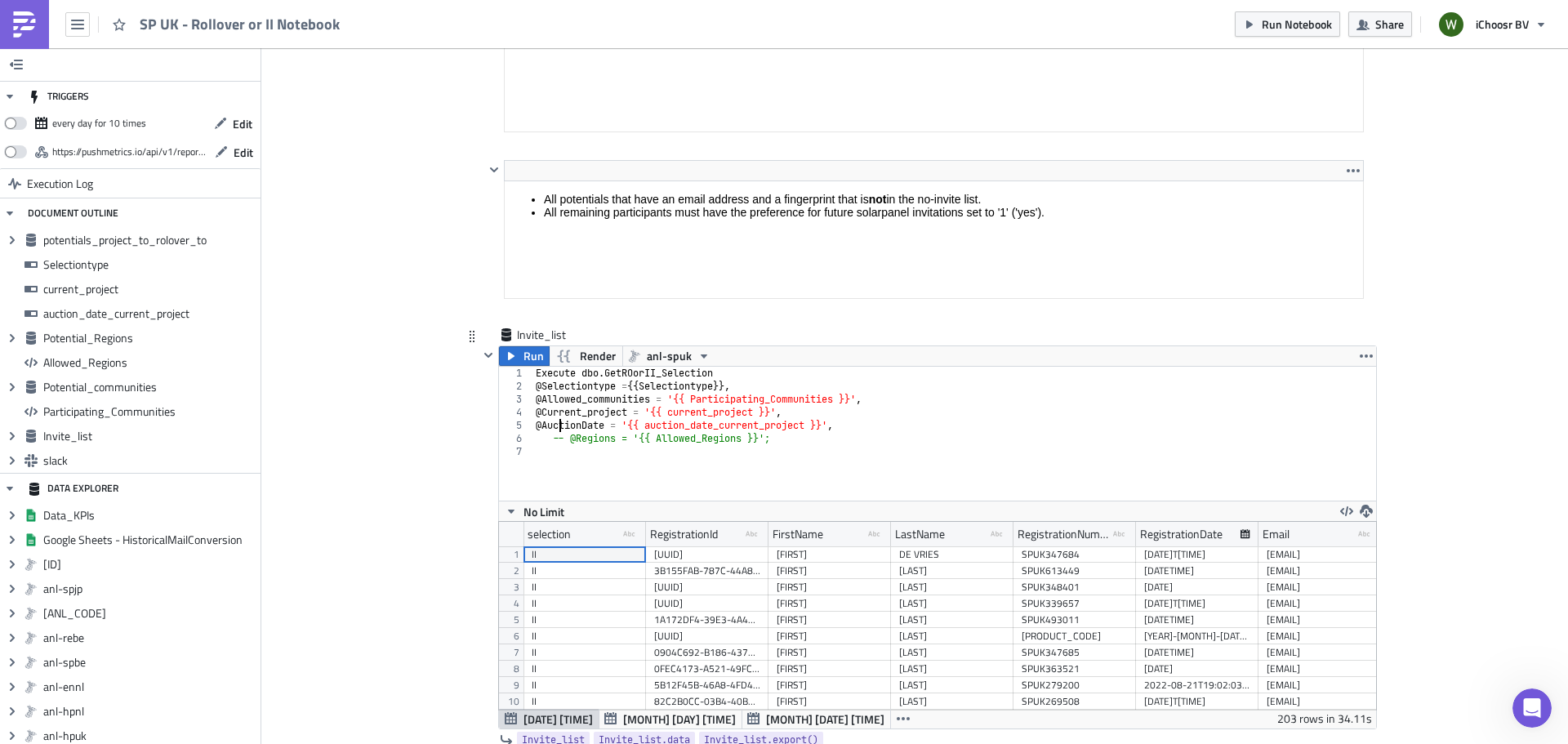 click on "Execute   dbo . GetROorII_Selection       @ Selectiontype   =  {{  Selectiontype  }},      @ Allowed_communities   =   '{{ Participating_Communities }}' ,      @ Current_project   =   '{{ current_project }}' ,      @ AuctionDate   =   '{{ auction_date_current_project }}' ,     -- @Regions = '{{ Allowed_Regions }}';" at bounding box center (954, 447) 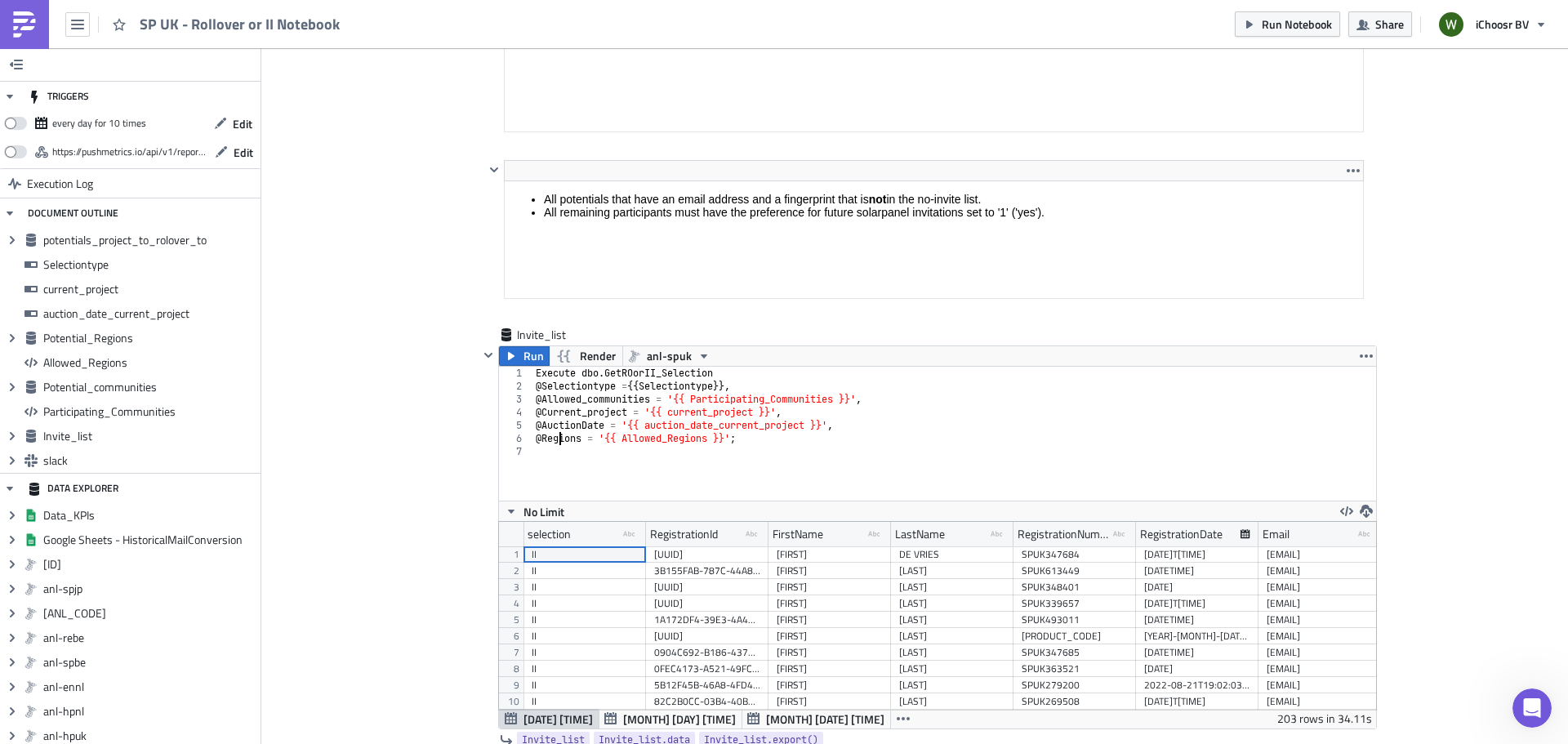 type on "@Regions = '{{ Allowed_Regions }}';" 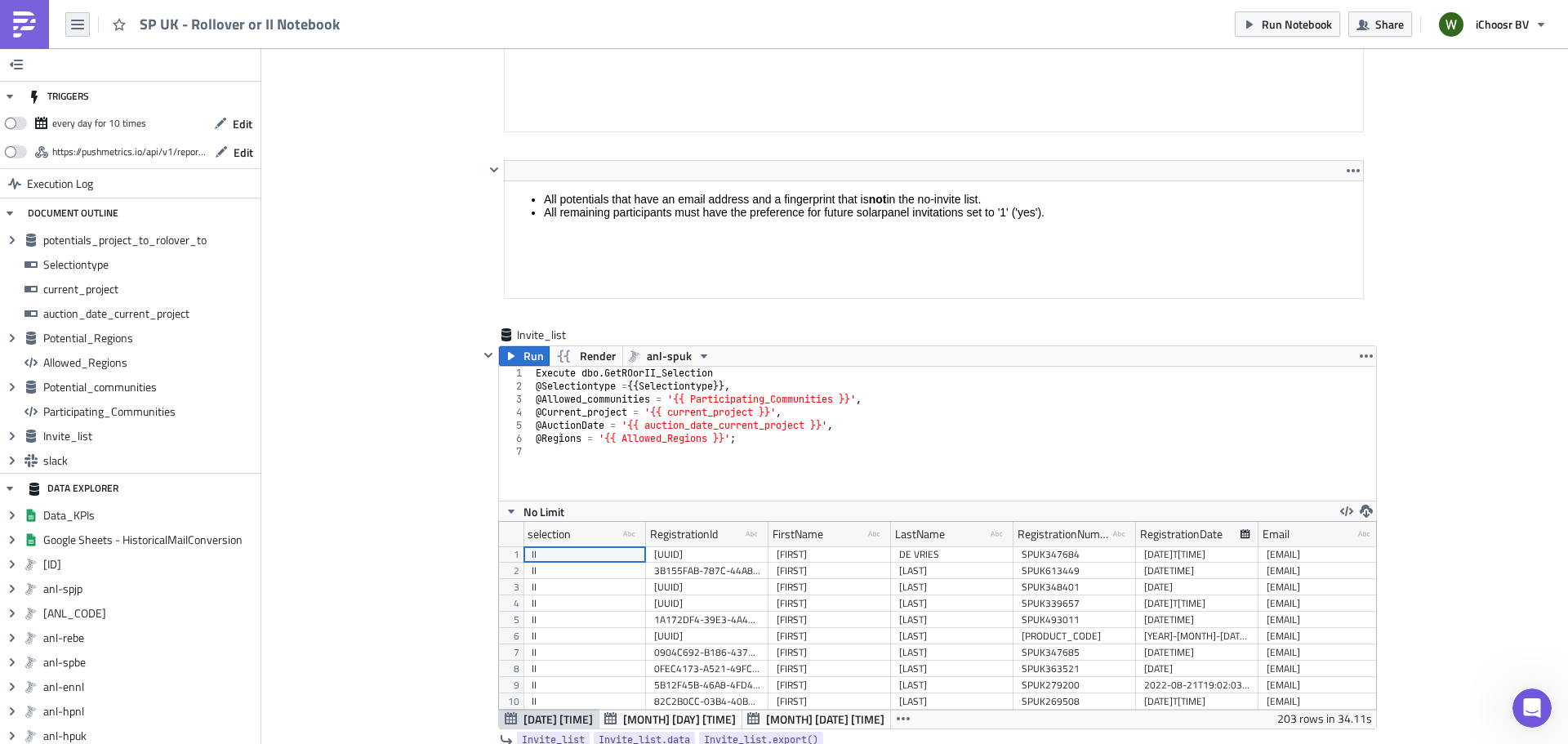 click 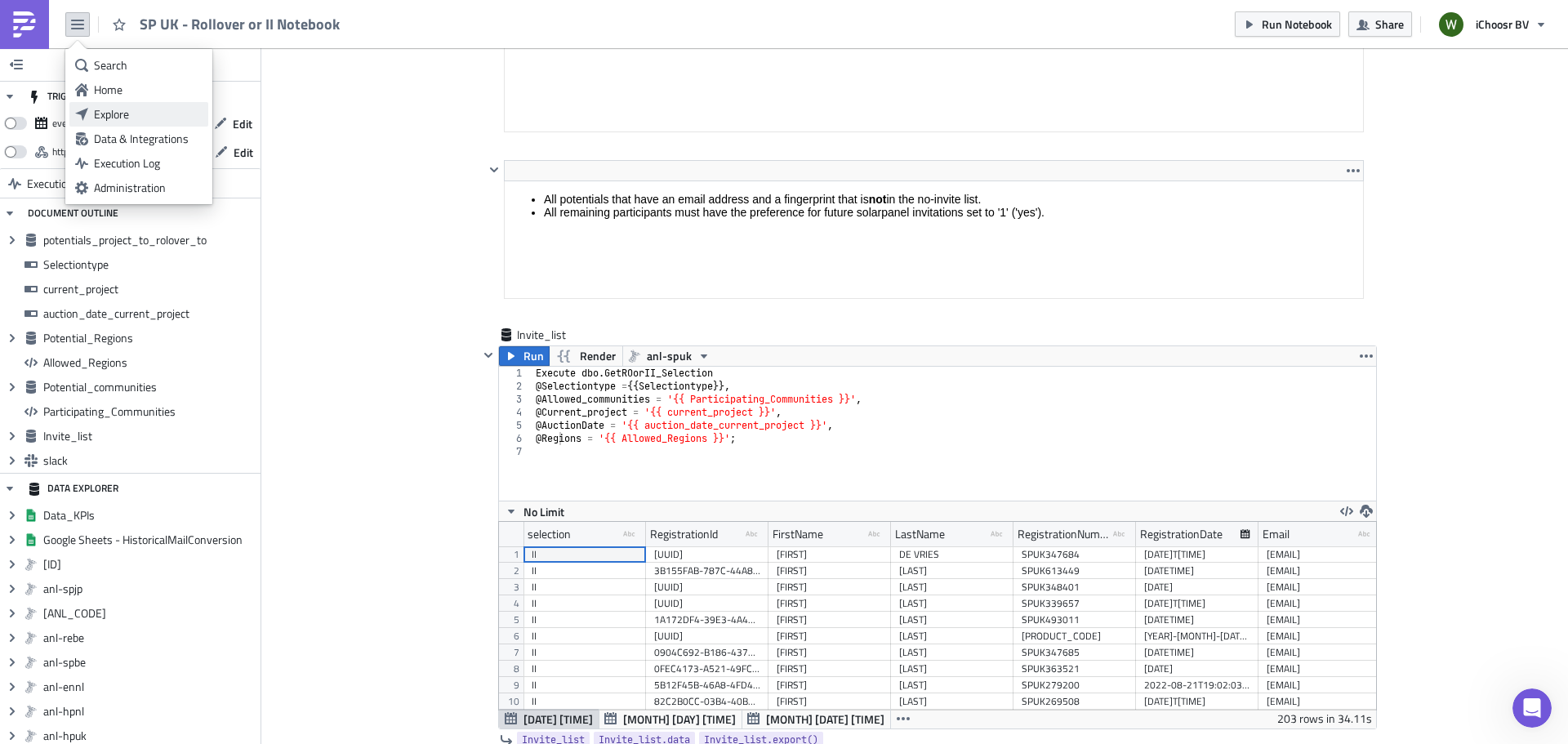 click on "Explore" at bounding box center (148, 114) 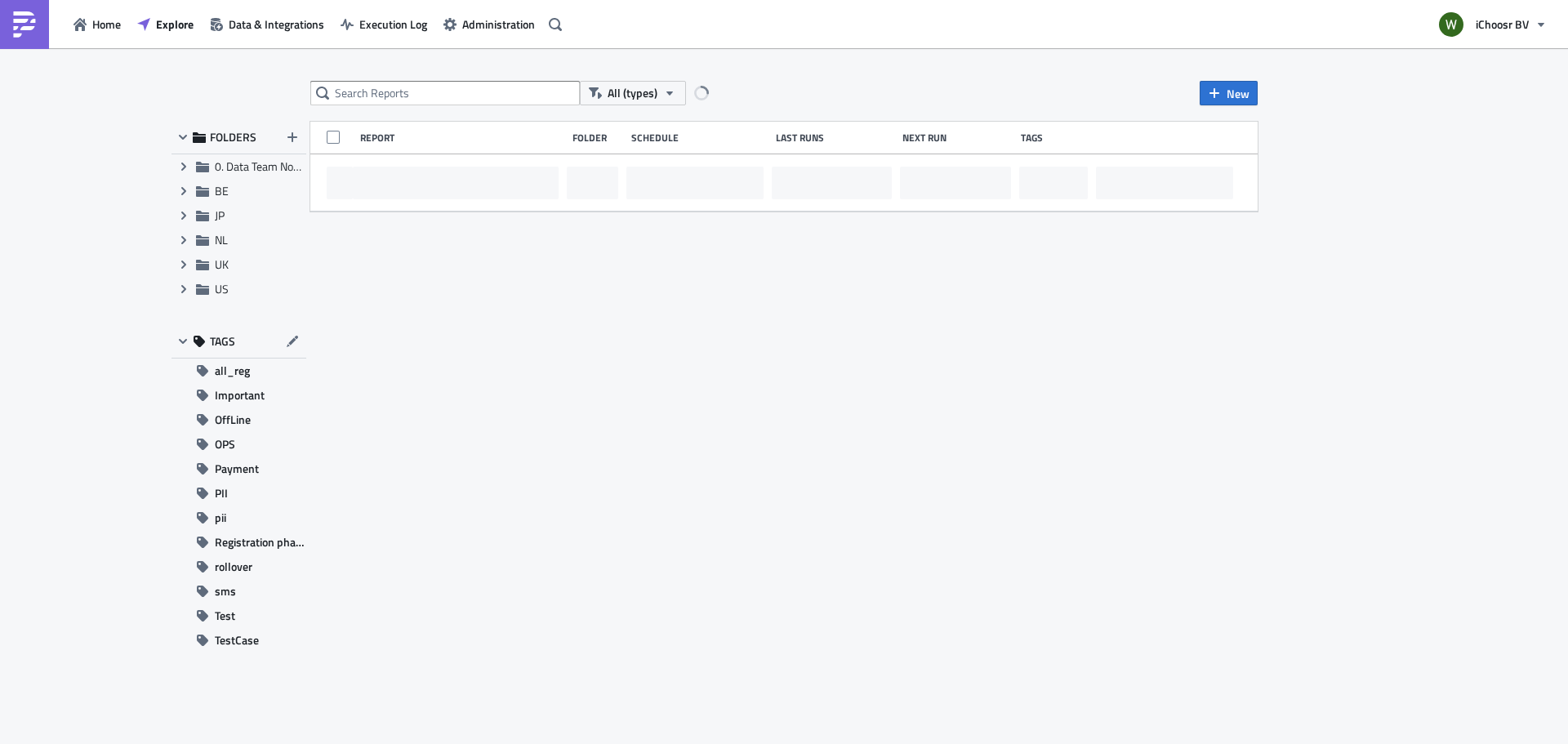 scroll, scrollTop: 0, scrollLeft: 0, axis: both 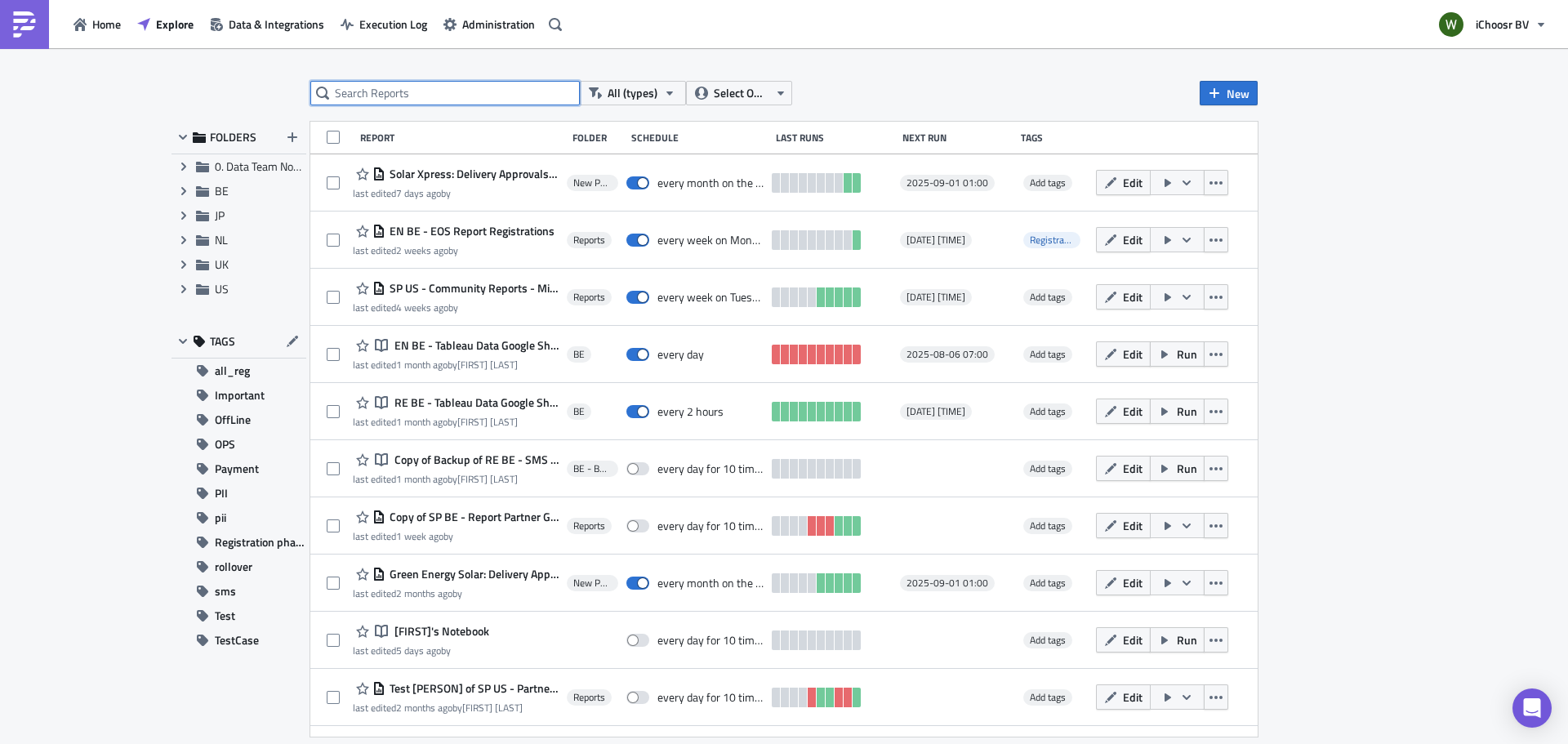 click at bounding box center [445, 93] 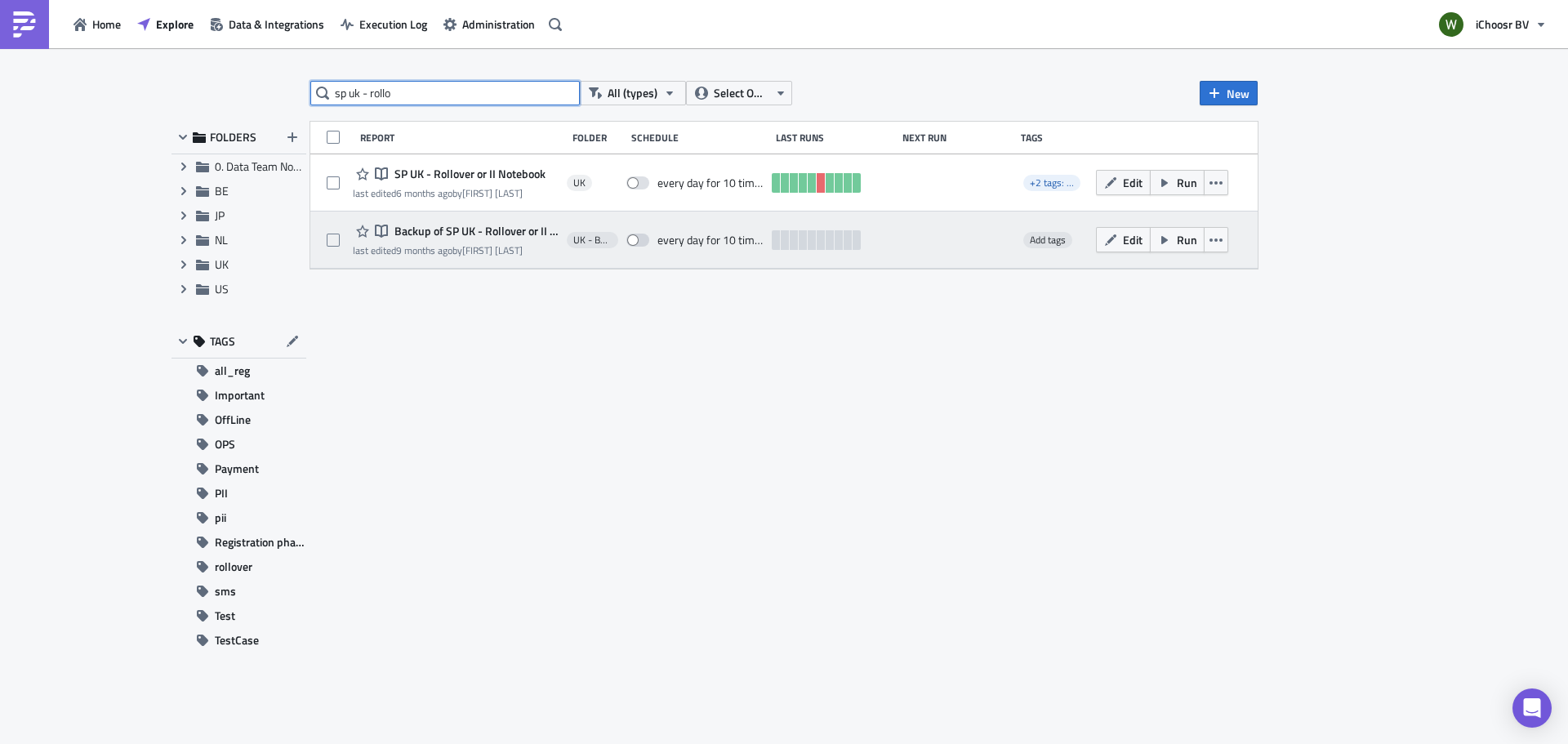 type on "sp uk - rollo" 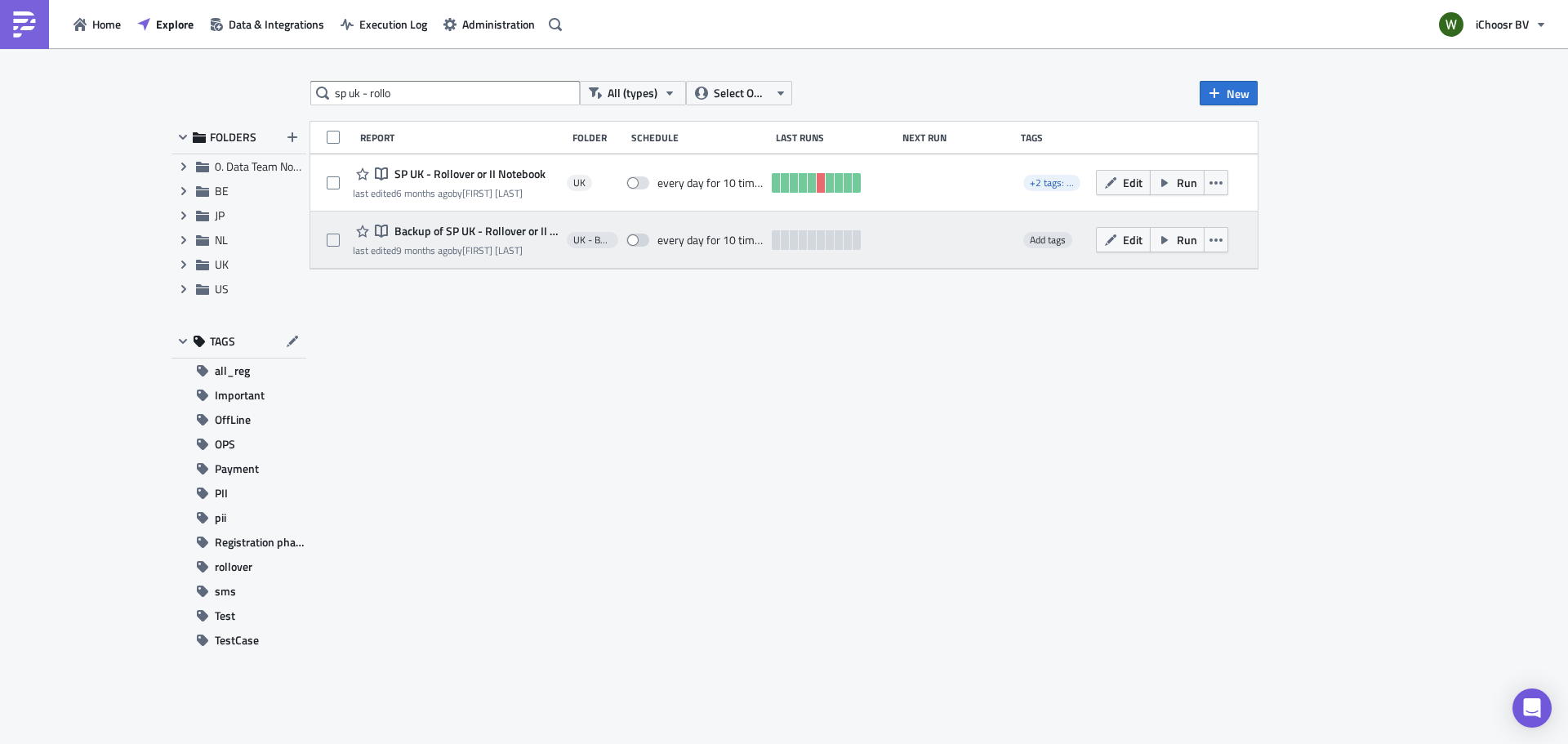 click on "Backup of SP UK - Rollover or II Notebook" at bounding box center (474, 231) 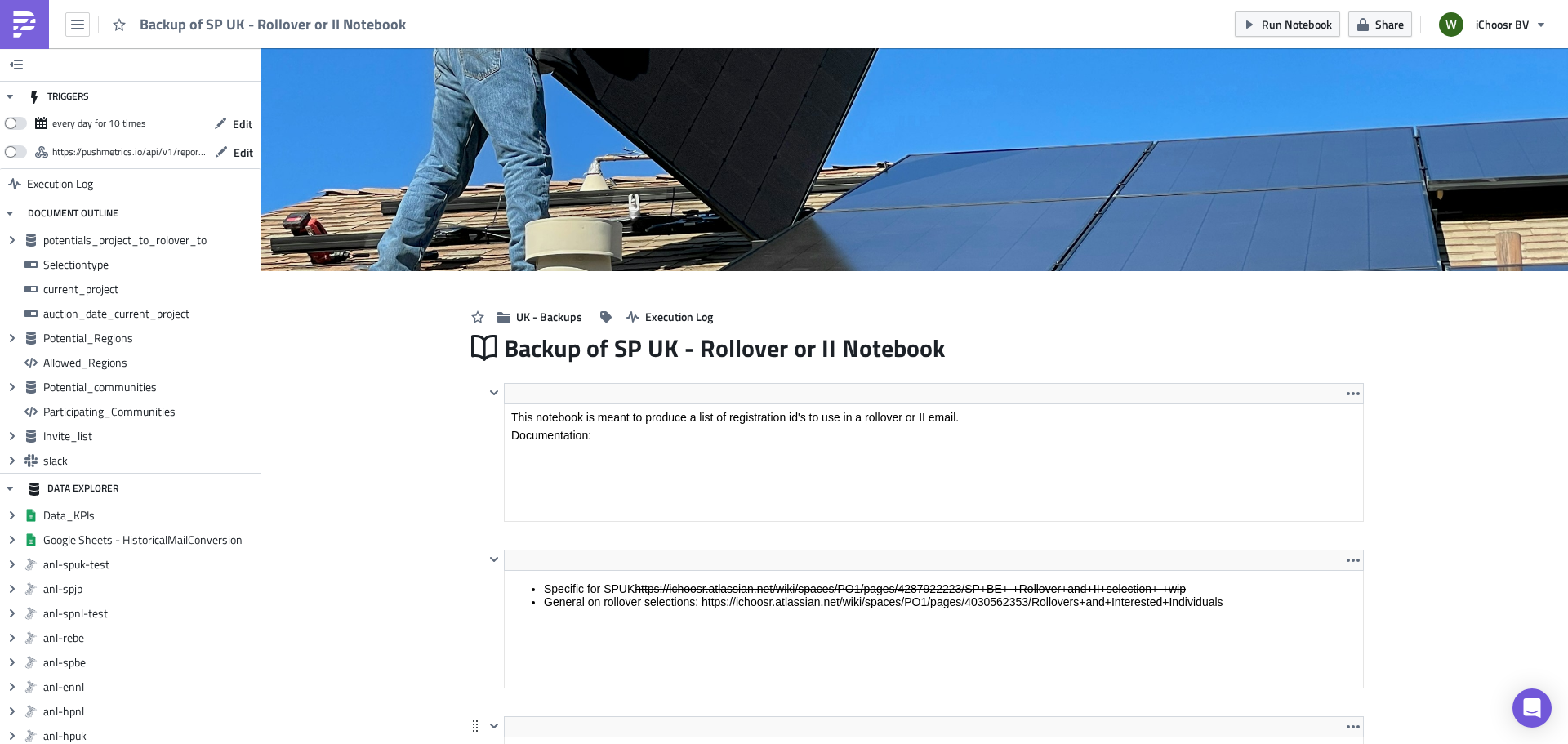scroll, scrollTop: 530, scrollLeft: 0, axis: vertical 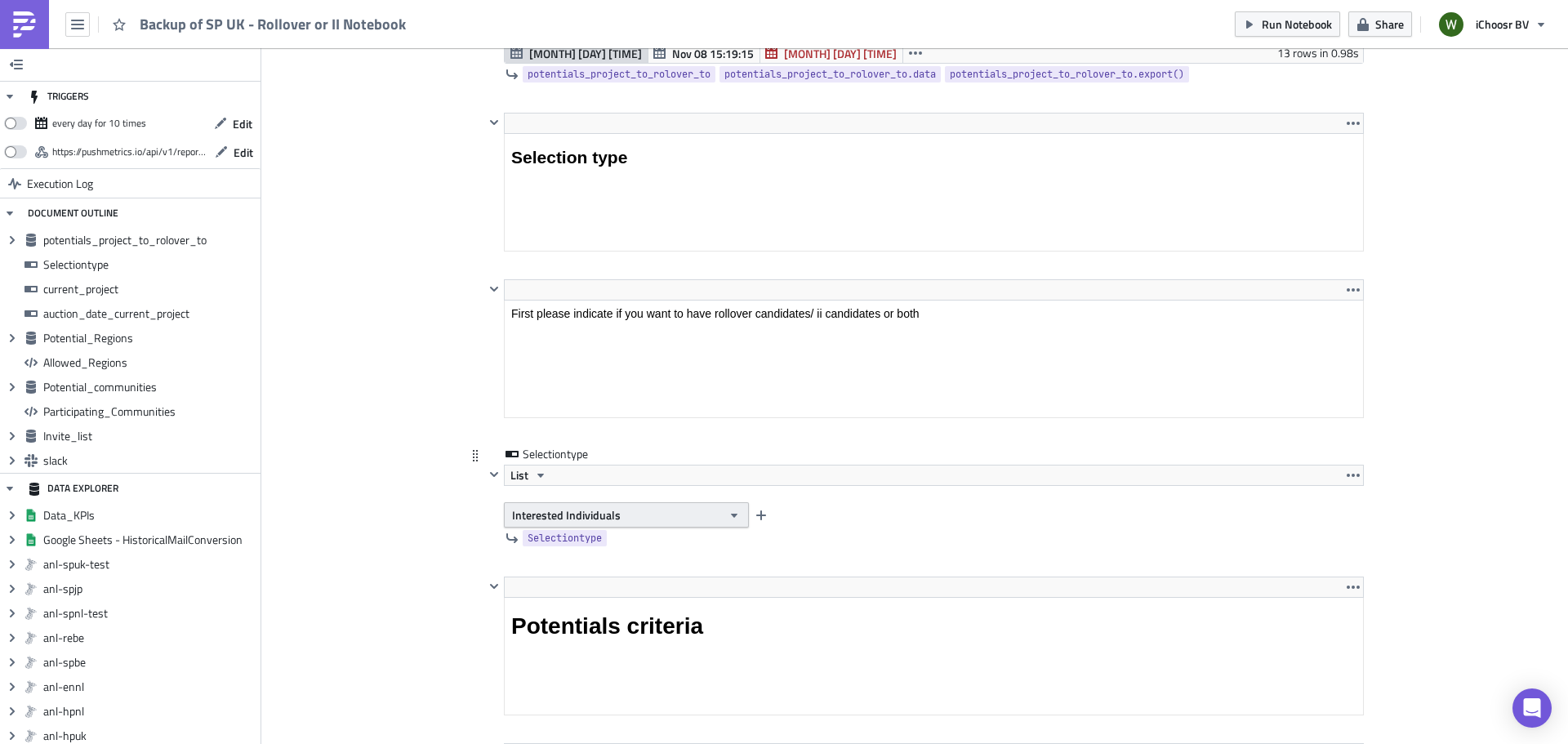 click on "Interested Individuals" at bounding box center [566, 515] 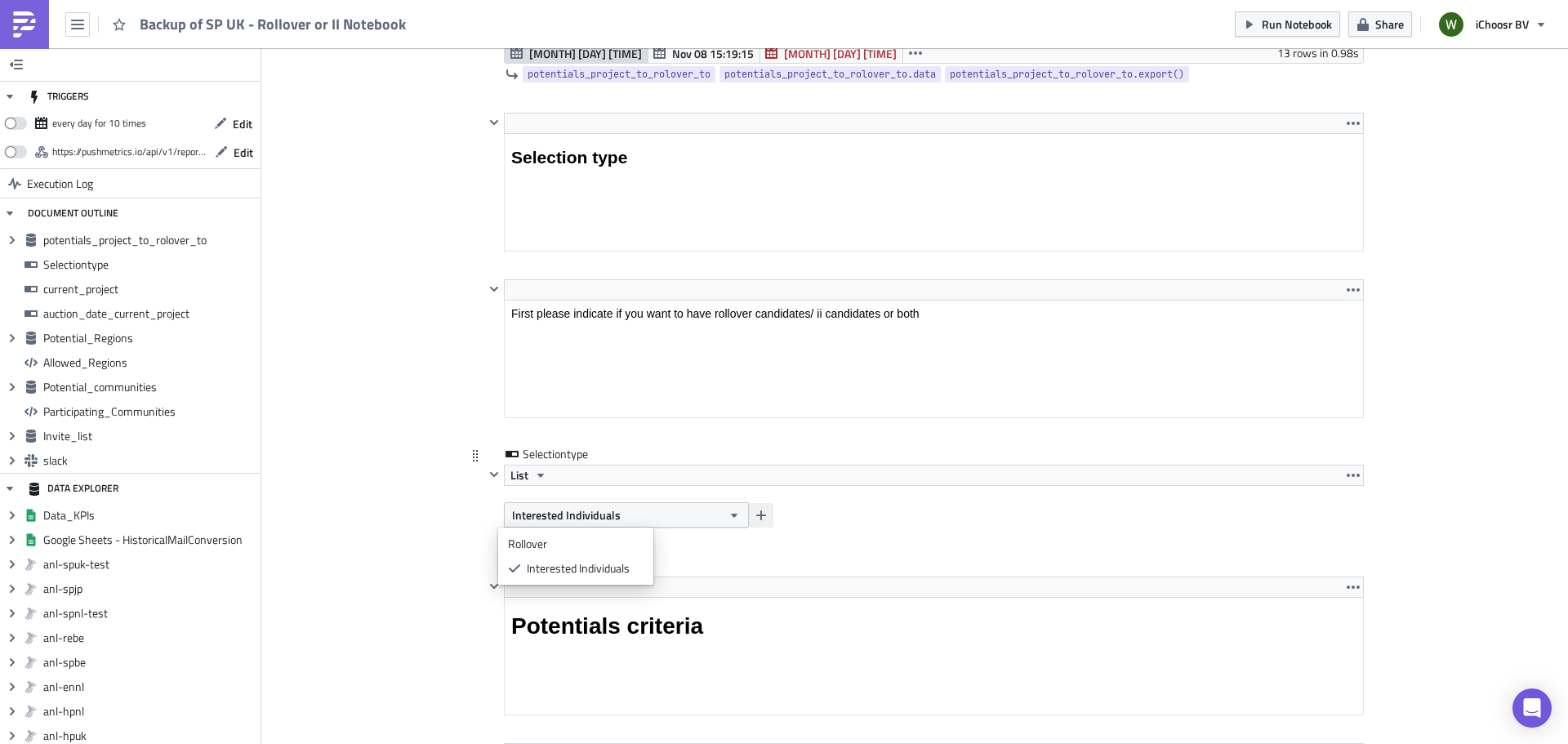 click 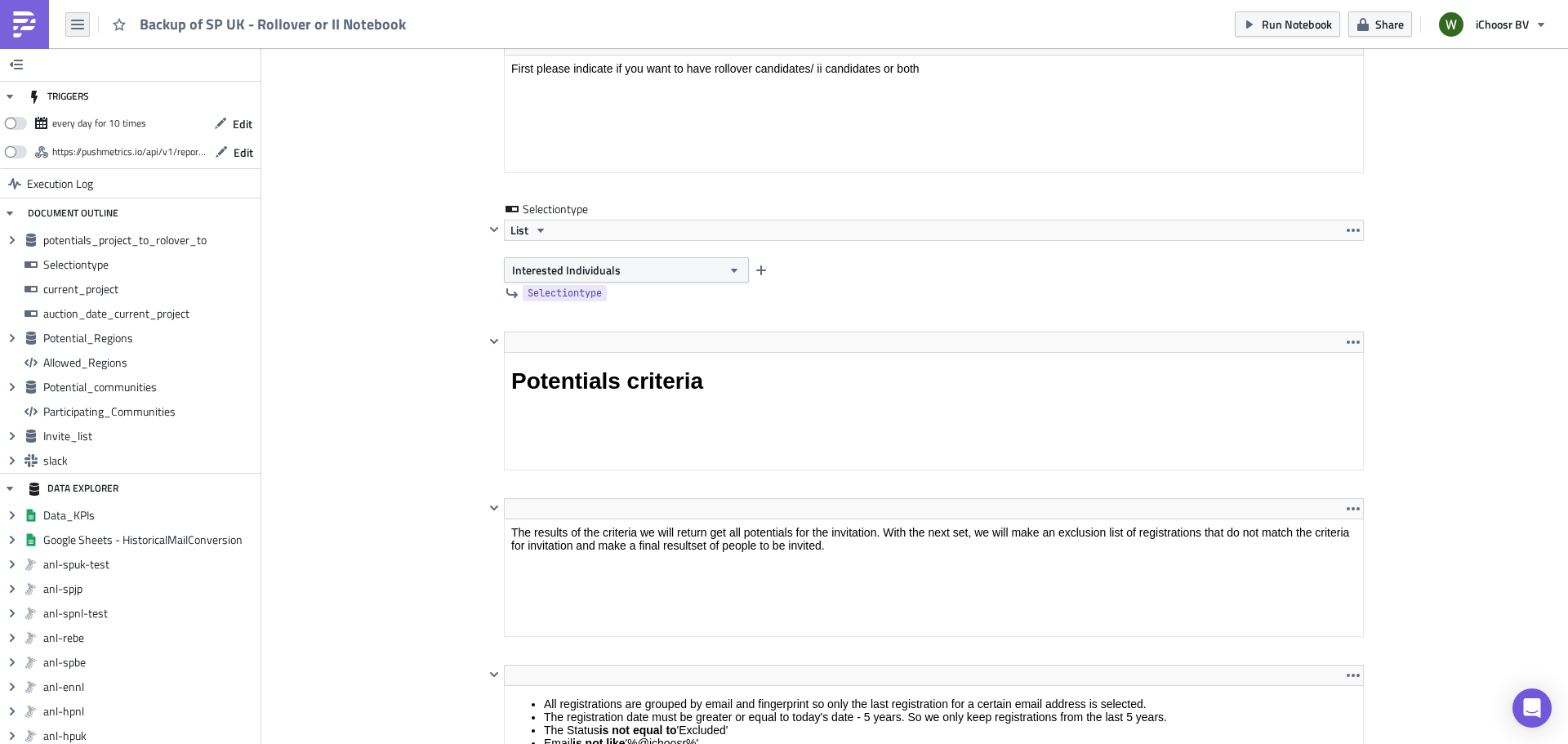 click at bounding box center [78, 25] 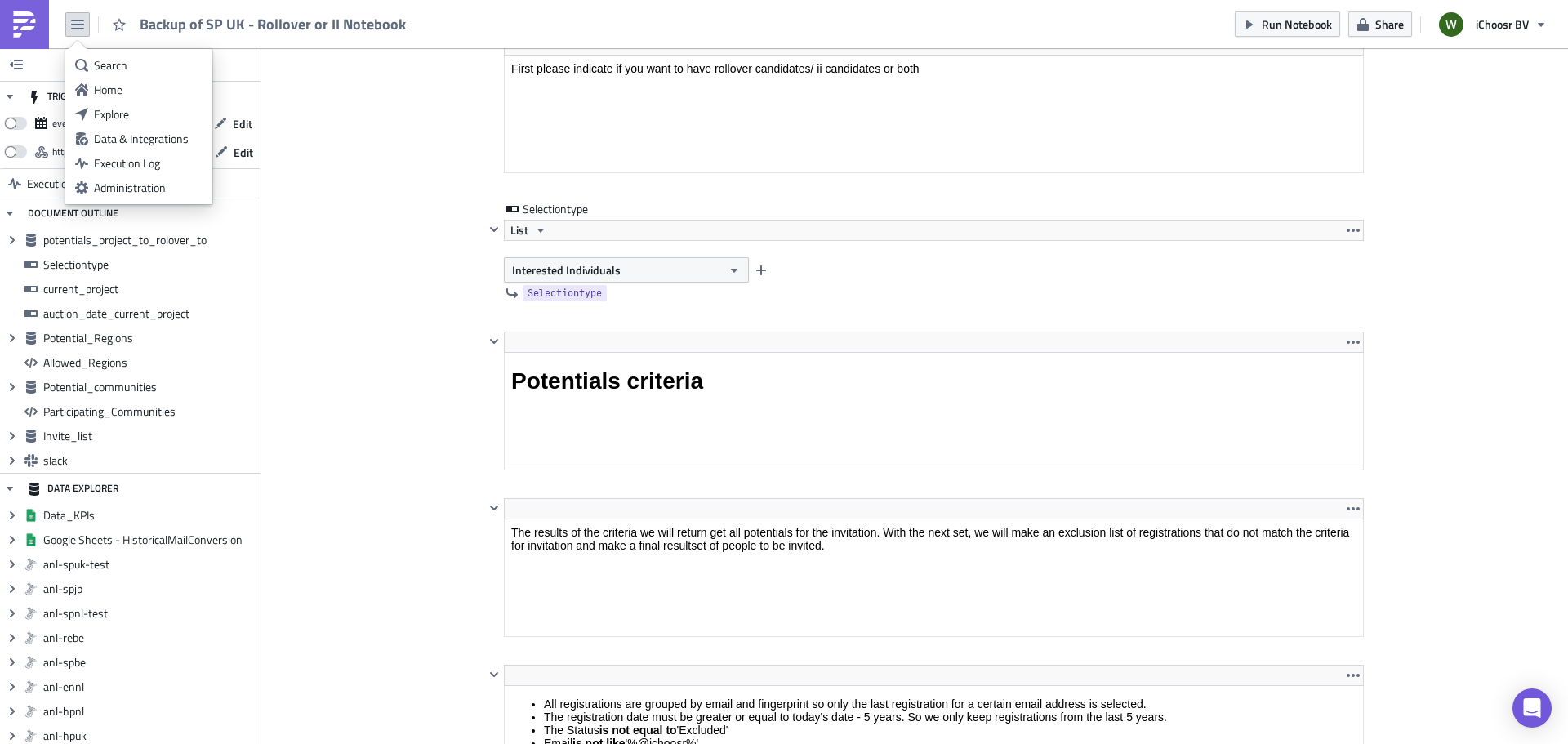 click at bounding box center (78, 25) 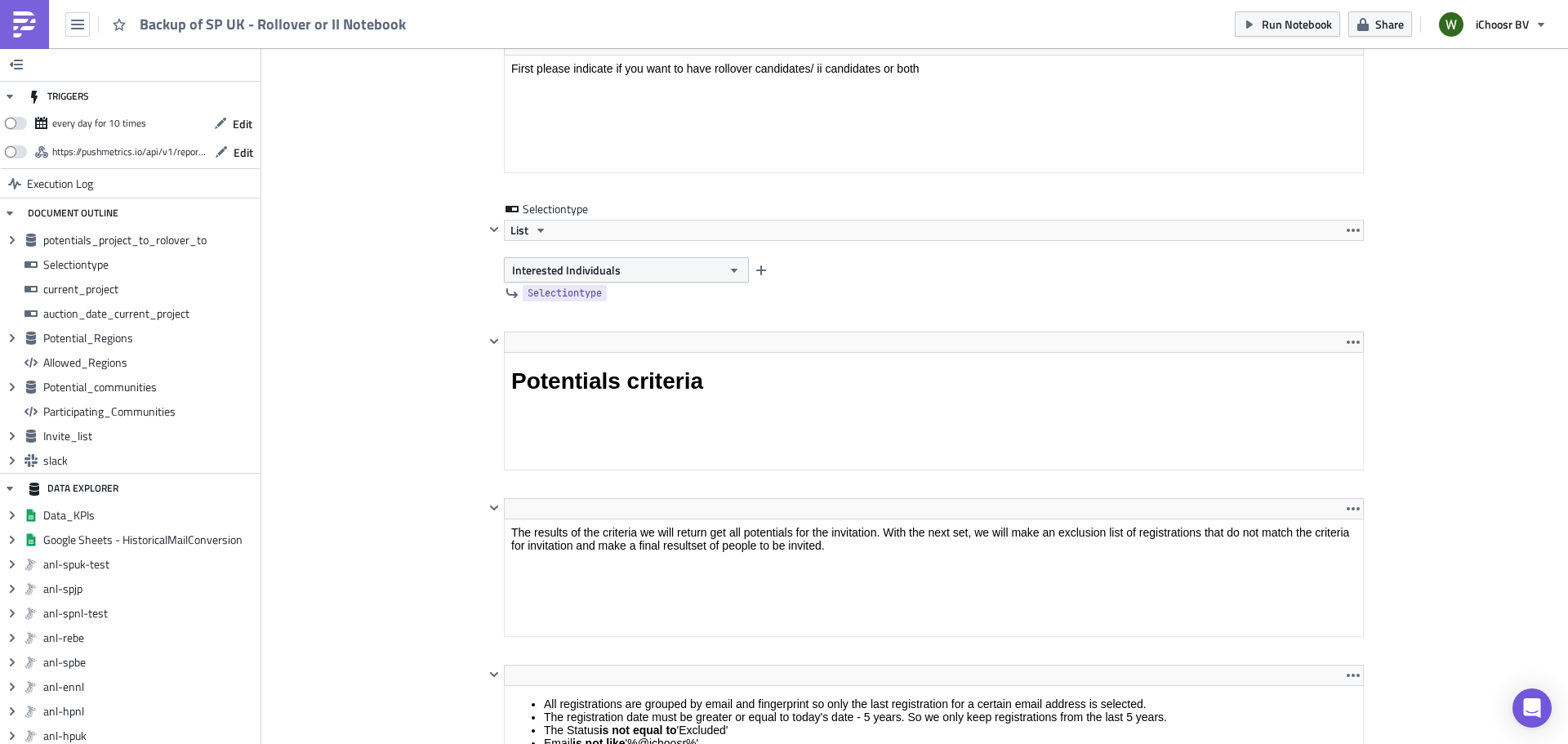 click on "Backup of SP UK - Rollover or II Notebook" at bounding box center [274, 24] 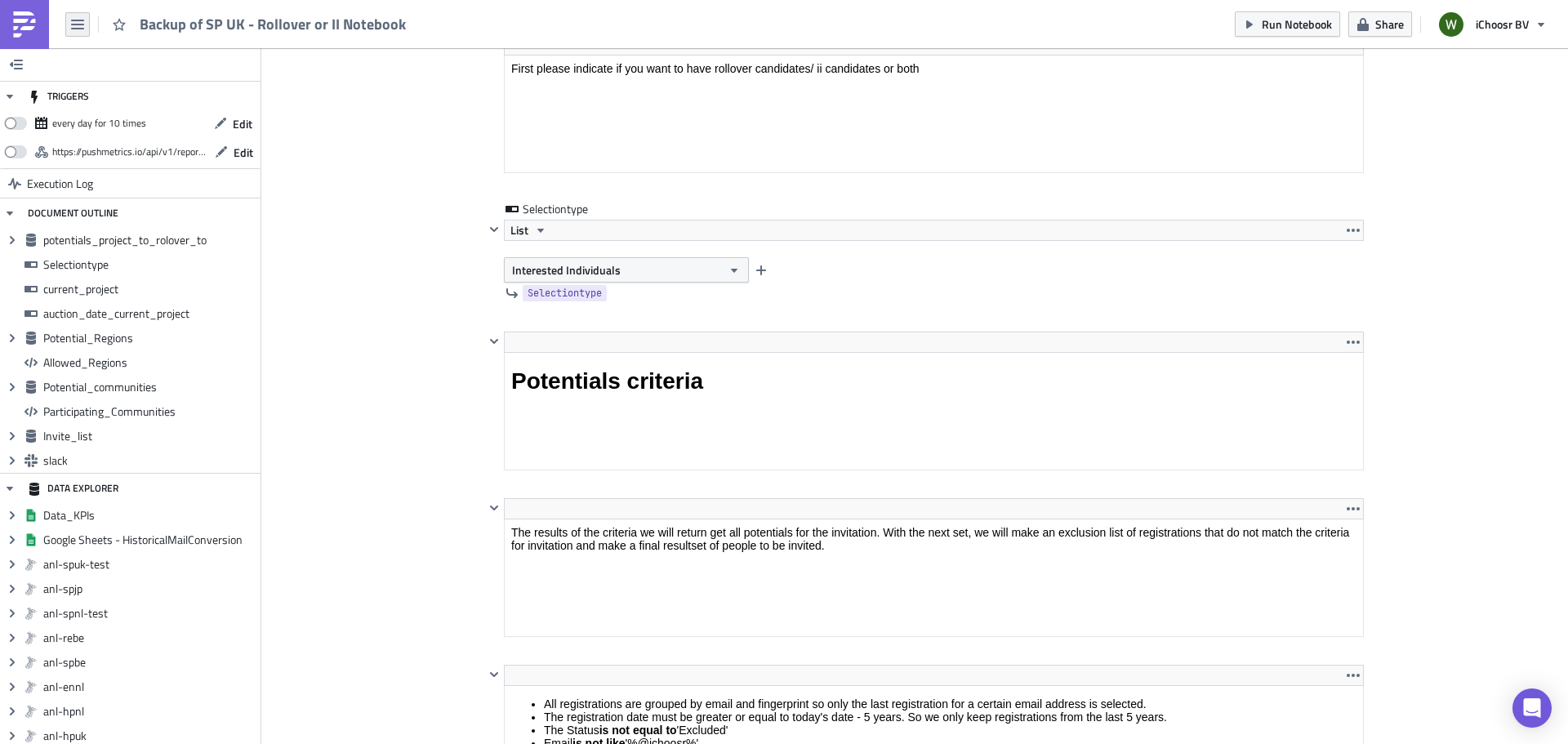 click 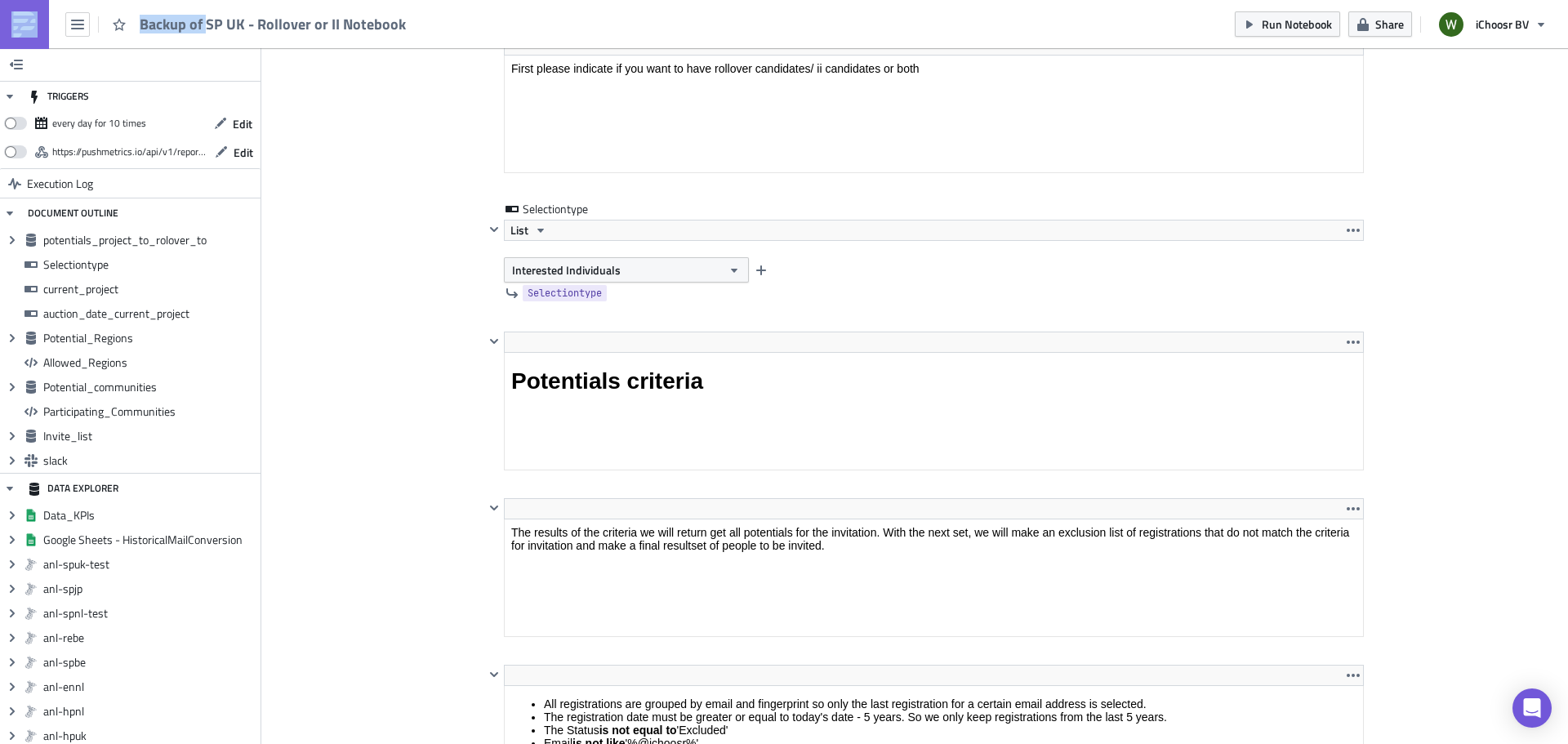 drag, startPoint x: 205, startPoint y: 17, endPoint x: 453, endPoint y: 26, distance: 248.16325 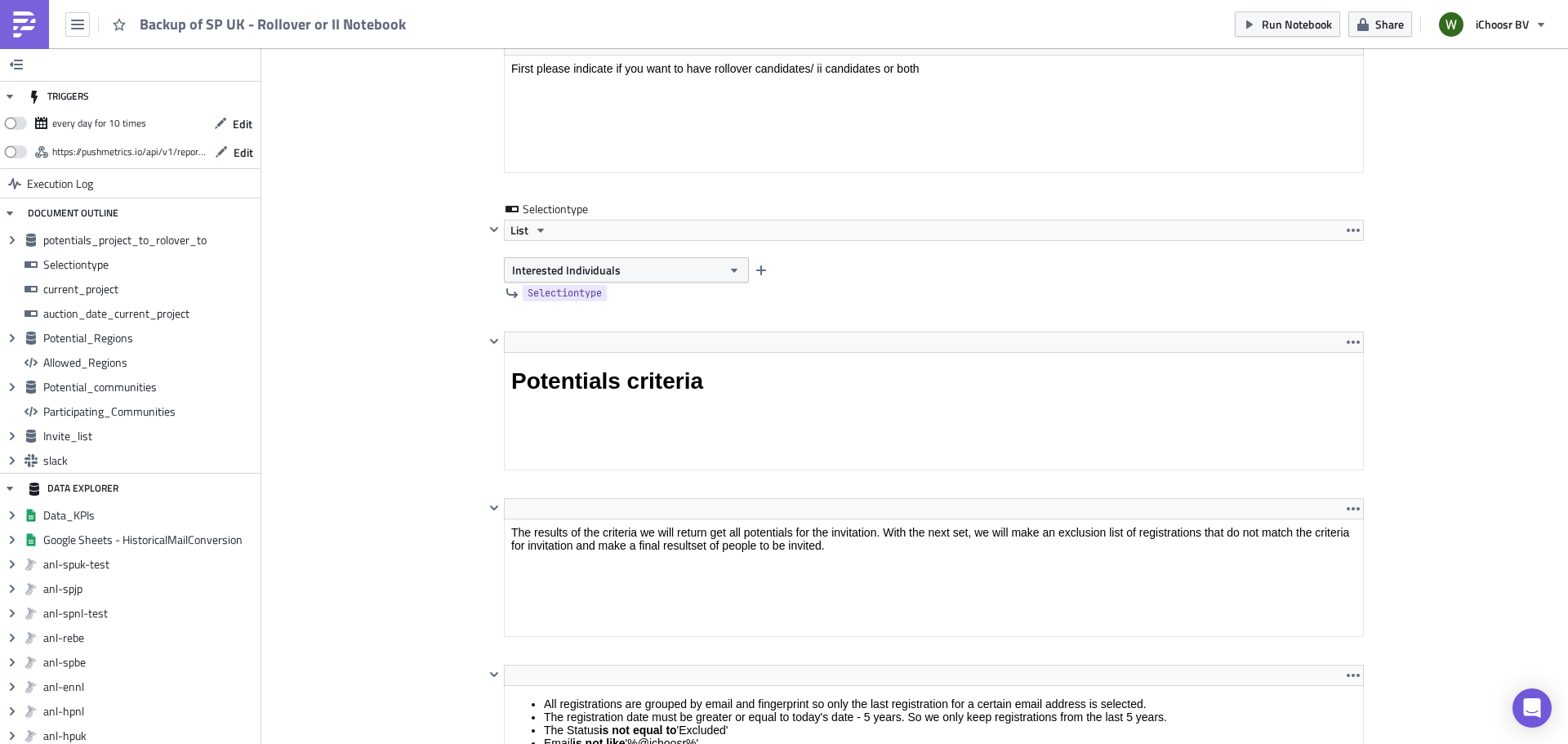 click on "Backup of SP UK - Rollover or II Notebook Run Notebook Share iChoosr BV" at bounding box center (784, 24) 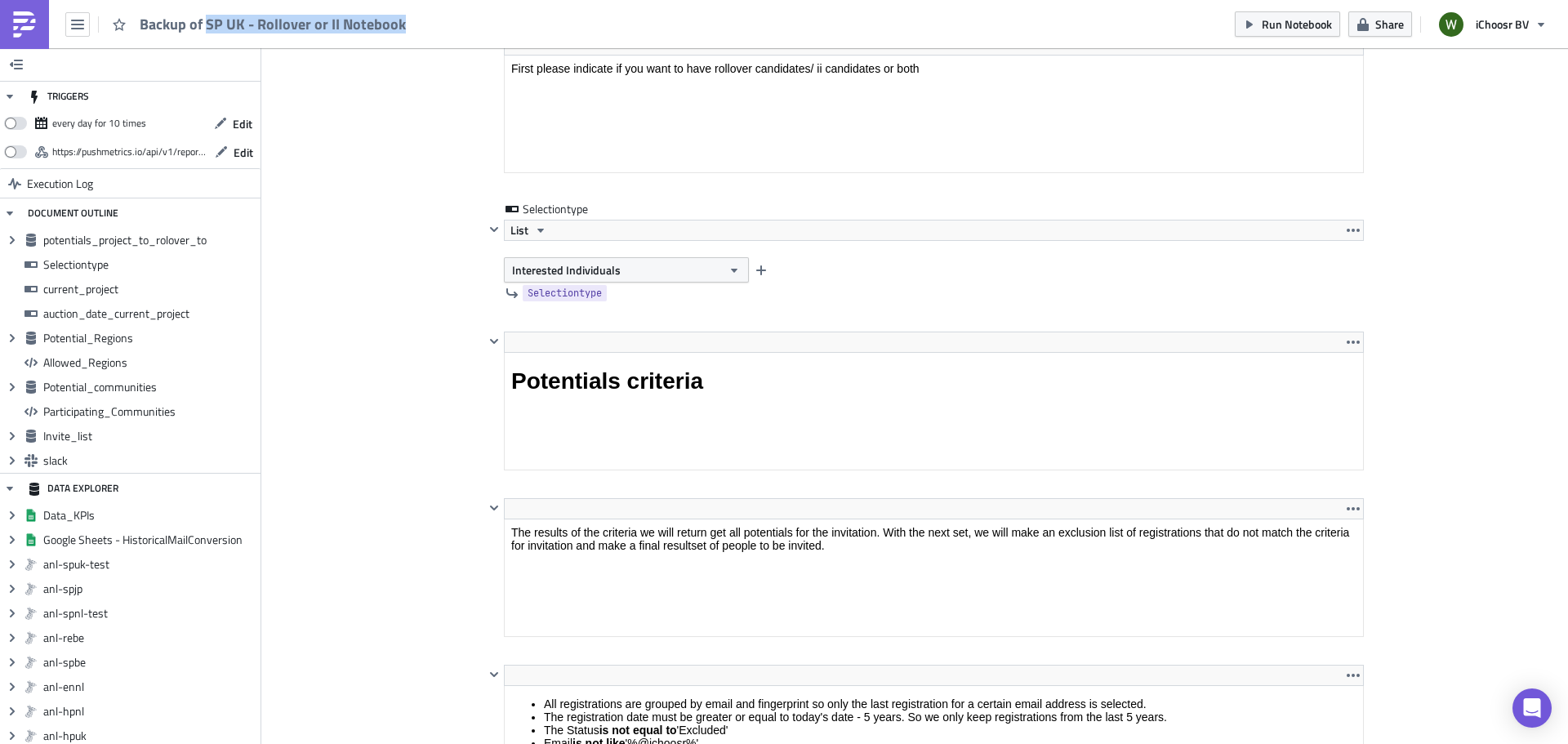 drag, startPoint x: 385, startPoint y: 26, endPoint x: 207, endPoint y: 11, distance: 178.6309 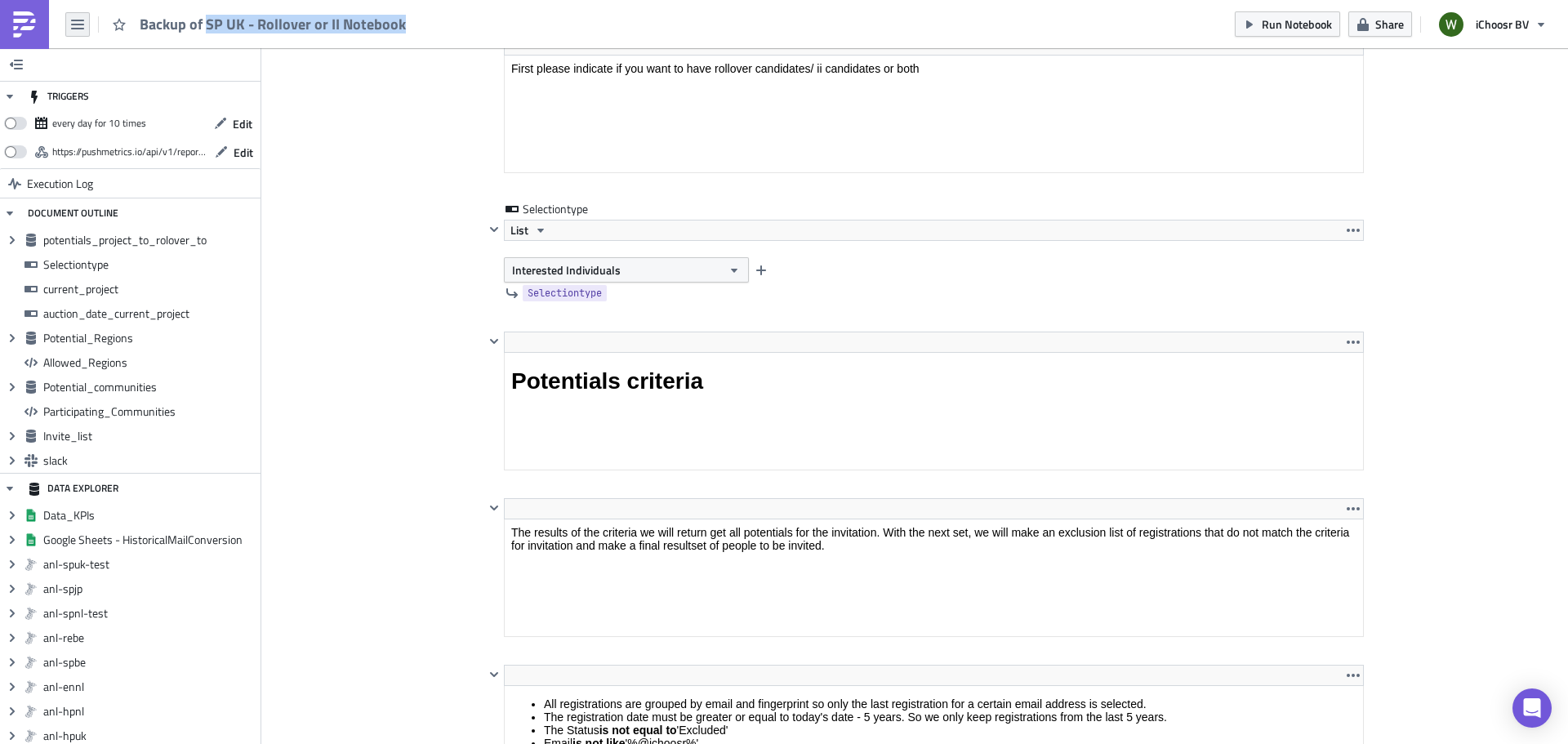 click at bounding box center (78, 25) 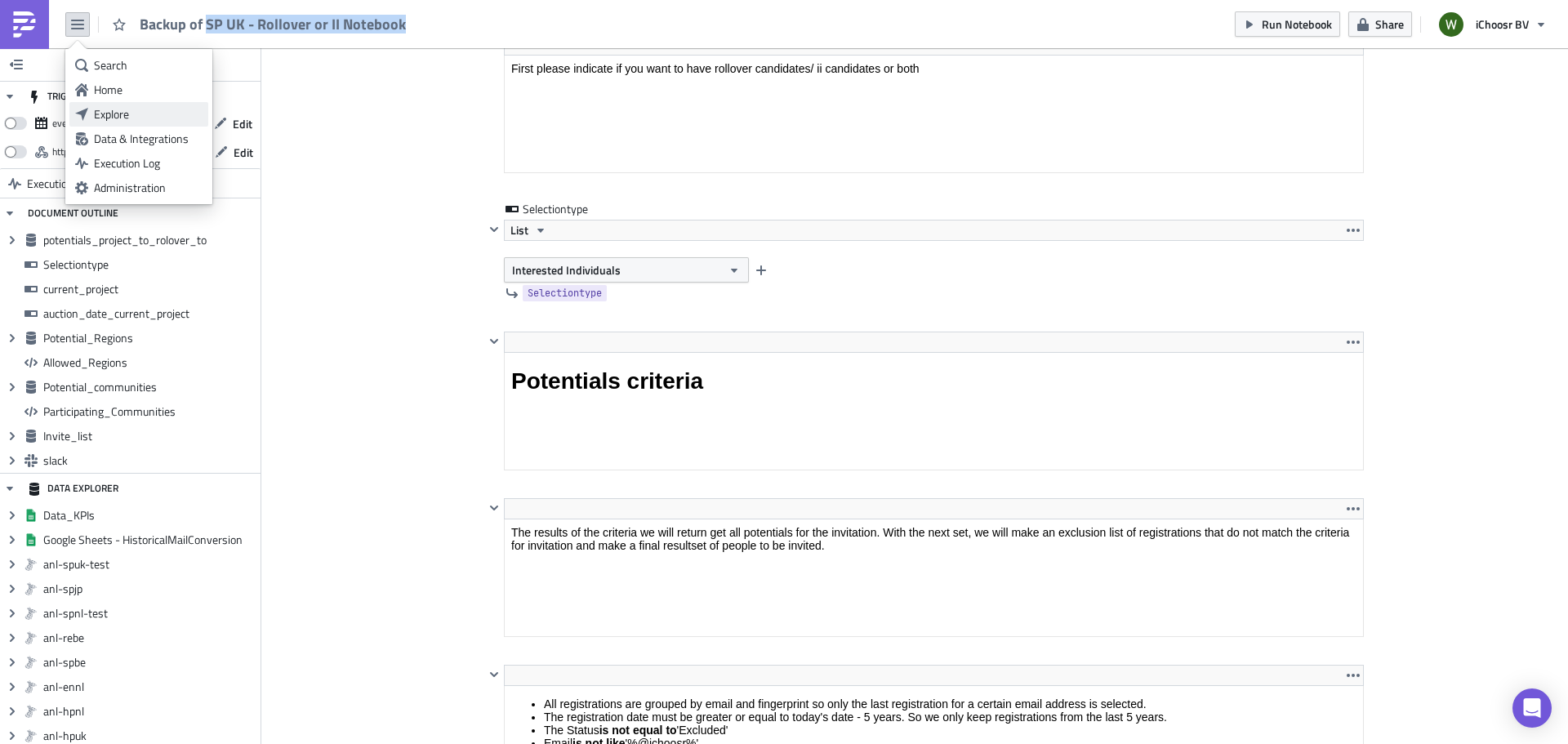 click on "Explore" at bounding box center [148, 114] 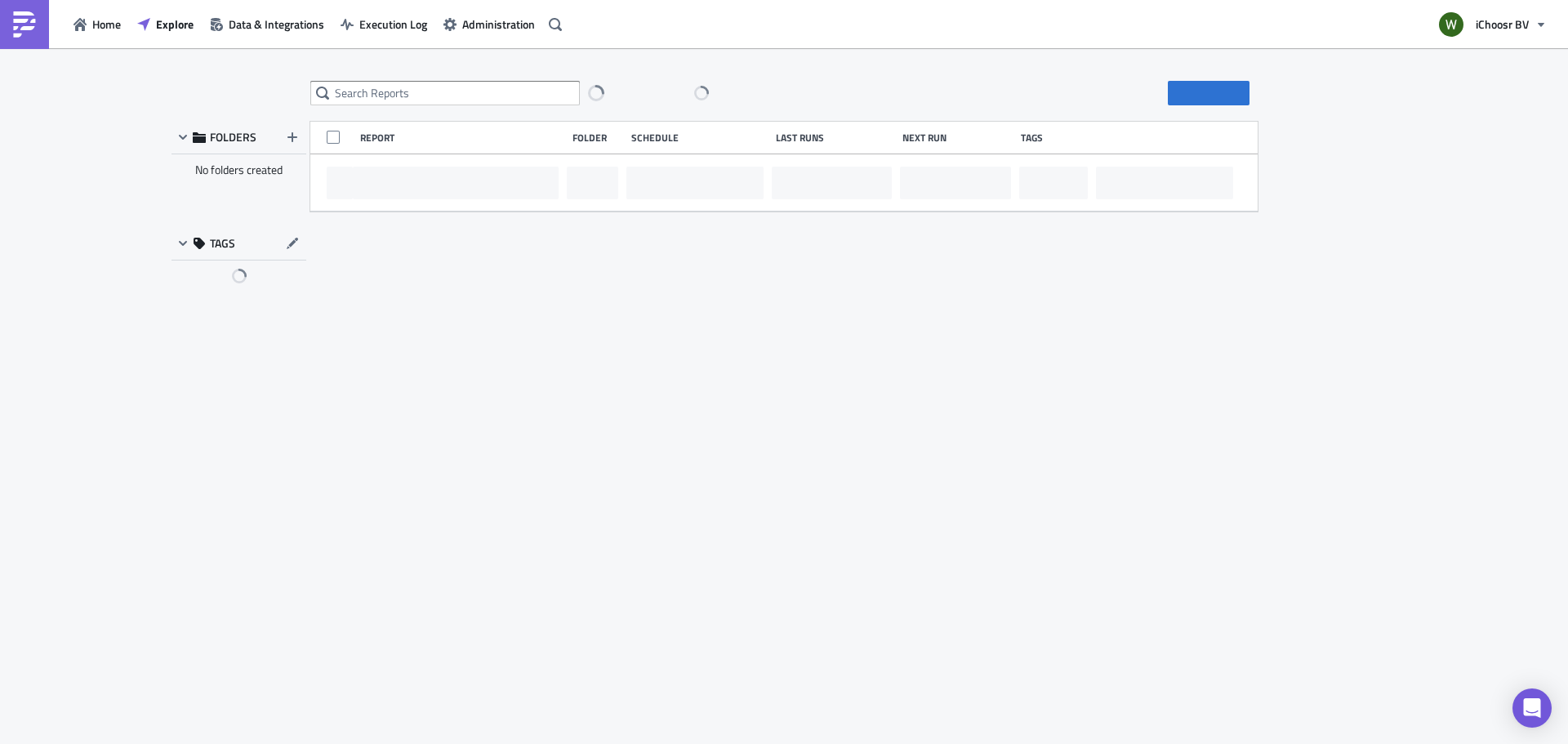 scroll, scrollTop: 0, scrollLeft: 0, axis: both 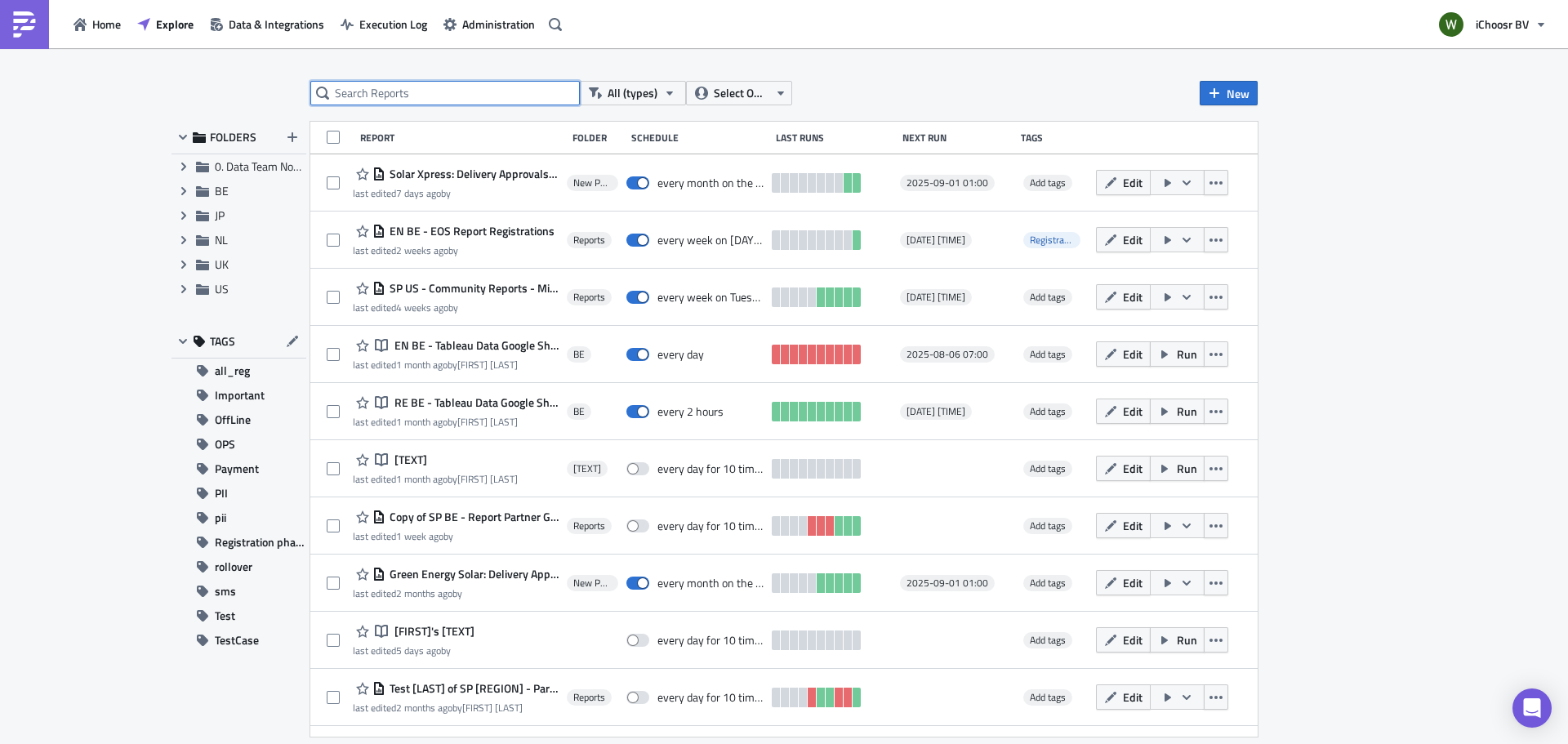 click at bounding box center (445, 93) 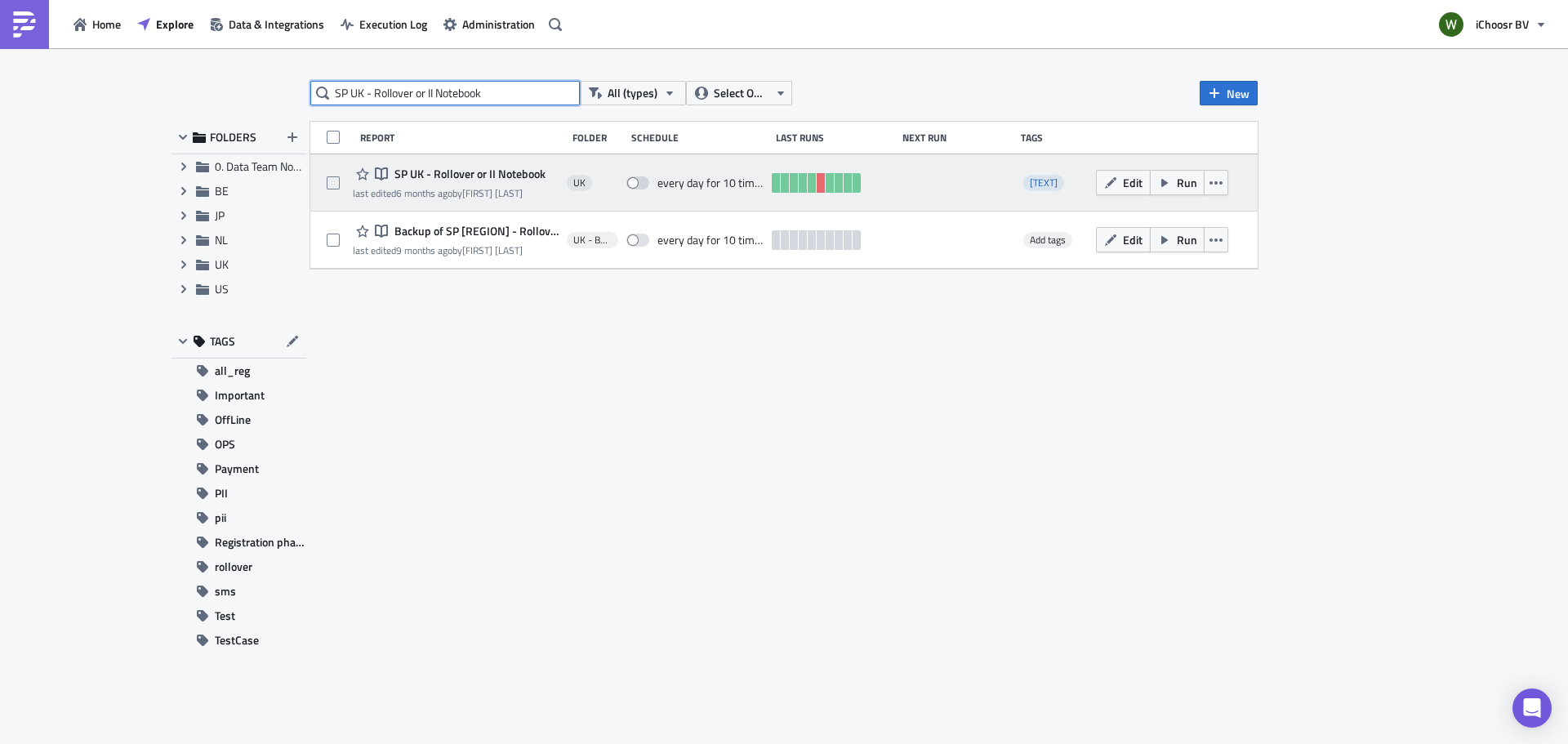 type on "SP UK - Rollover or II Notebook" 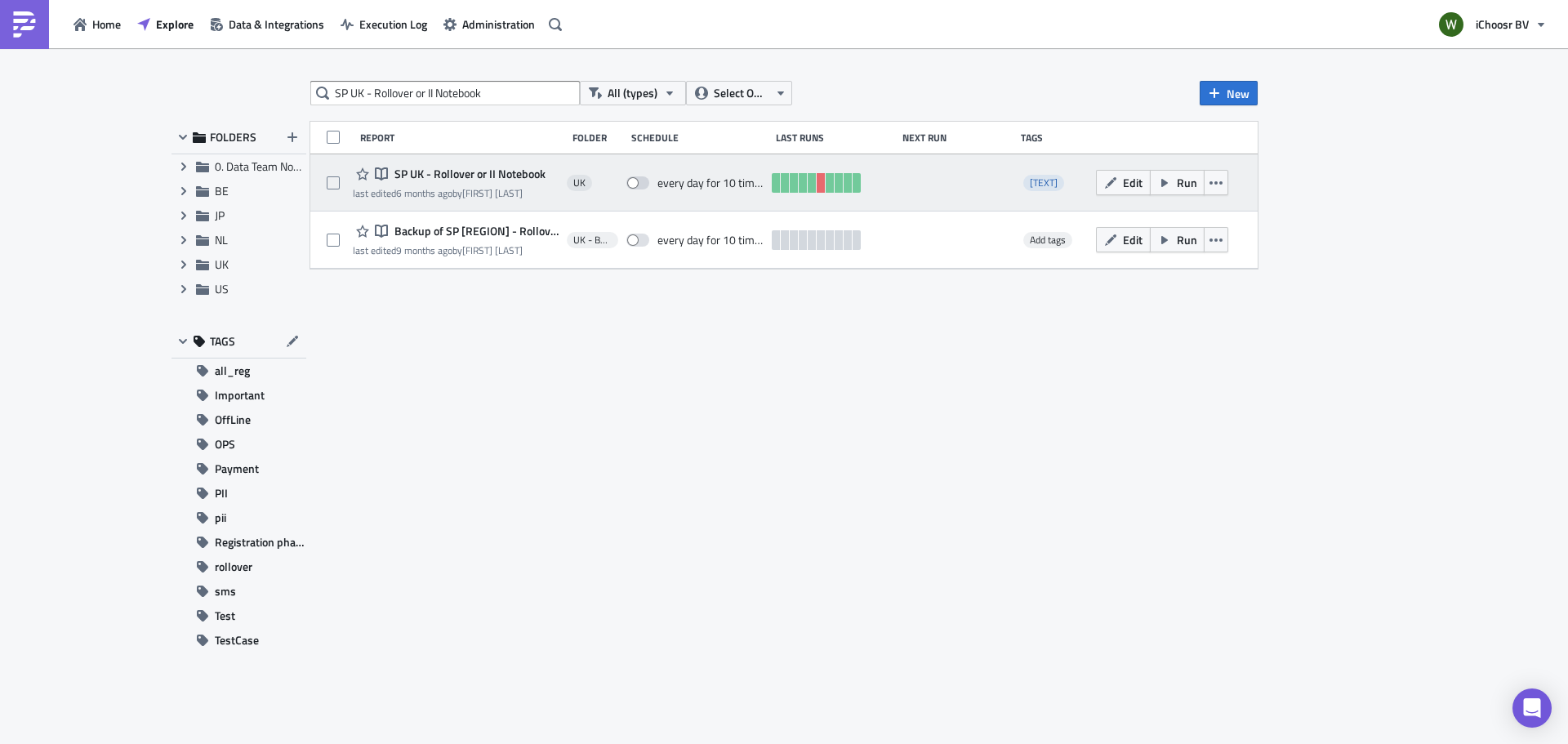 click on "SP UK - Rollover or II Notebook" at bounding box center (468, 174) 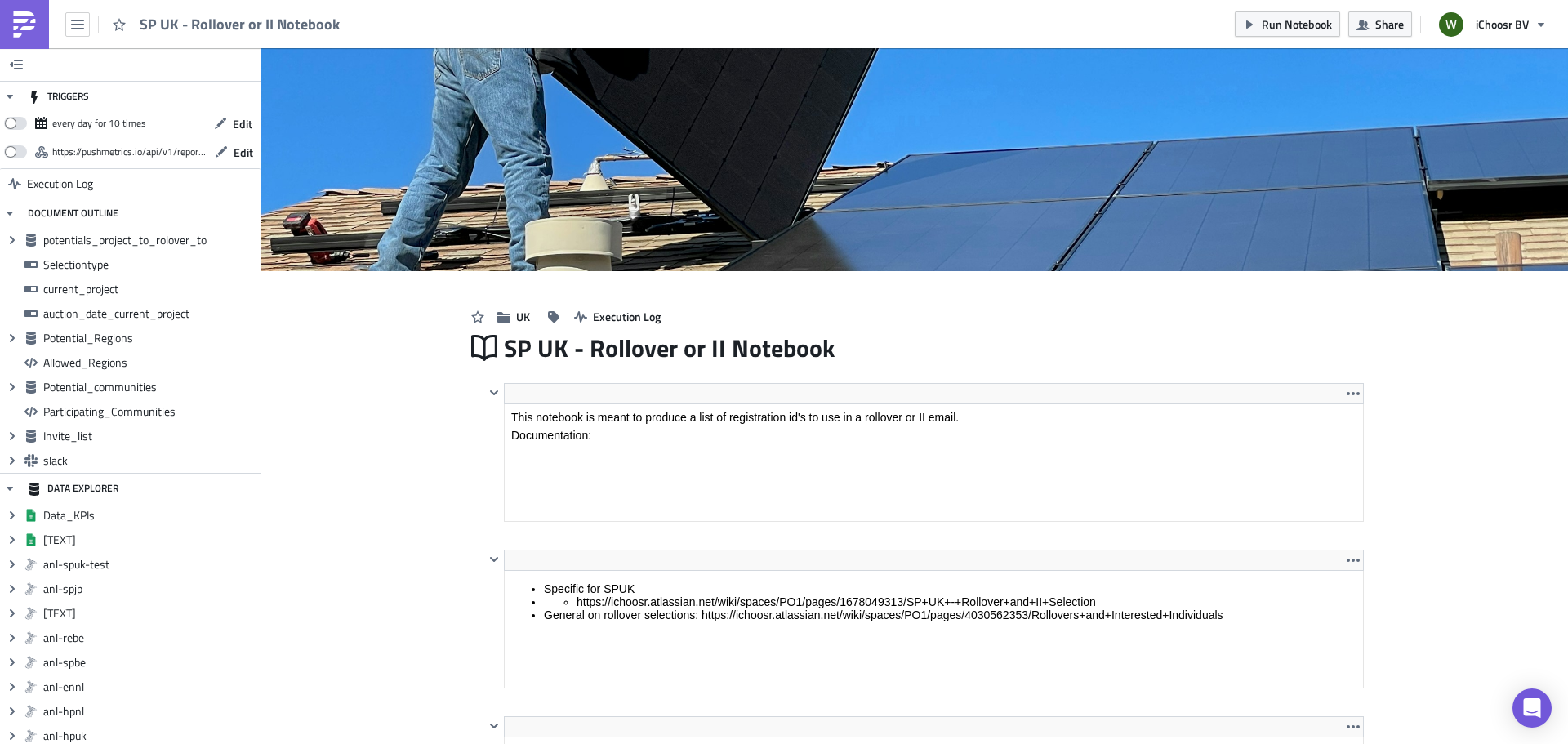scroll, scrollTop: 0, scrollLeft: 0, axis: both 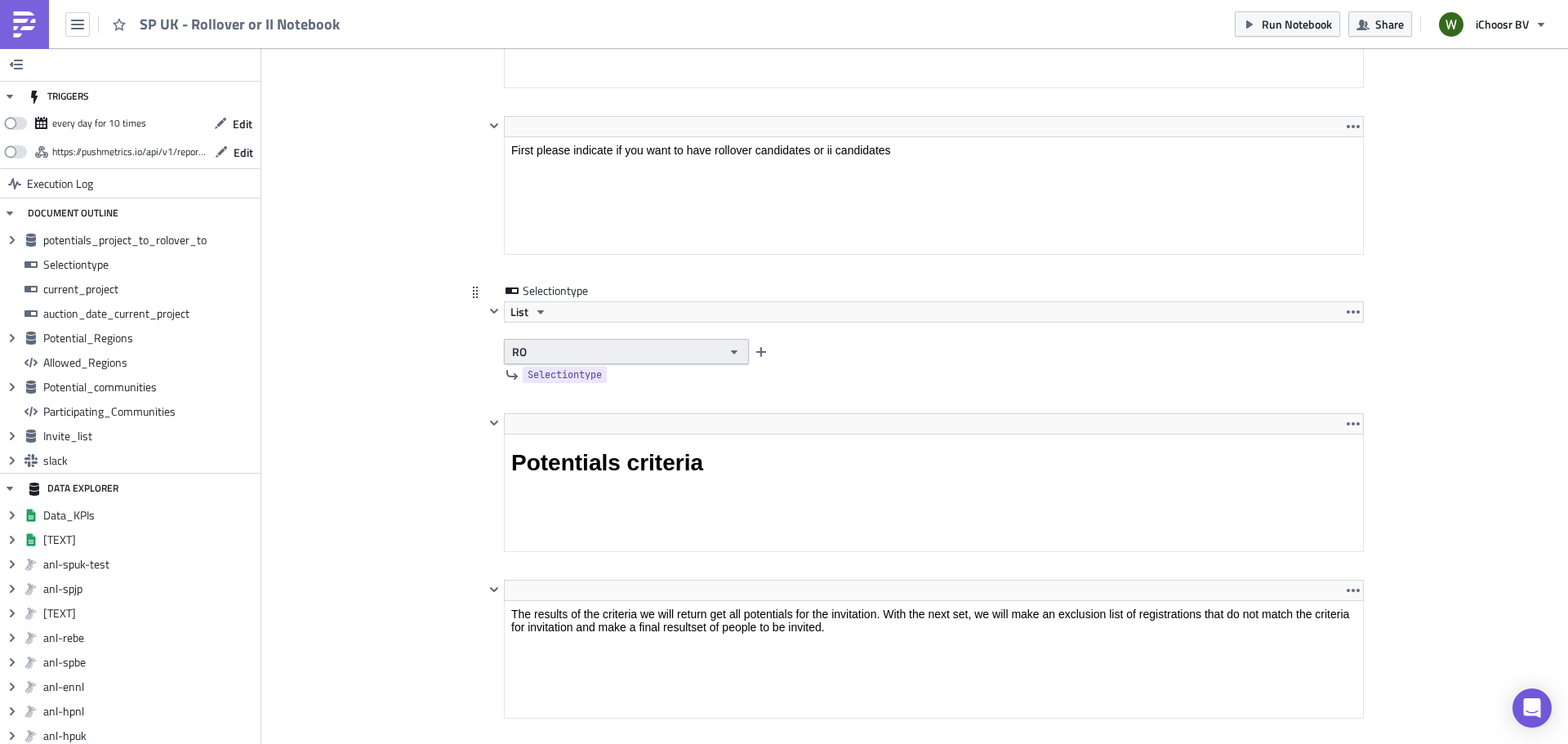 click on "RO" at bounding box center [626, 351] 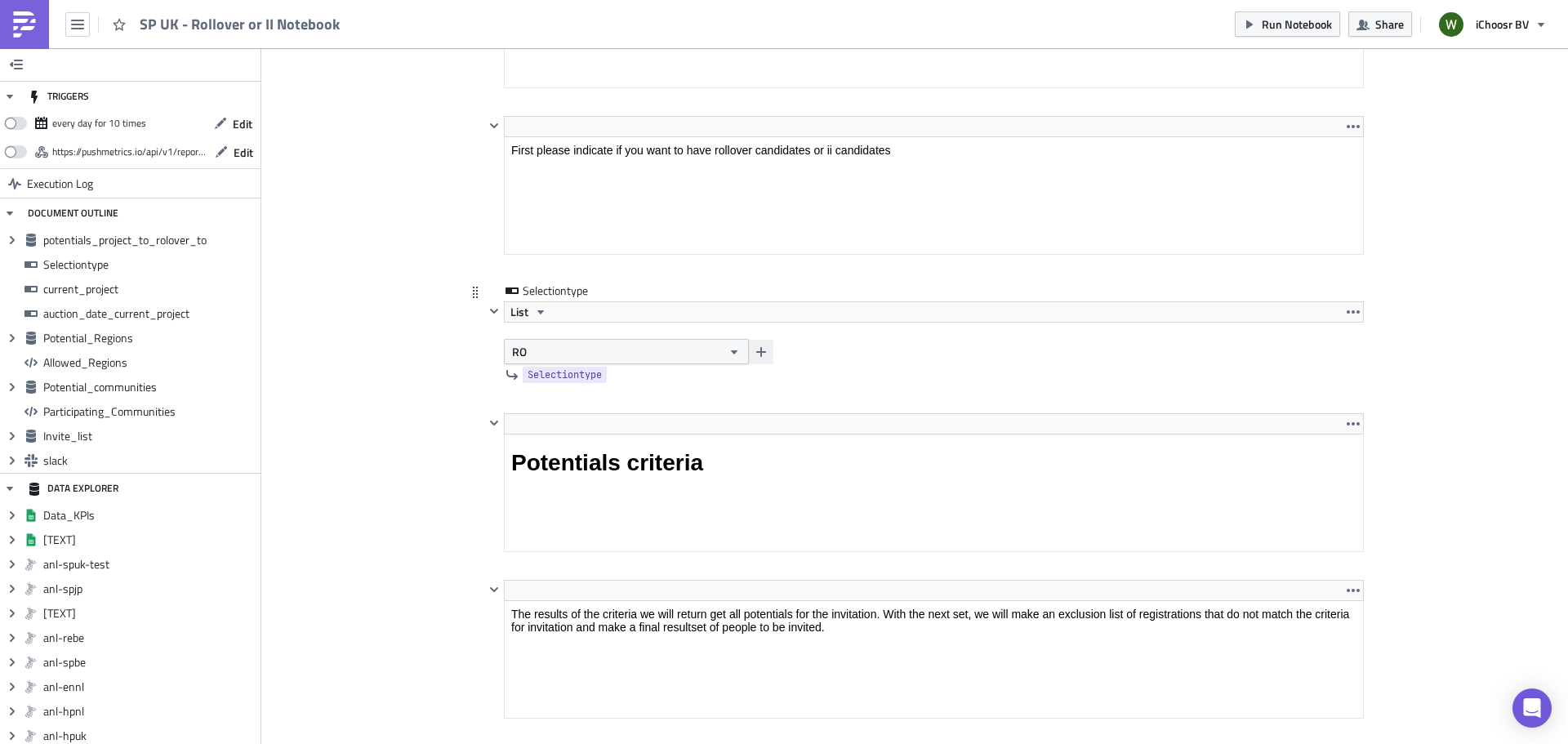 click 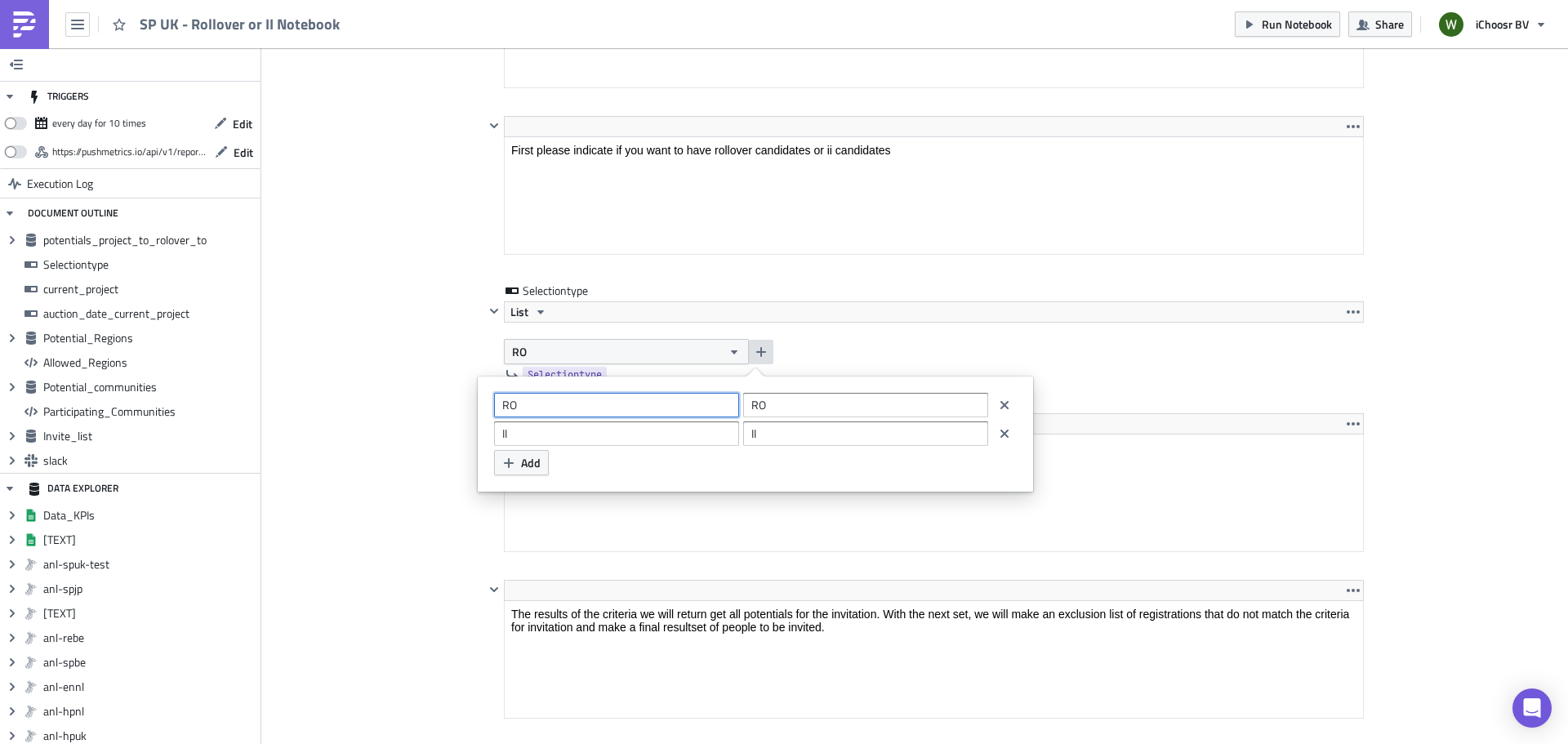 click on "RO" at bounding box center [617, 405] 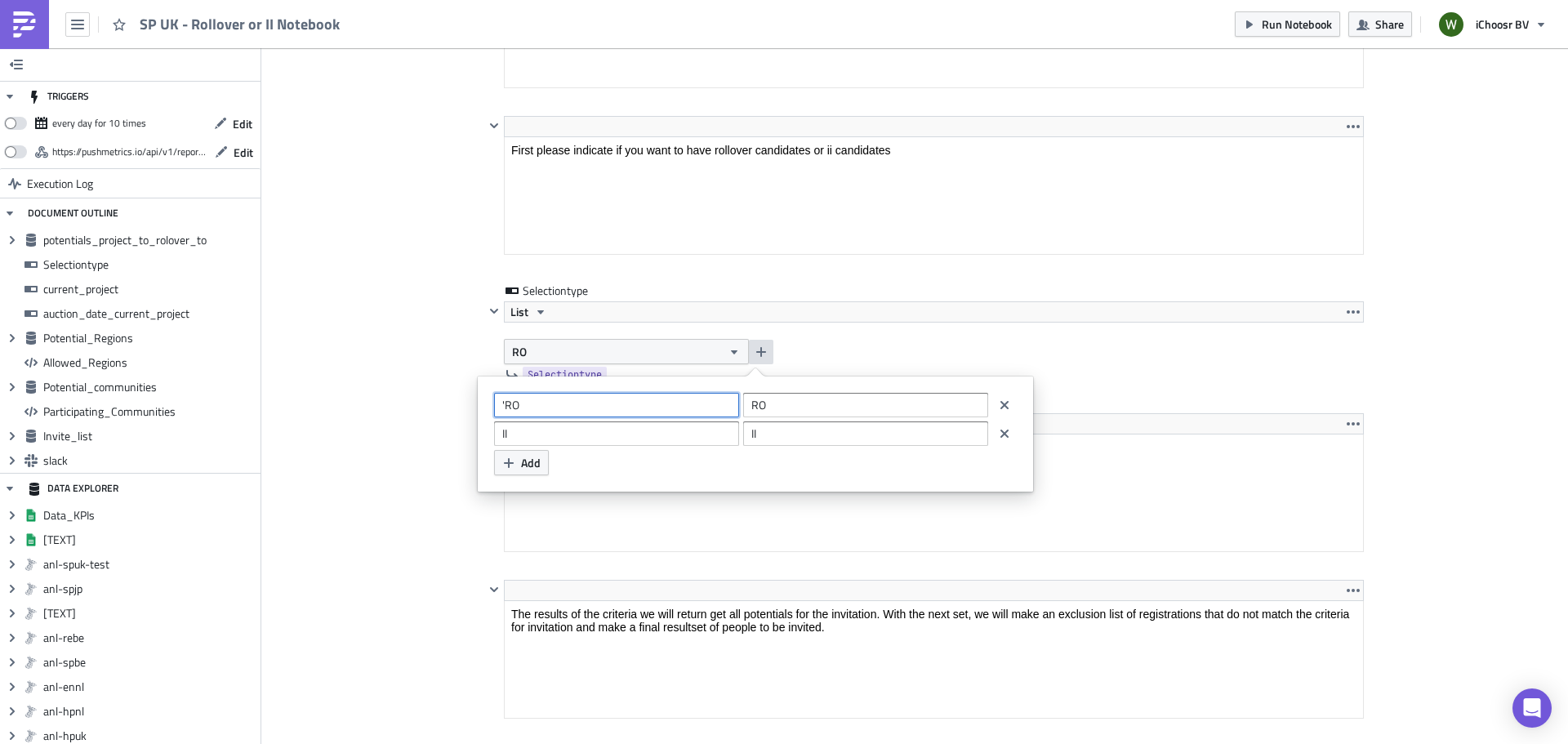 click on "'RO" at bounding box center [617, 405] 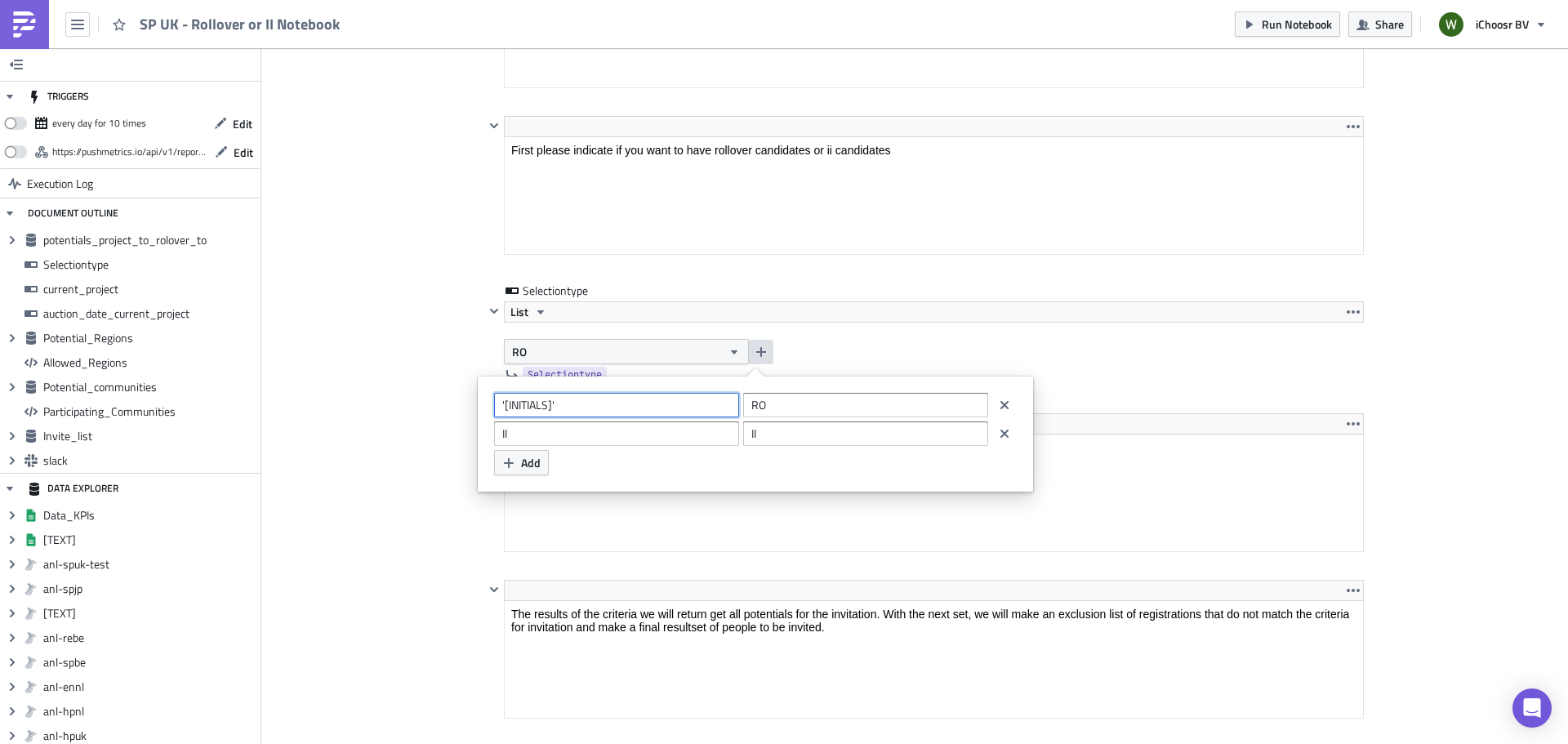 type on "'RO'" 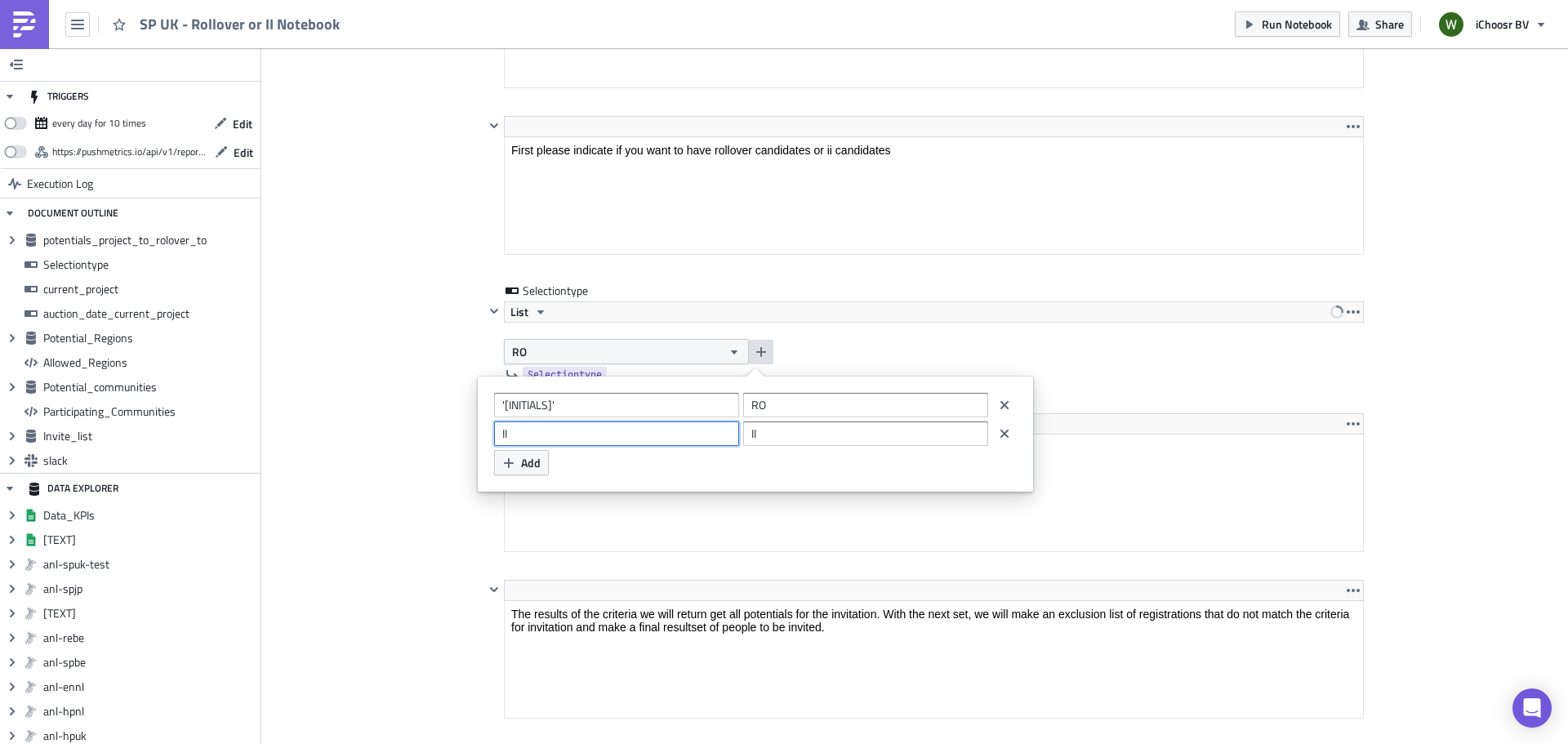 click on "II" at bounding box center (617, 434) 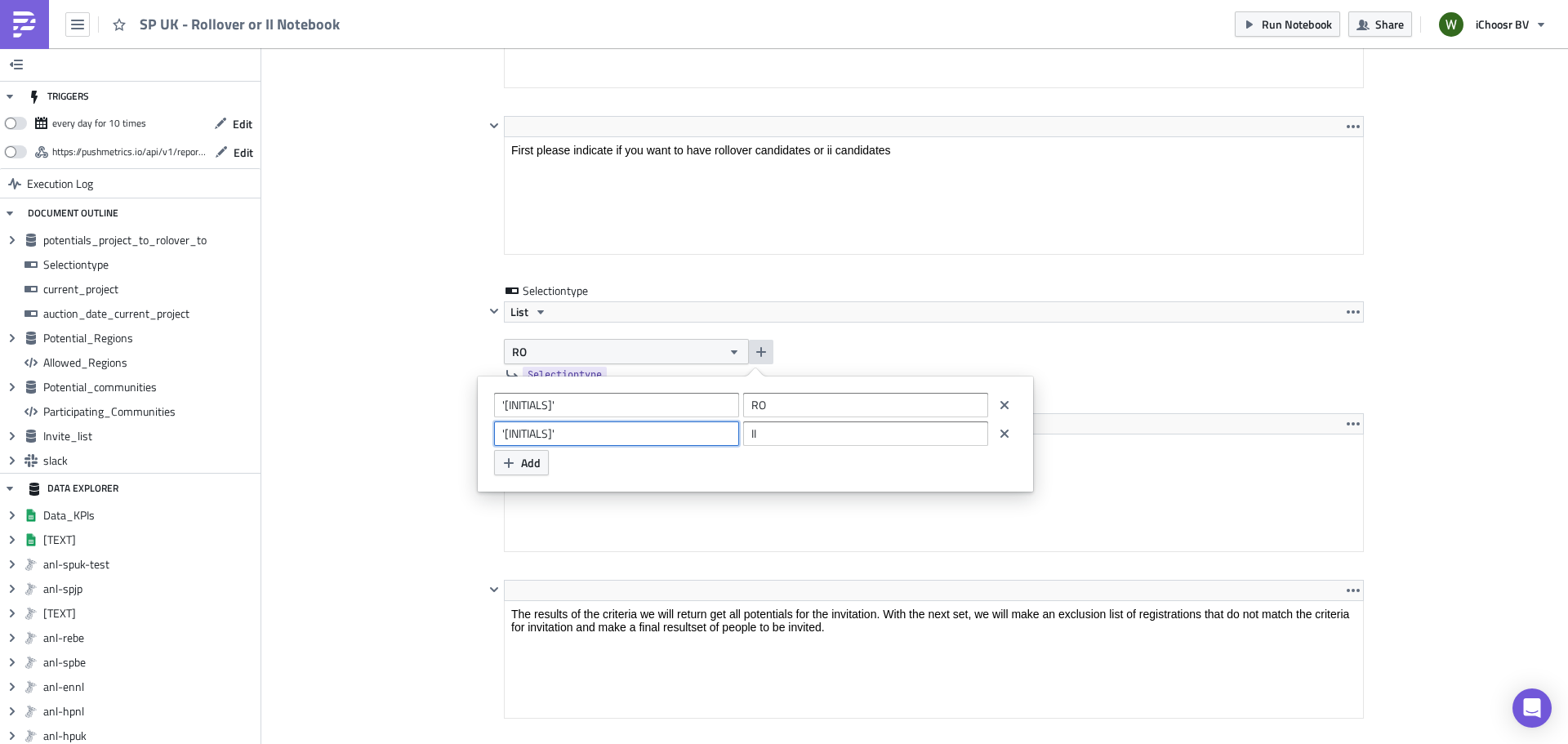 type on "'II'" 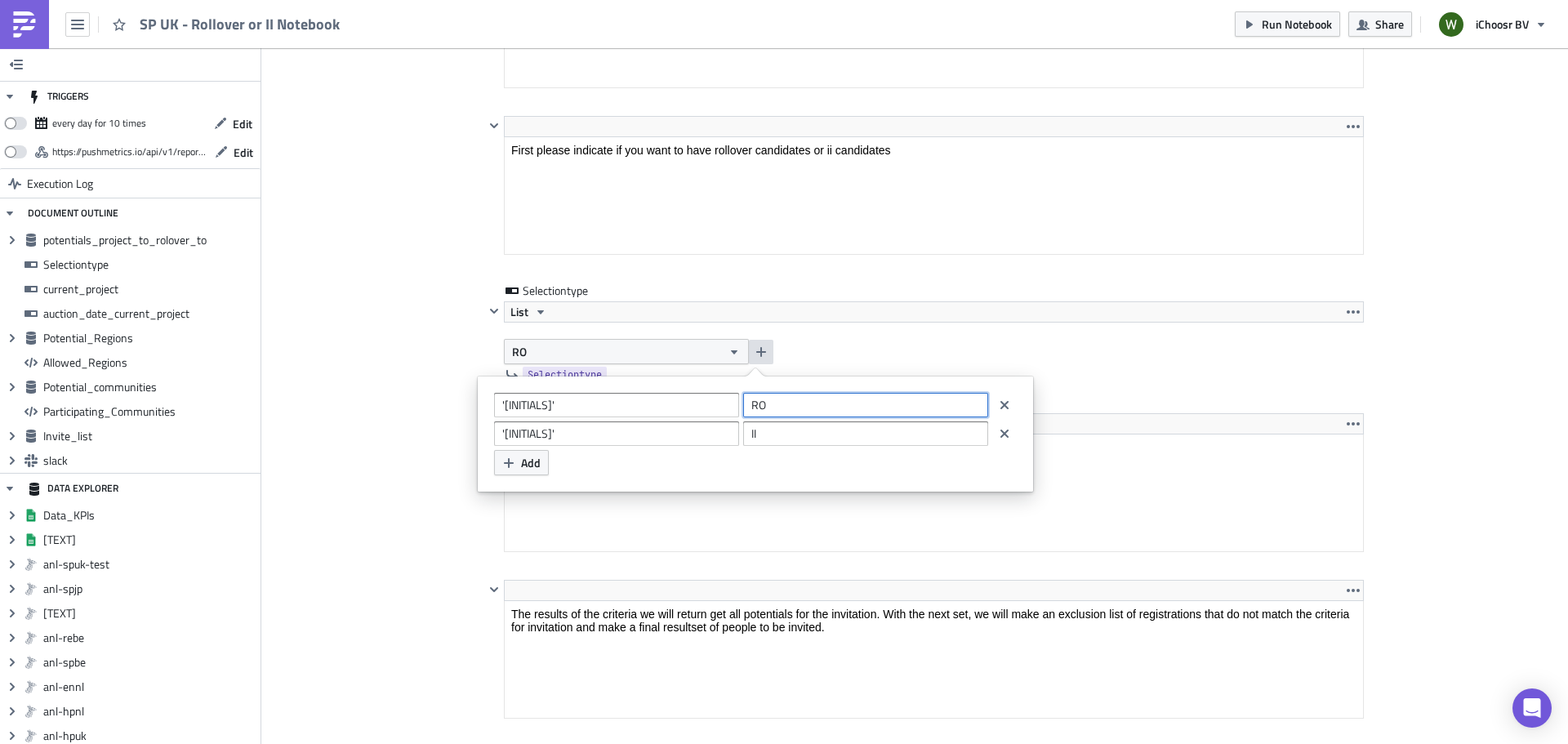 click on "RO" at bounding box center (866, 405) 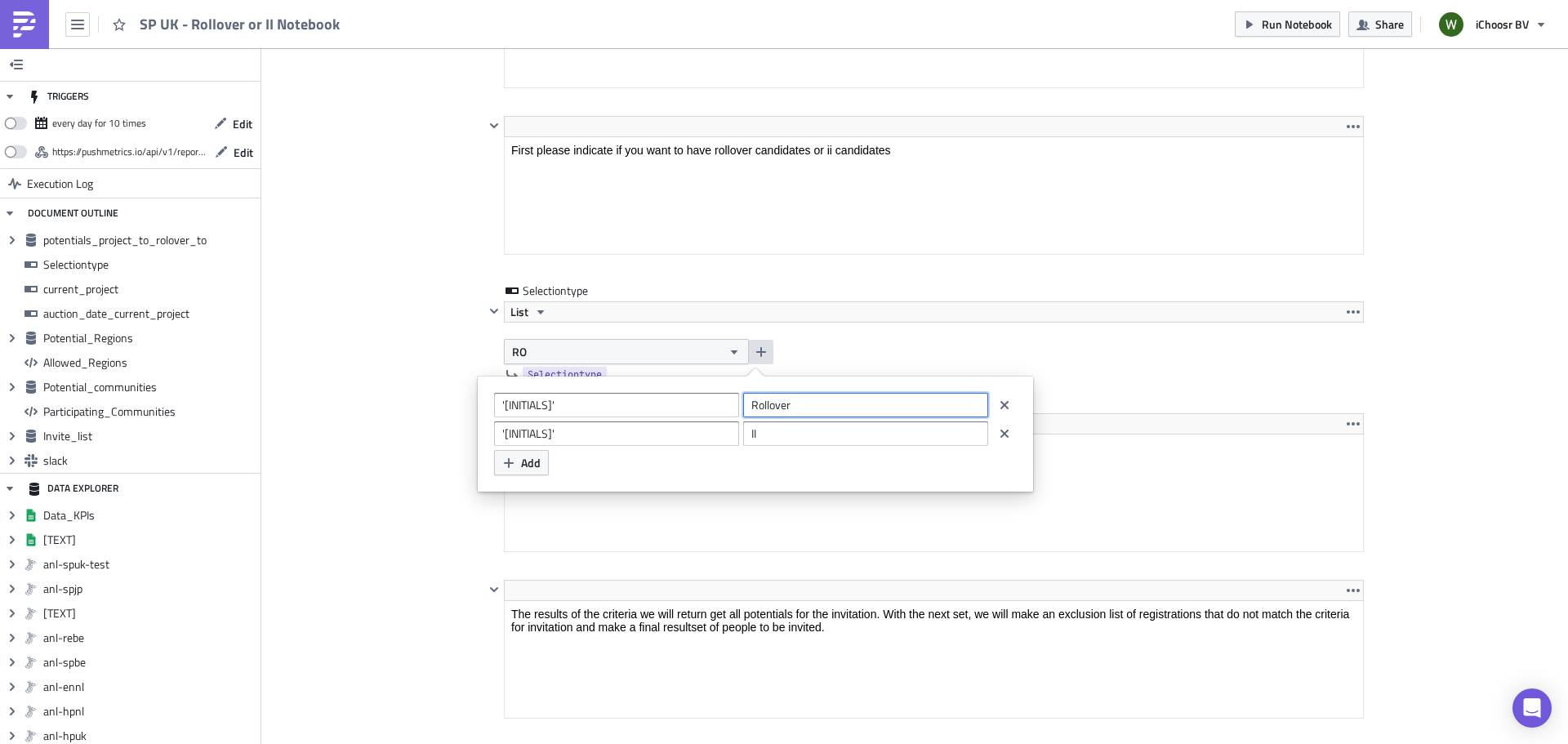 type on "Rollover" 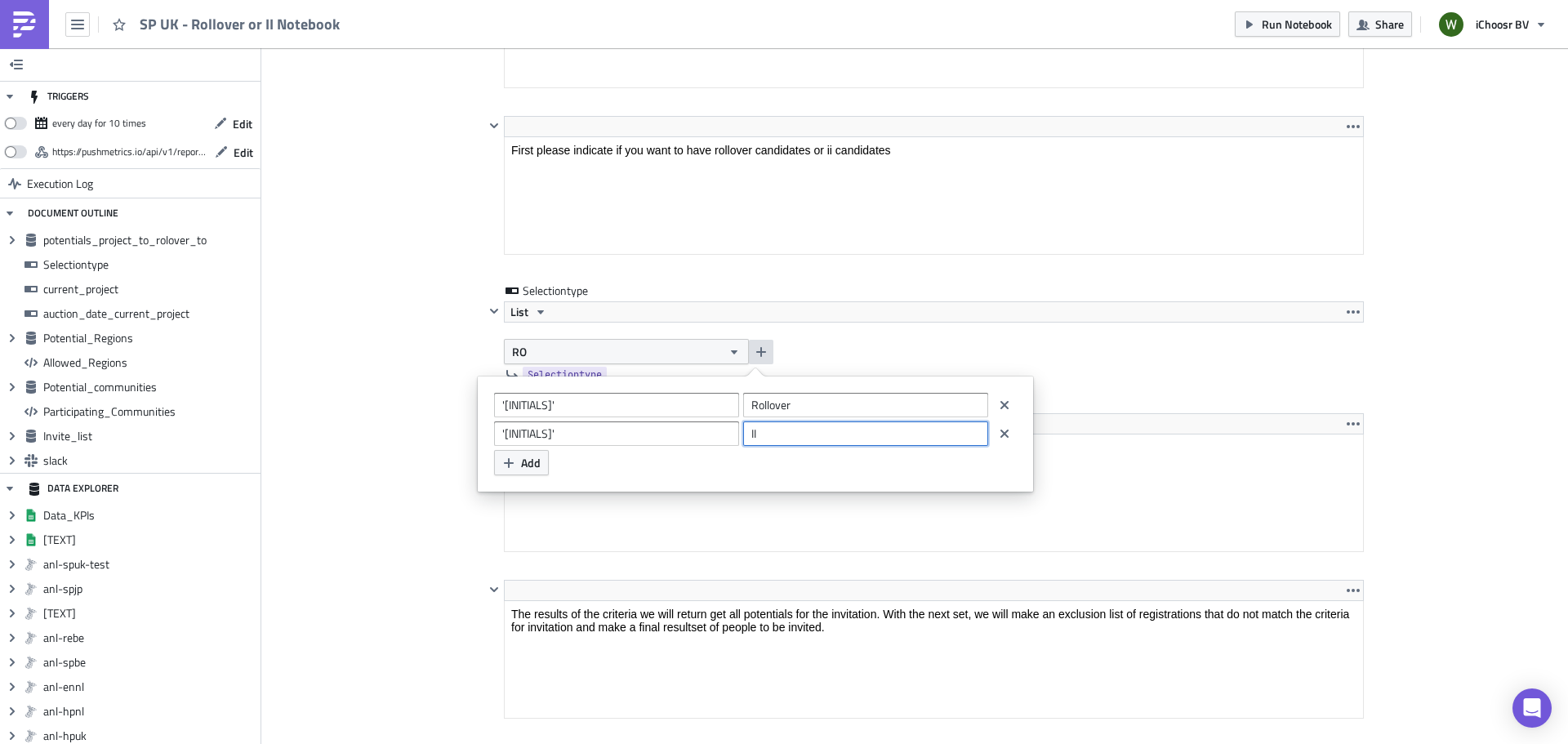 click on "II" at bounding box center [866, 434] 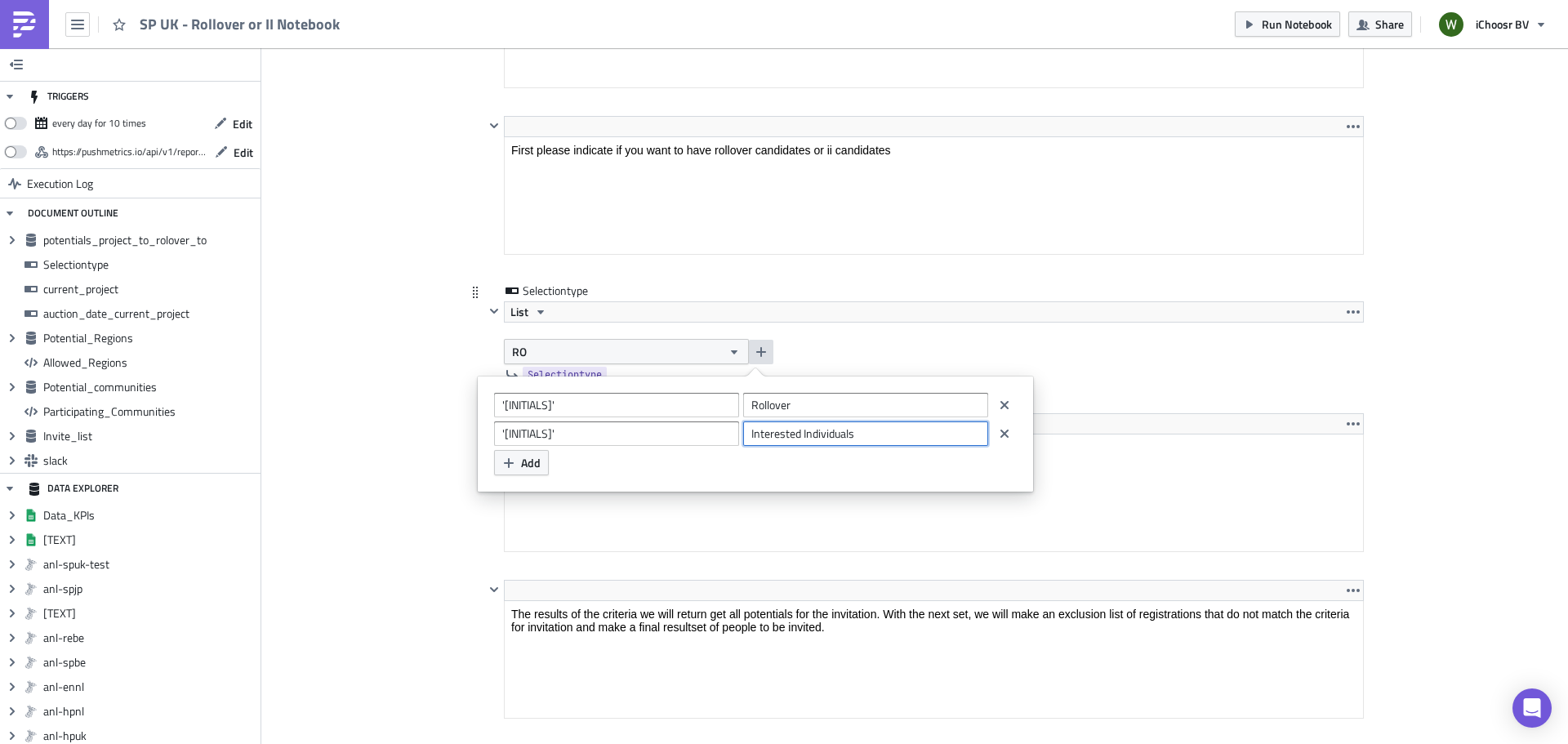 type on "Interested Individuals" 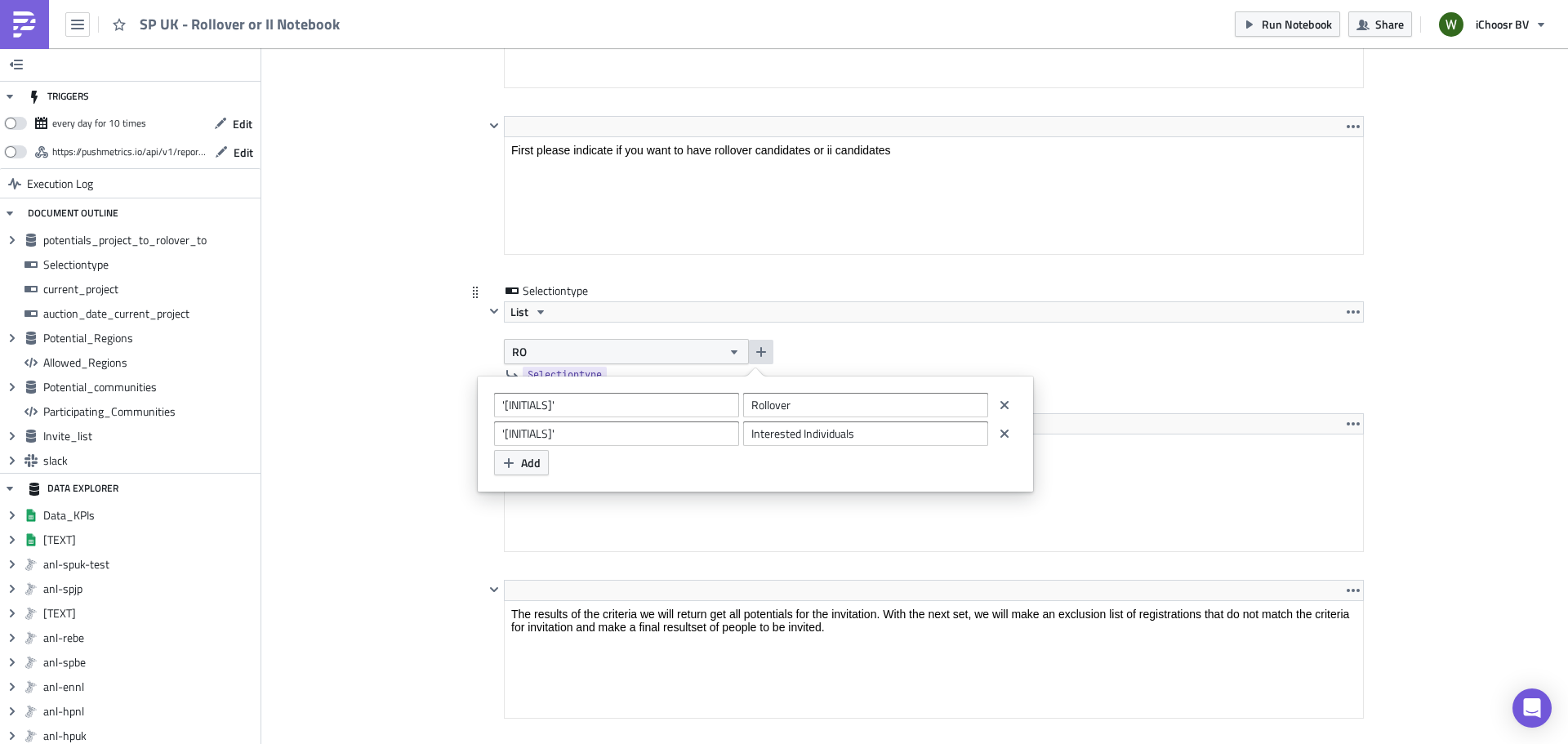 click on "RO" 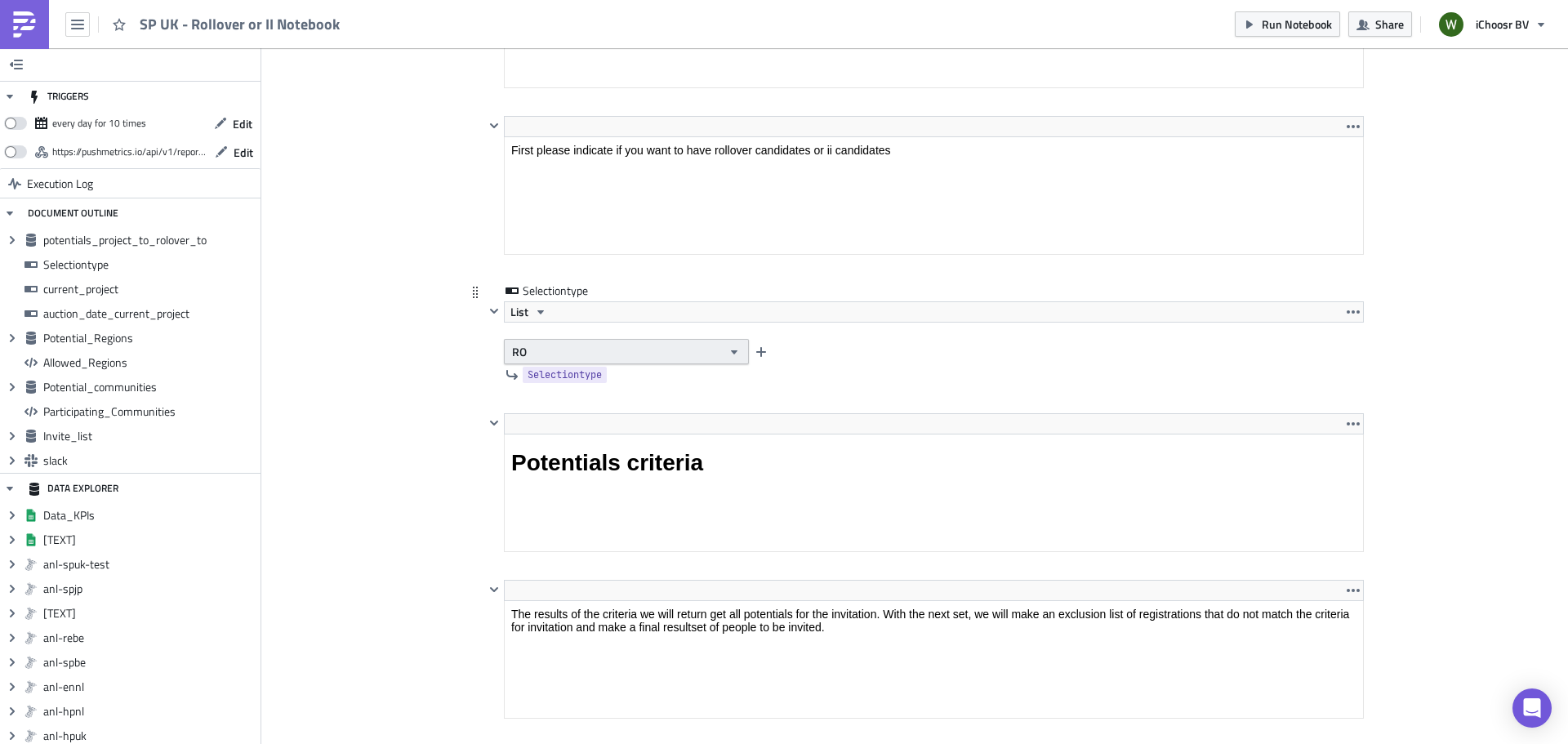 click on "RO" at bounding box center [626, 351] 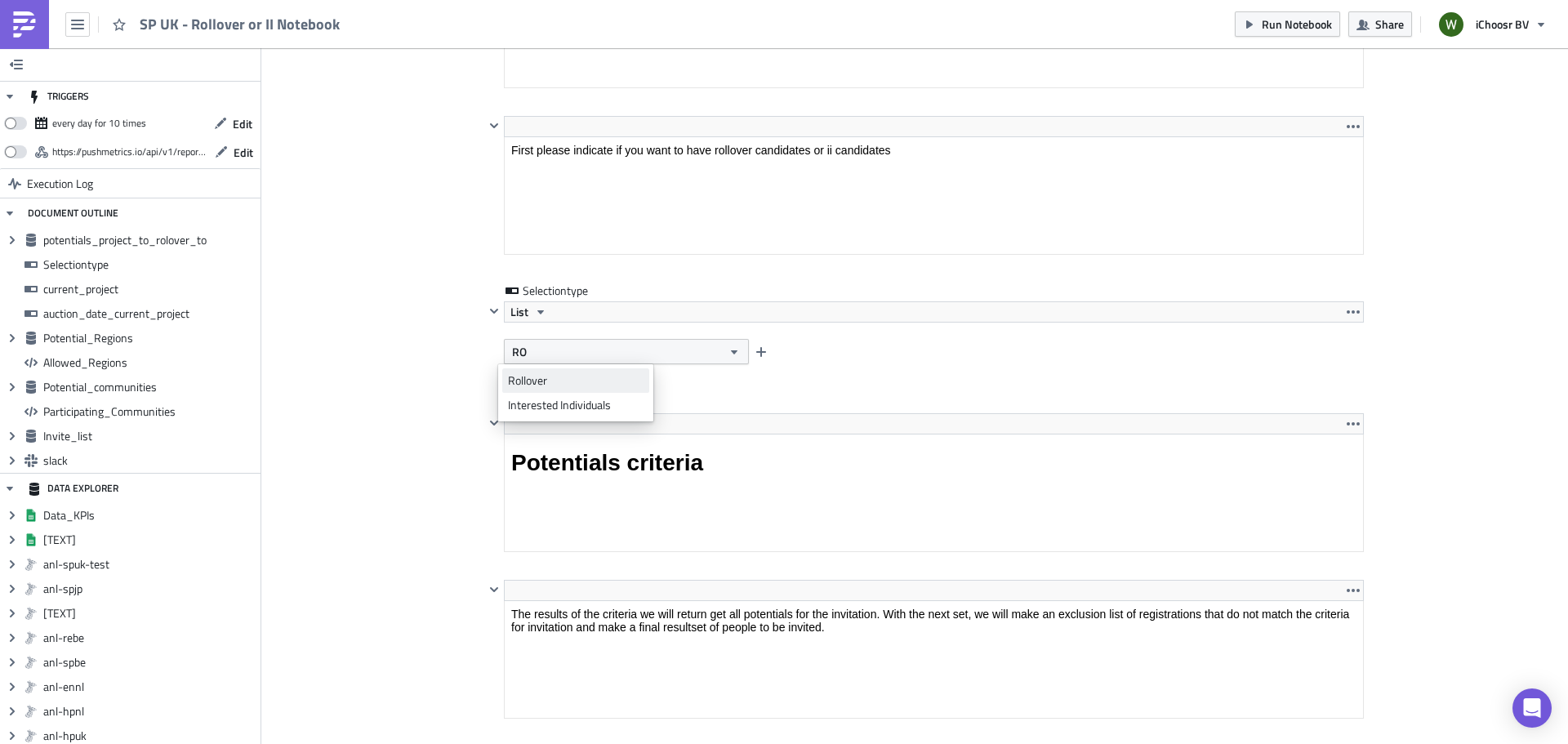 click on "Rollover" at bounding box center (576, 381) 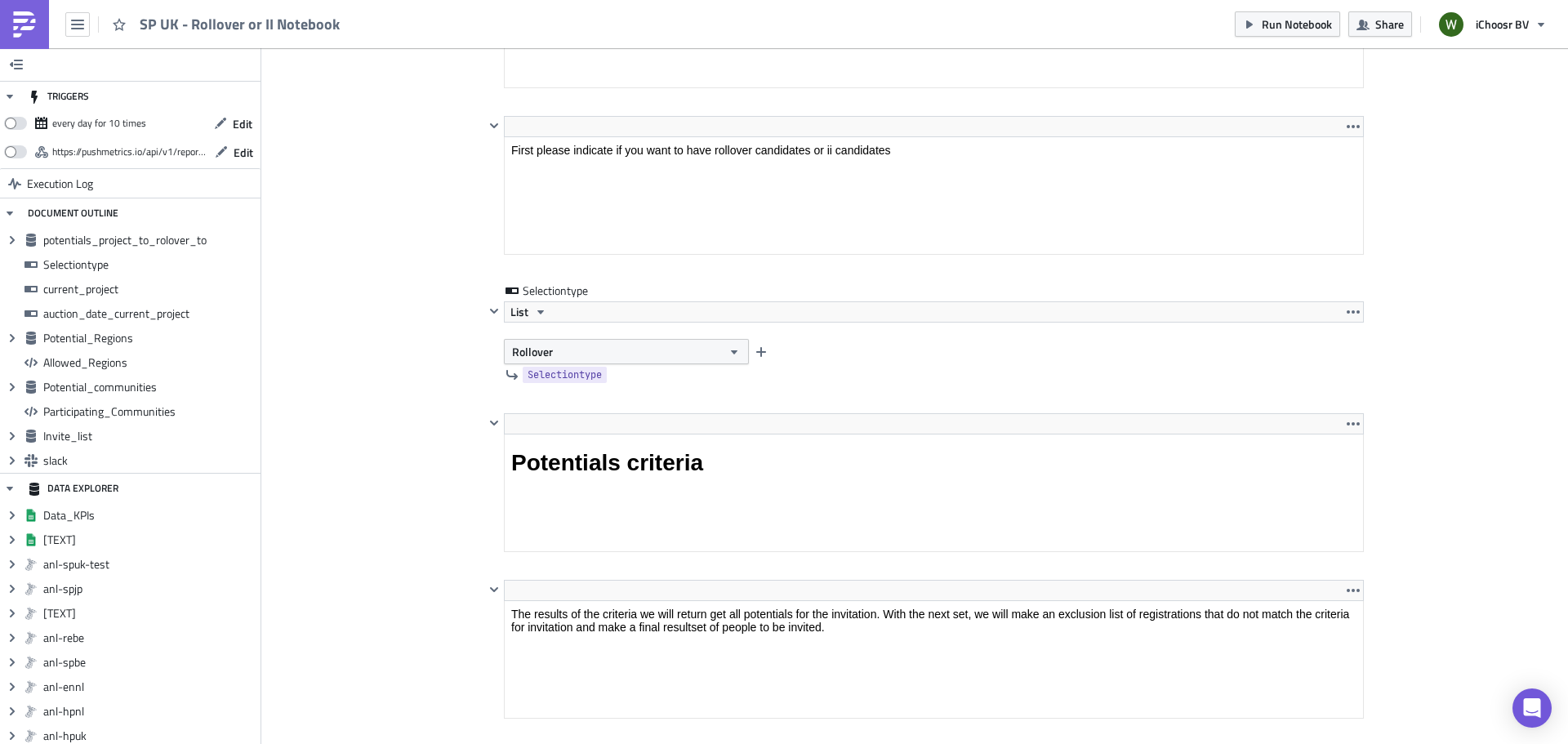 click on "Cover Image UK Execution Log SP UK - Rollover or II Notebook <p>This notebook is meant to produce a list of registration id's to use in a rollover or II email.</p>
<p>Documentation:</p> Edit Format Insert To open the popup, press Shift+Enter To open the popup, press Shift+Enter <ul>
<li>Specific for SPUK</li>
<li>
<ul>
<li>https://ichoosr.atlassian.net/wiki/spaces/PO1/pages/1678049313/SP+UK+-+Rollover+and+II+Selection</li>
</ul>
</li>
<li>General on rollover selections: https://ichoosr.atlassian.net/wiki/spaces/PO1/pages/4030562353/Rollovers+and+Interested+Individuals</li>
</ul> Edit Format Insert To open the popup, press Shift+Enter To open the popup, press Shift+Enter <p>Update query results by pressing the blue play button. Double check all results, sometimes you will have to run queries twice.</p> Edit Format Insert To open the popup, press Shift+Enter To open the popup, press Shift+Enter <p>Below you can find the possible Projects to which you want to rollover to, or Invite II's for.</p> Edit Format Run" at bounding box center [915, 2087] 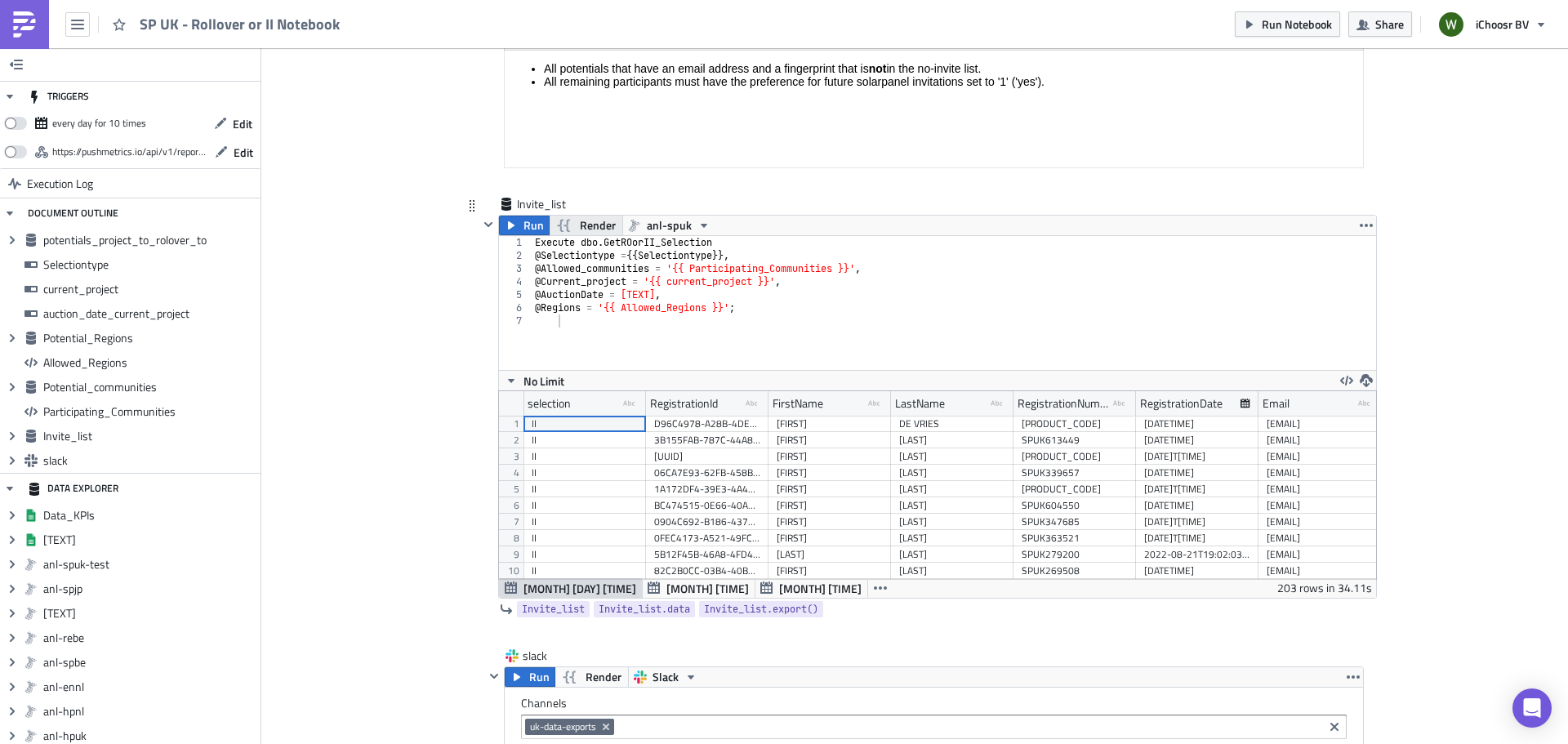 click on "Render" at bounding box center (598, 225) 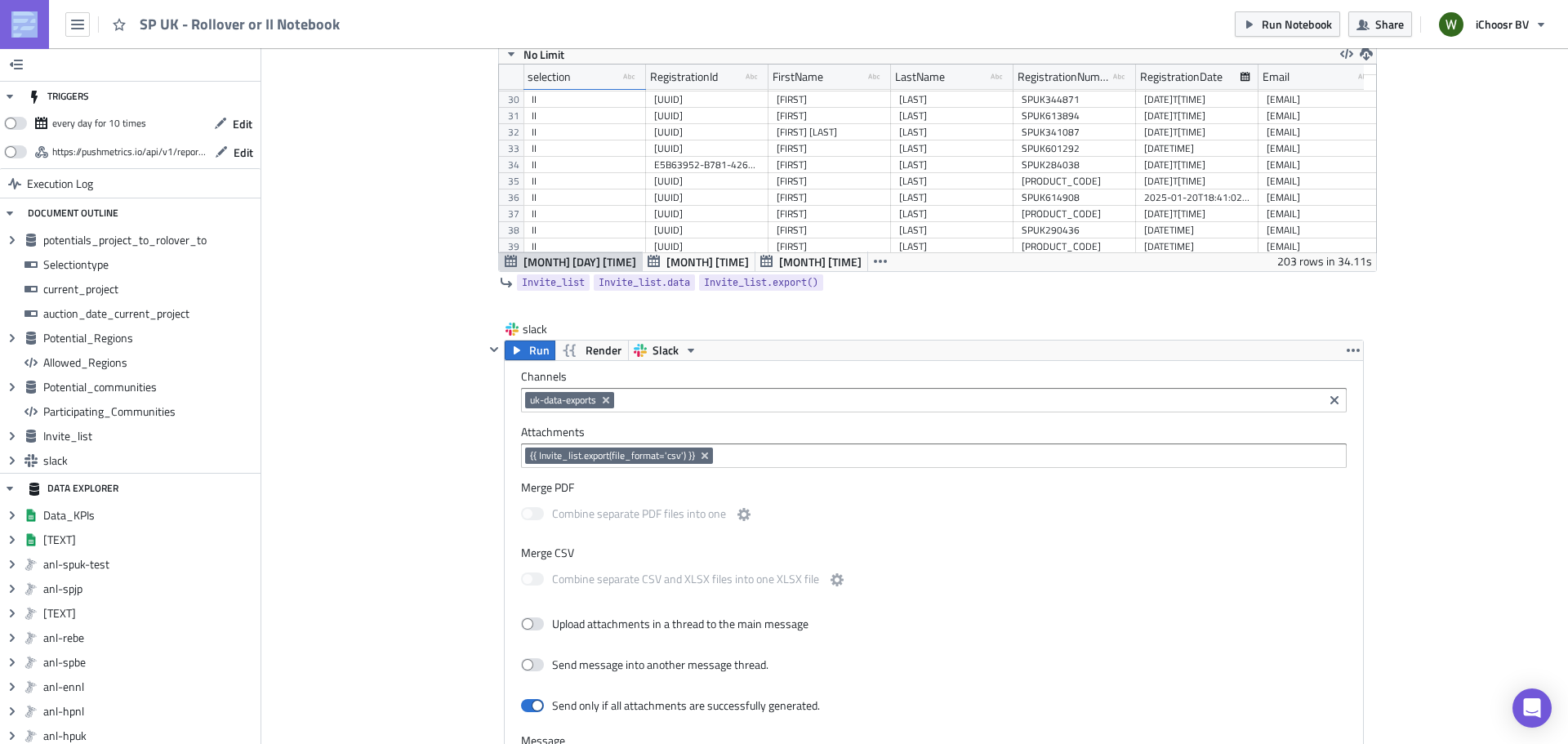 drag, startPoint x: 140, startPoint y: 25, endPoint x: 354, endPoint y: 21, distance: 214.03738 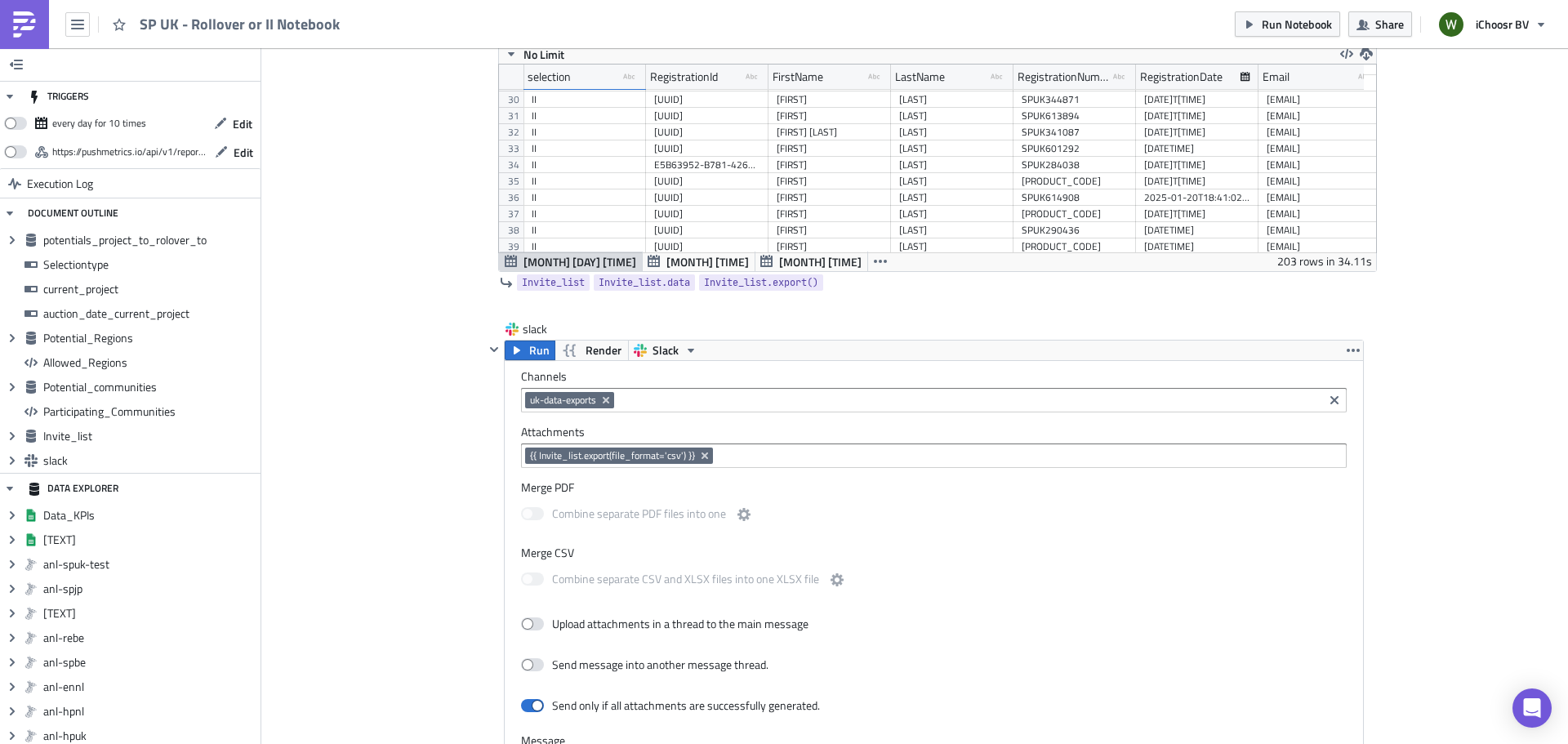 drag, startPoint x: 330, startPoint y: 26, endPoint x: 340, endPoint y: 23, distance: 10.440307 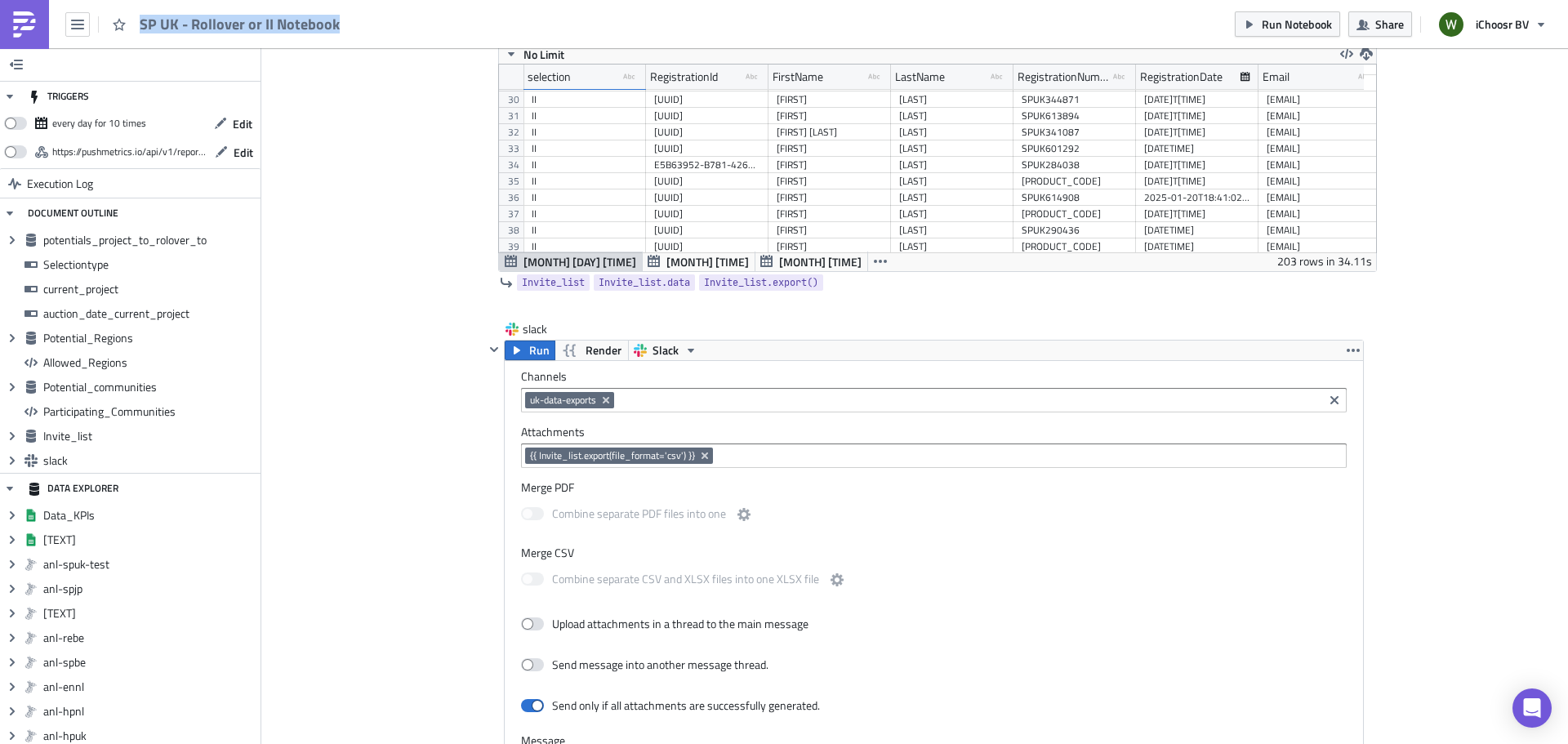 drag, startPoint x: 340, startPoint y: 23, endPoint x: 136, endPoint y: 34, distance: 204.29635 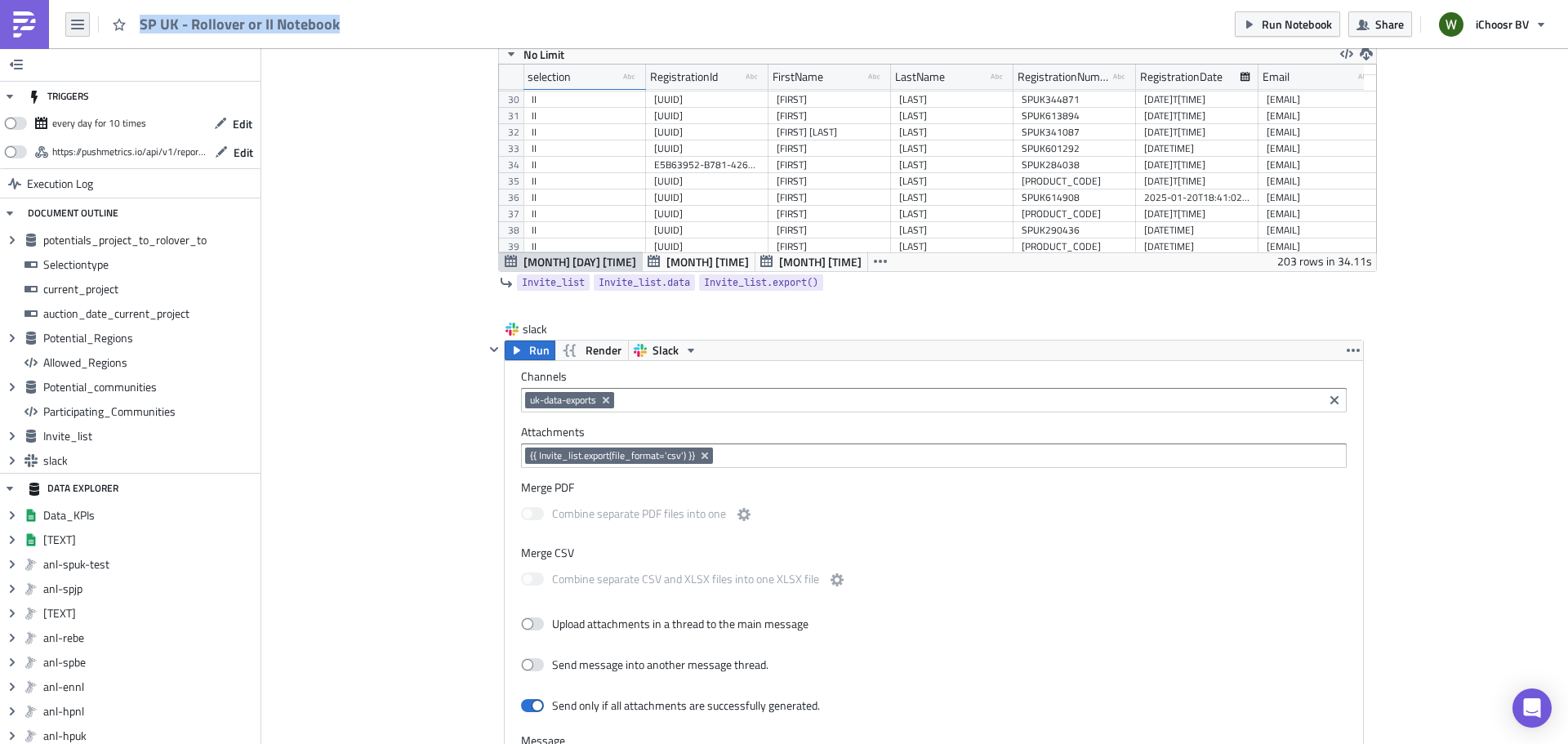 click 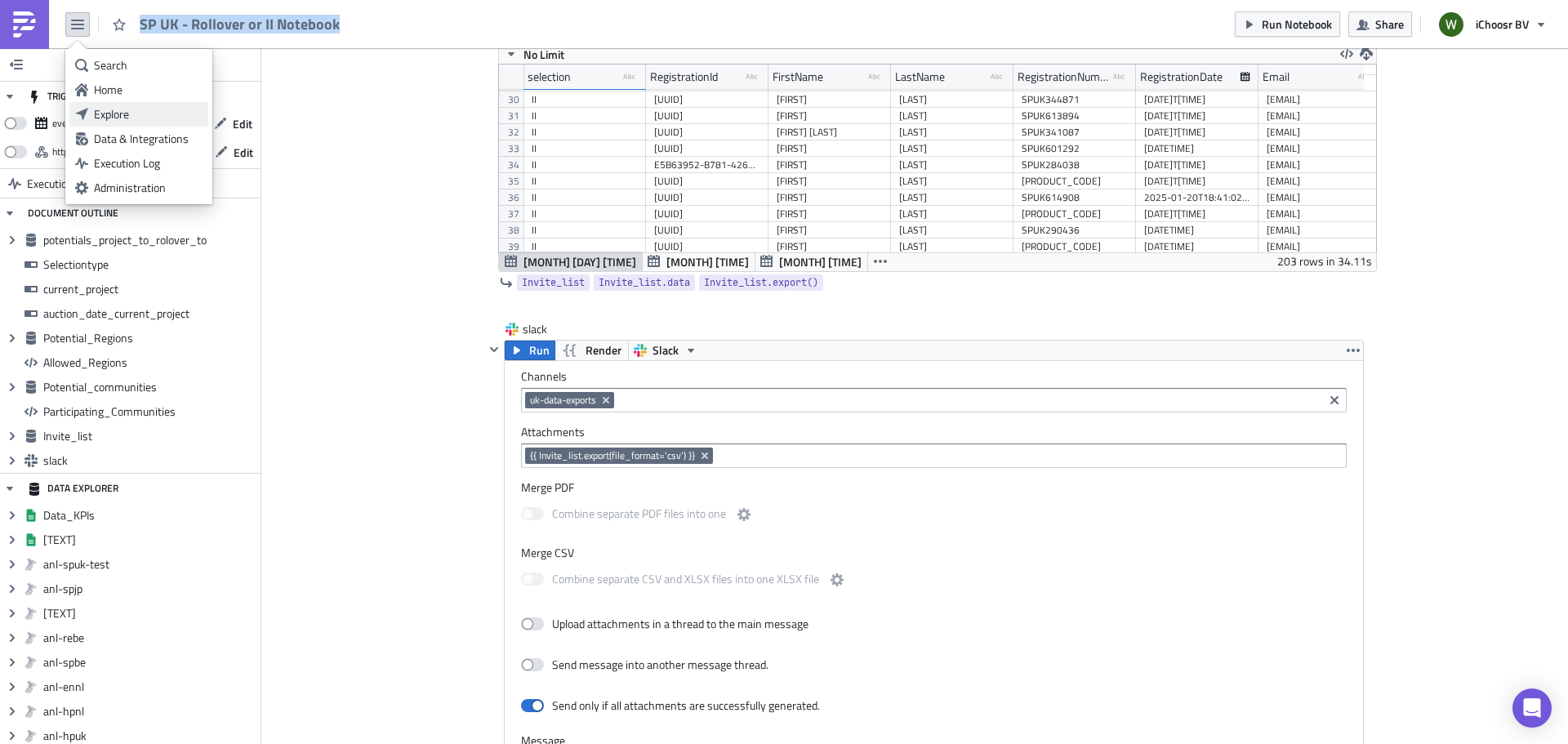 click on "Explore" at bounding box center (148, 114) 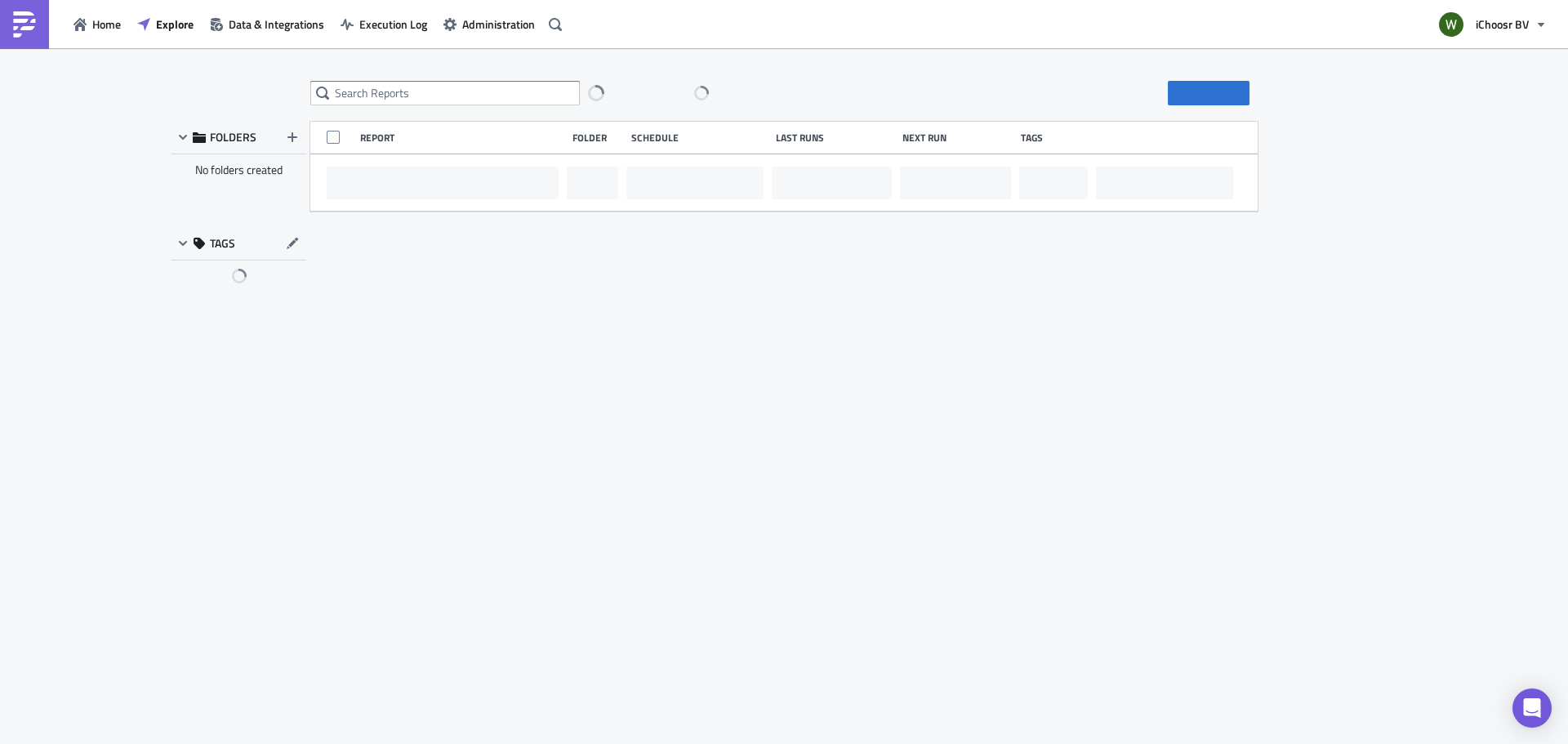 scroll, scrollTop: 0, scrollLeft: 0, axis: both 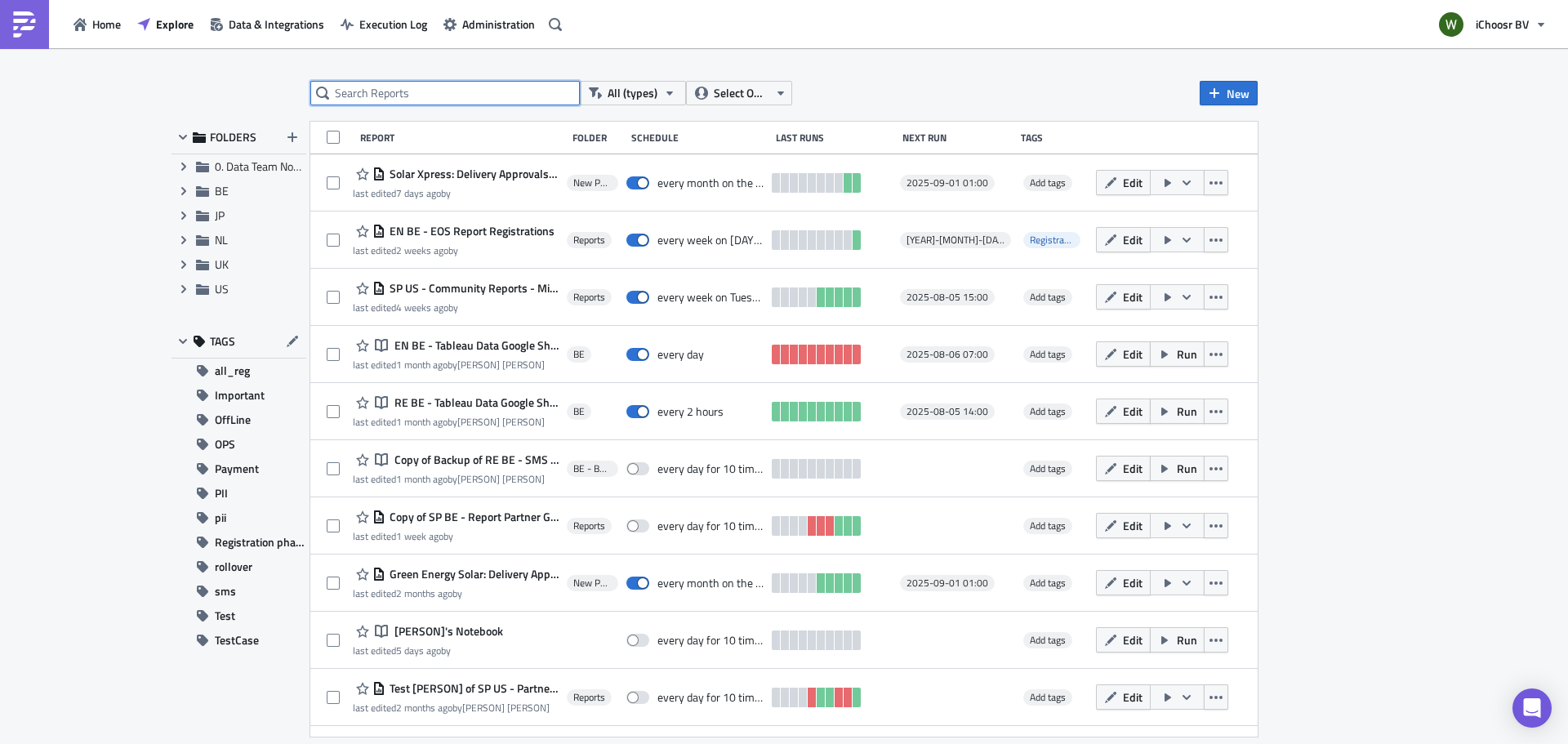 click at bounding box center [445, 93] 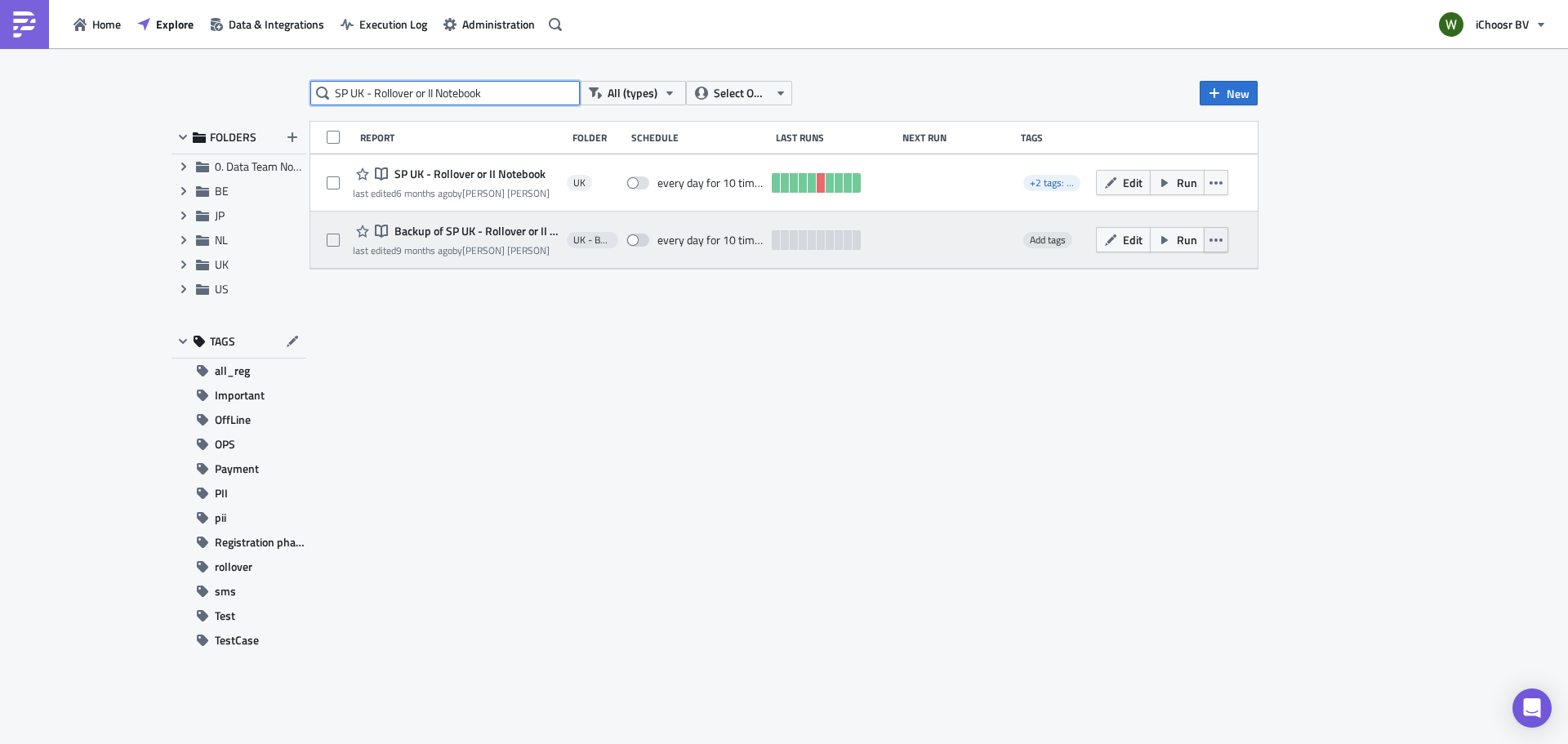 type on "SP UK - Rollover or II Notebook" 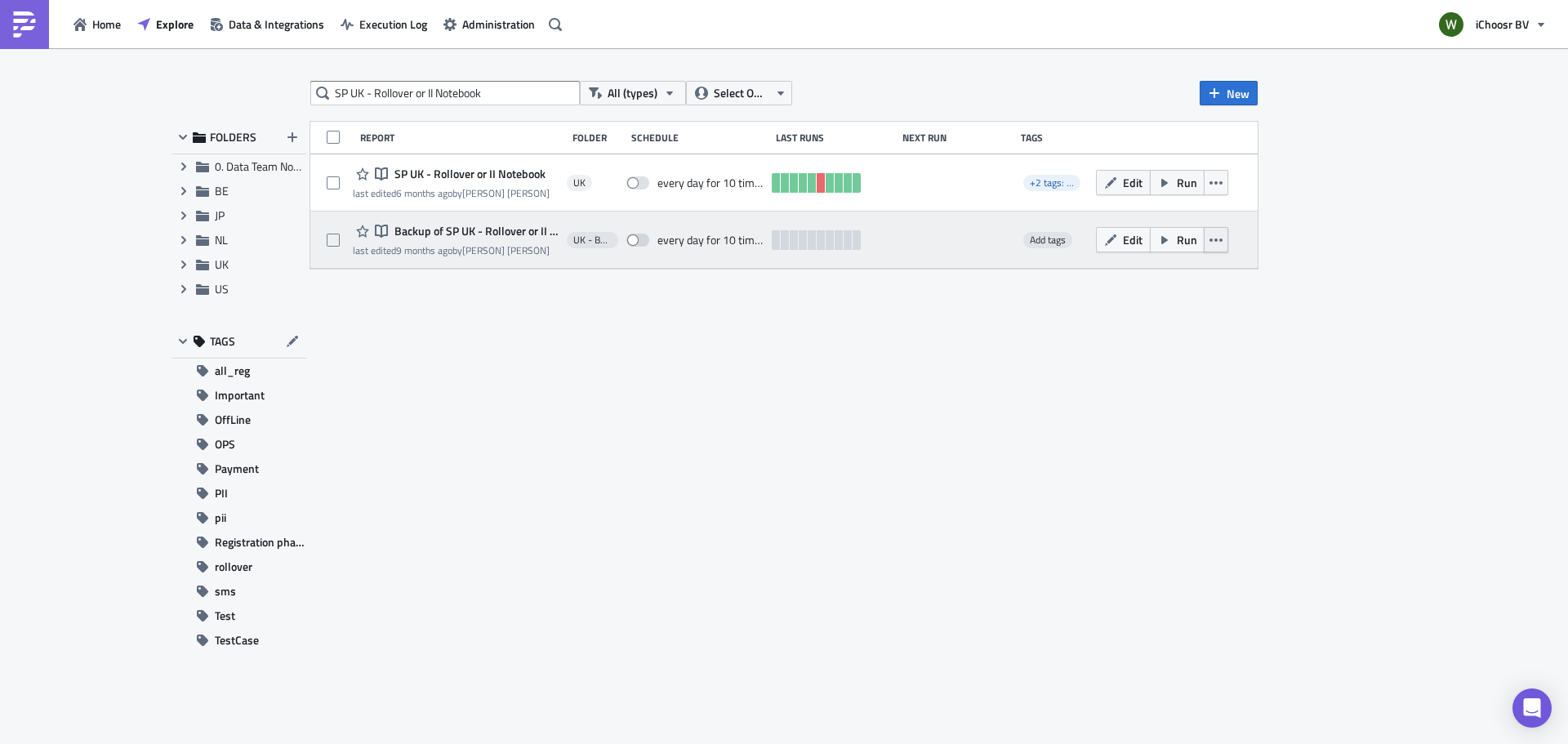 click 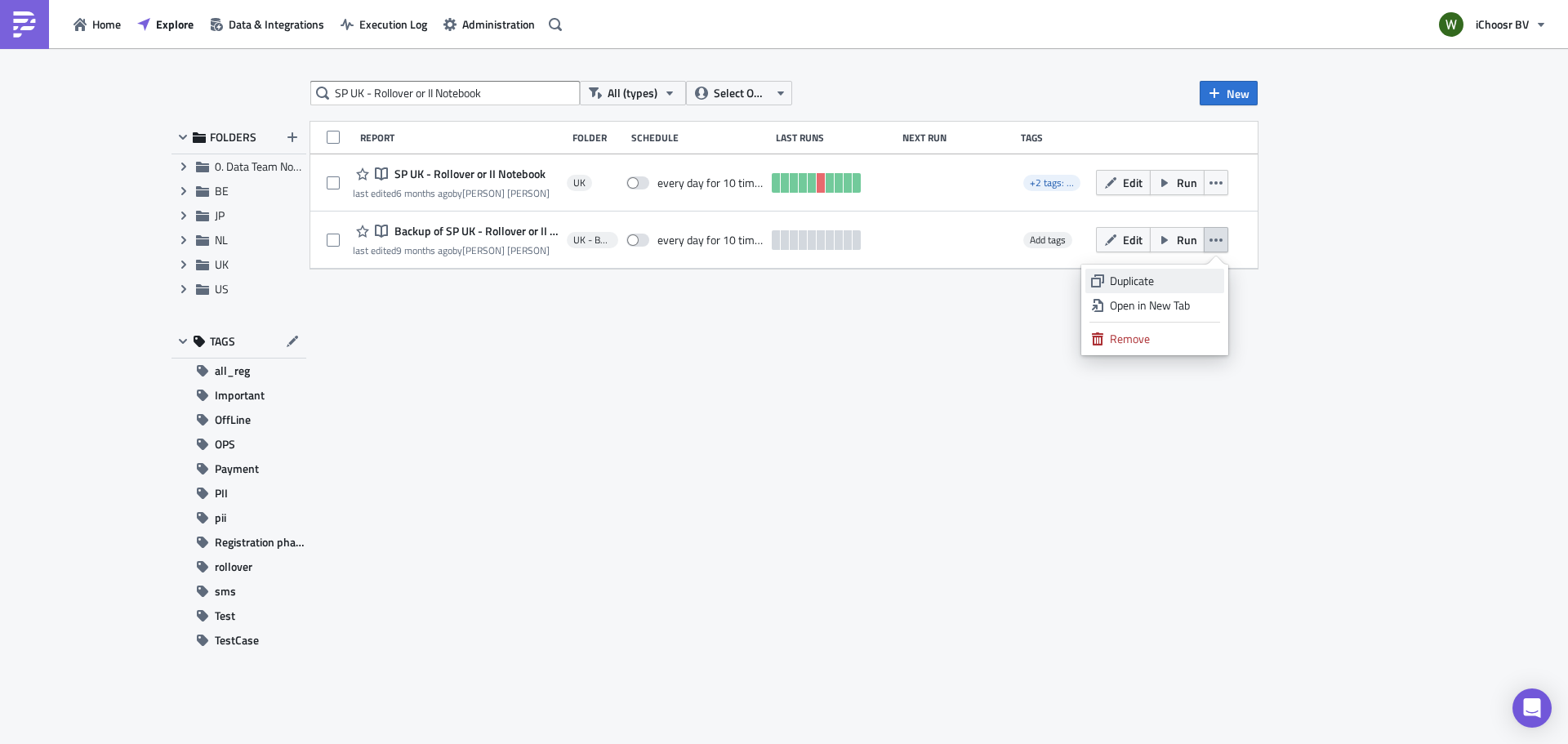 click on "Duplicate" at bounding box center [1164, 281] 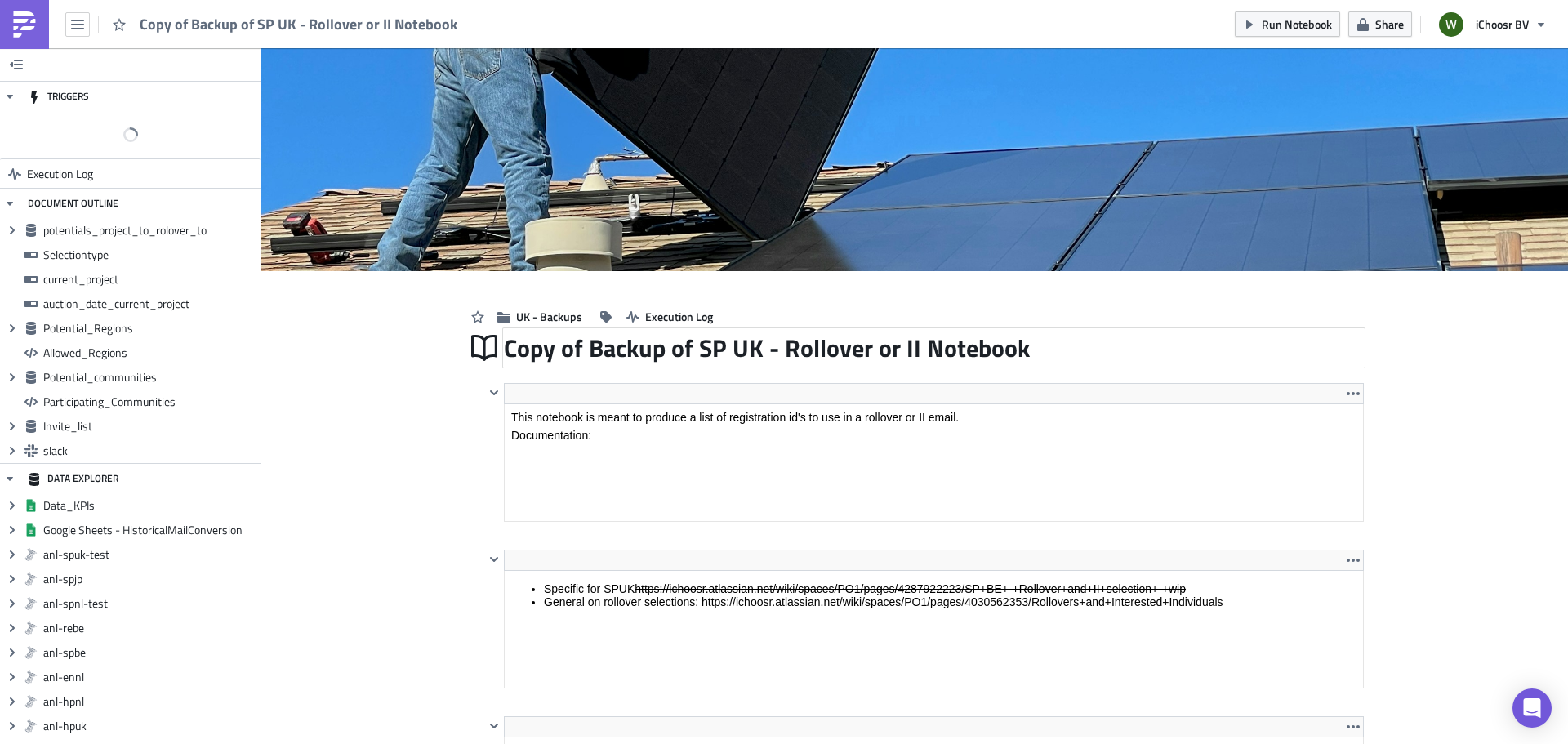 scroll, scrollTop: 0, scrollLeft: 0, axis: both 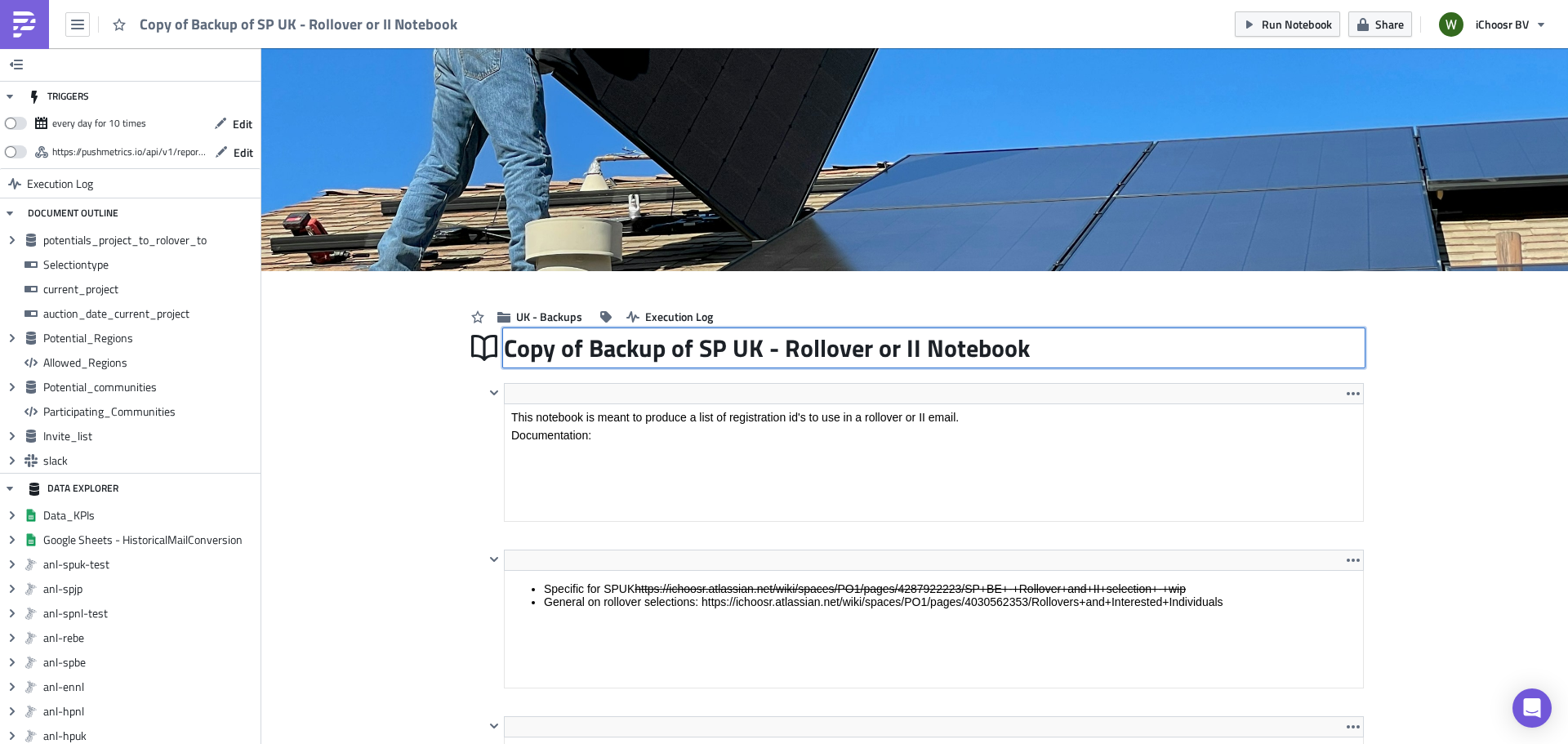 drag, startPoint x: 499, startPoint y: 350, endPoint x: 566, endPoint y: 345, distance: 67.186308 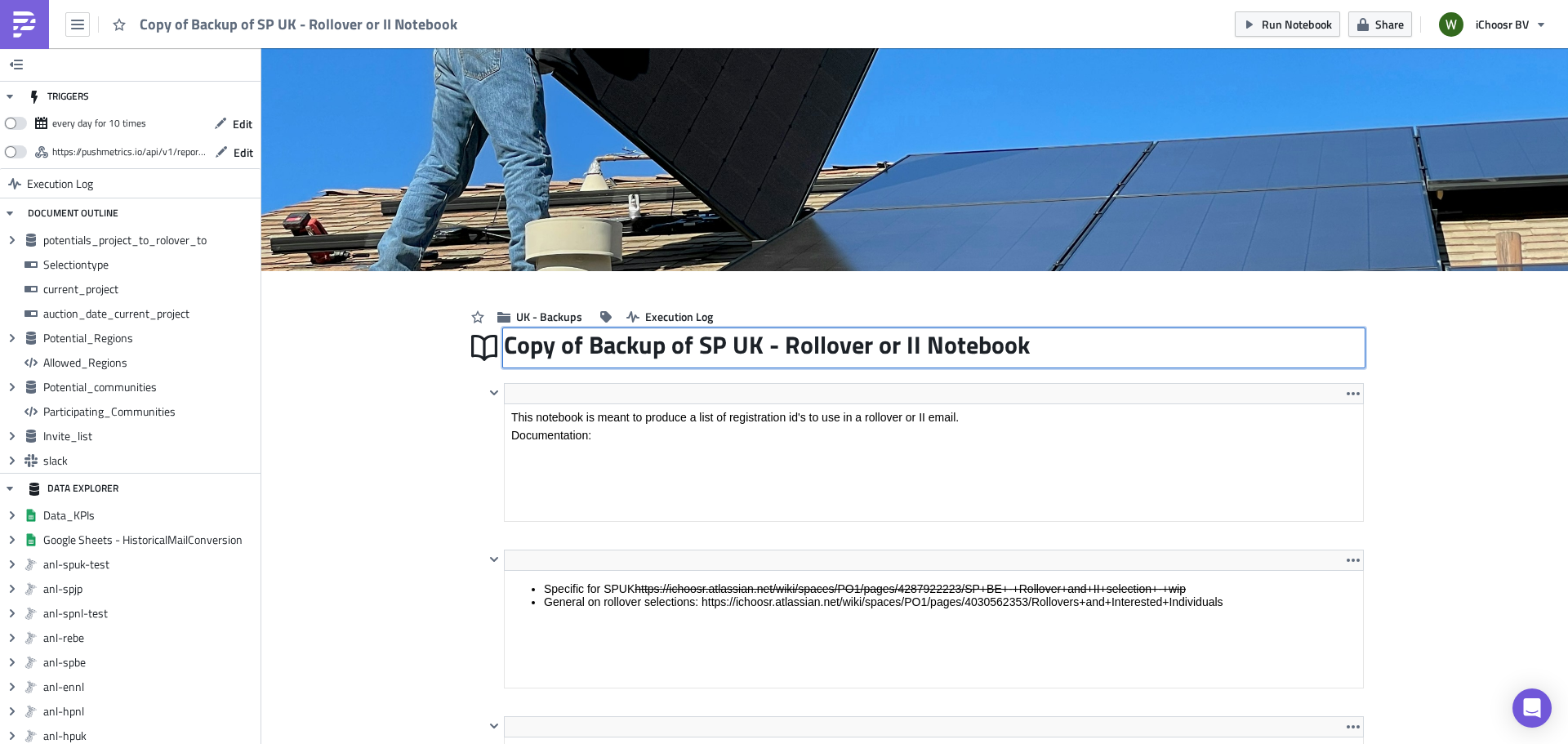drag, startPoint x: 573, startPoint y: 347, endPoint x: 493, endPoint y: 358, distance: 80.75271 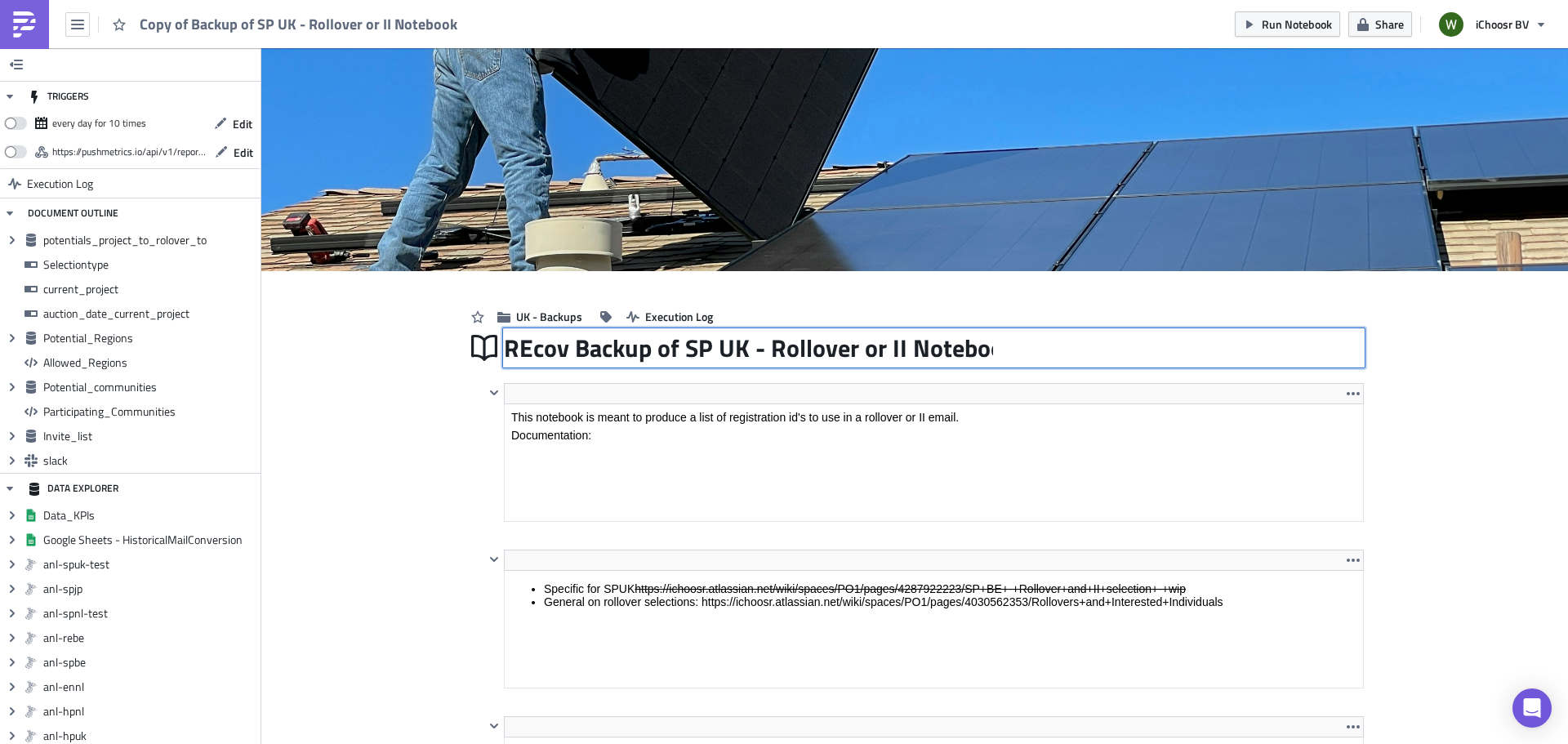scroll, scrollTop: 0, scrollLeft: 0, axis: both 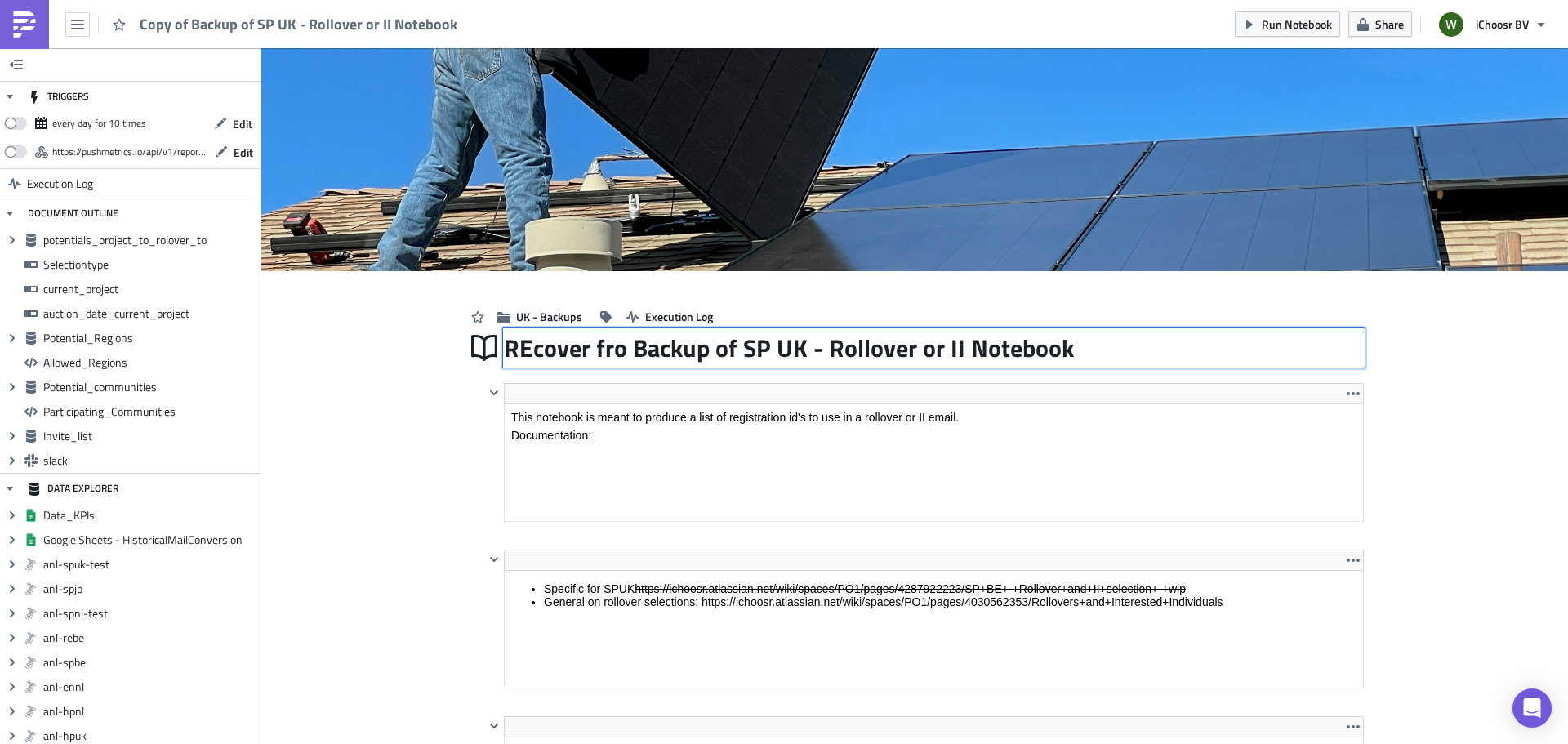 type on "REcover from Backup of SP UK - Rollover or II Notebook" 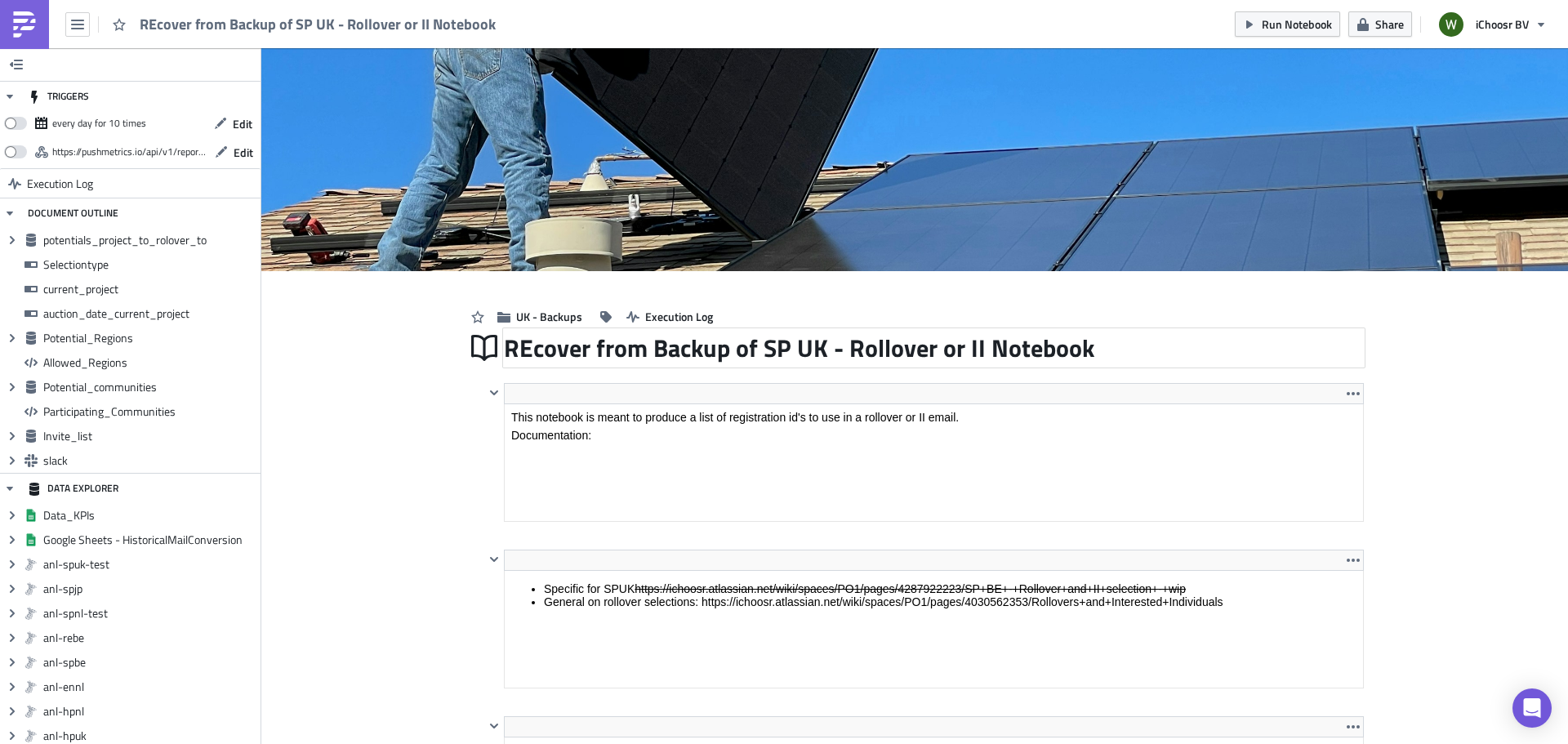 click on "REcover from Backup of SP UK - Rollover or II Notebook" at bounding box center (933, 348) 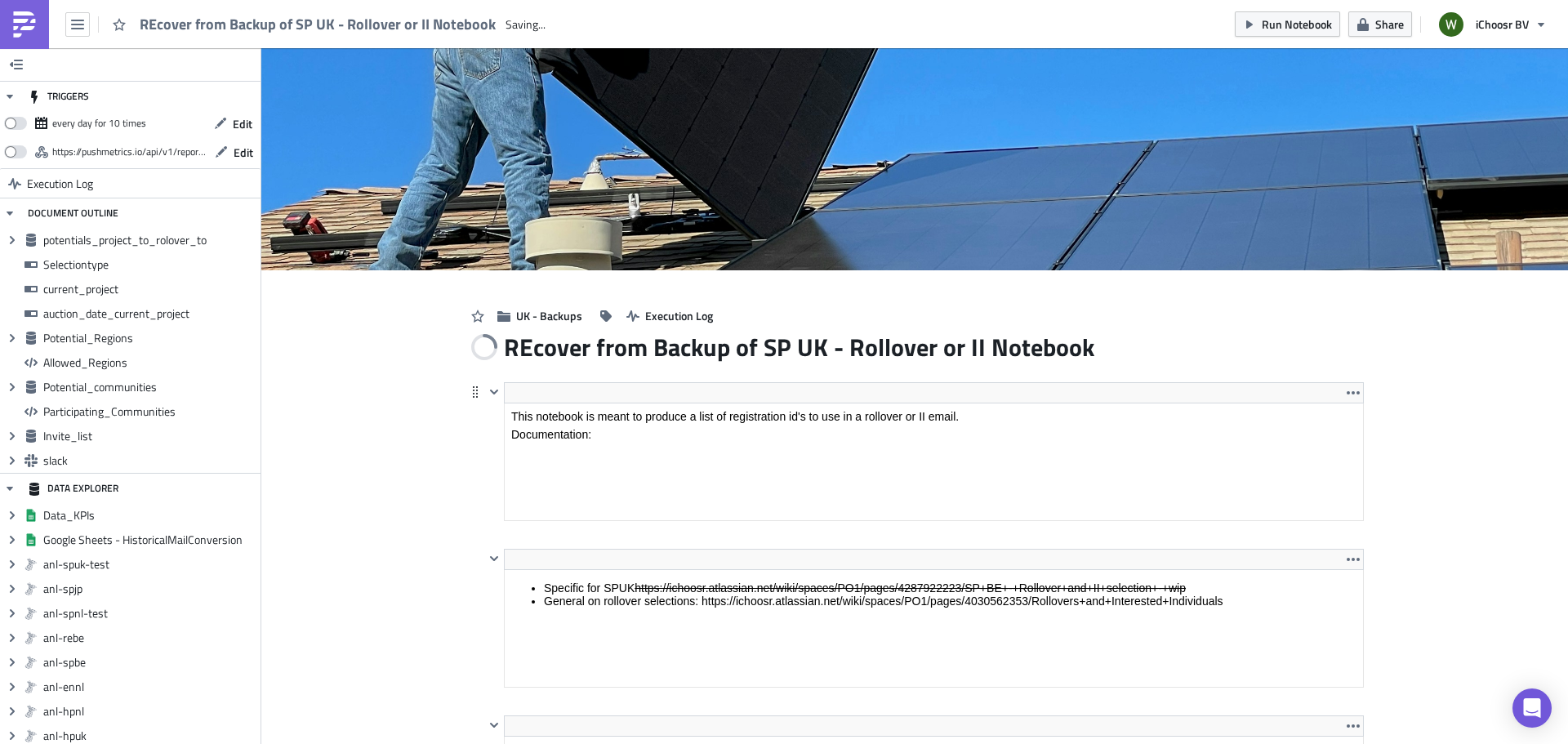 scroll, scrollTop: 0, scrollLeft: 0, axis: both 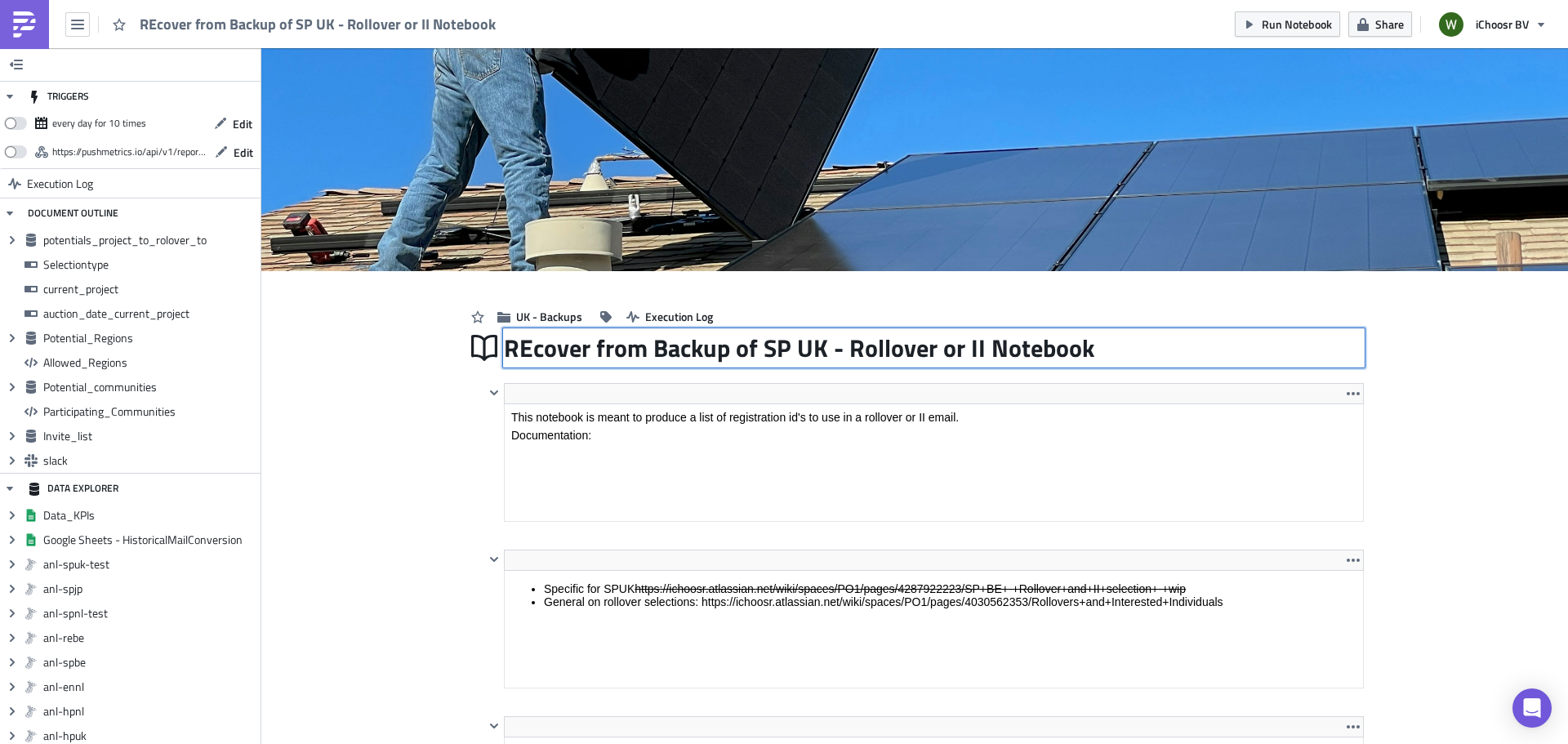 drag, startPoint x: 527, startPoint y: 354, endPoint x: 519, endPoint y: 352, distance: 8.246211 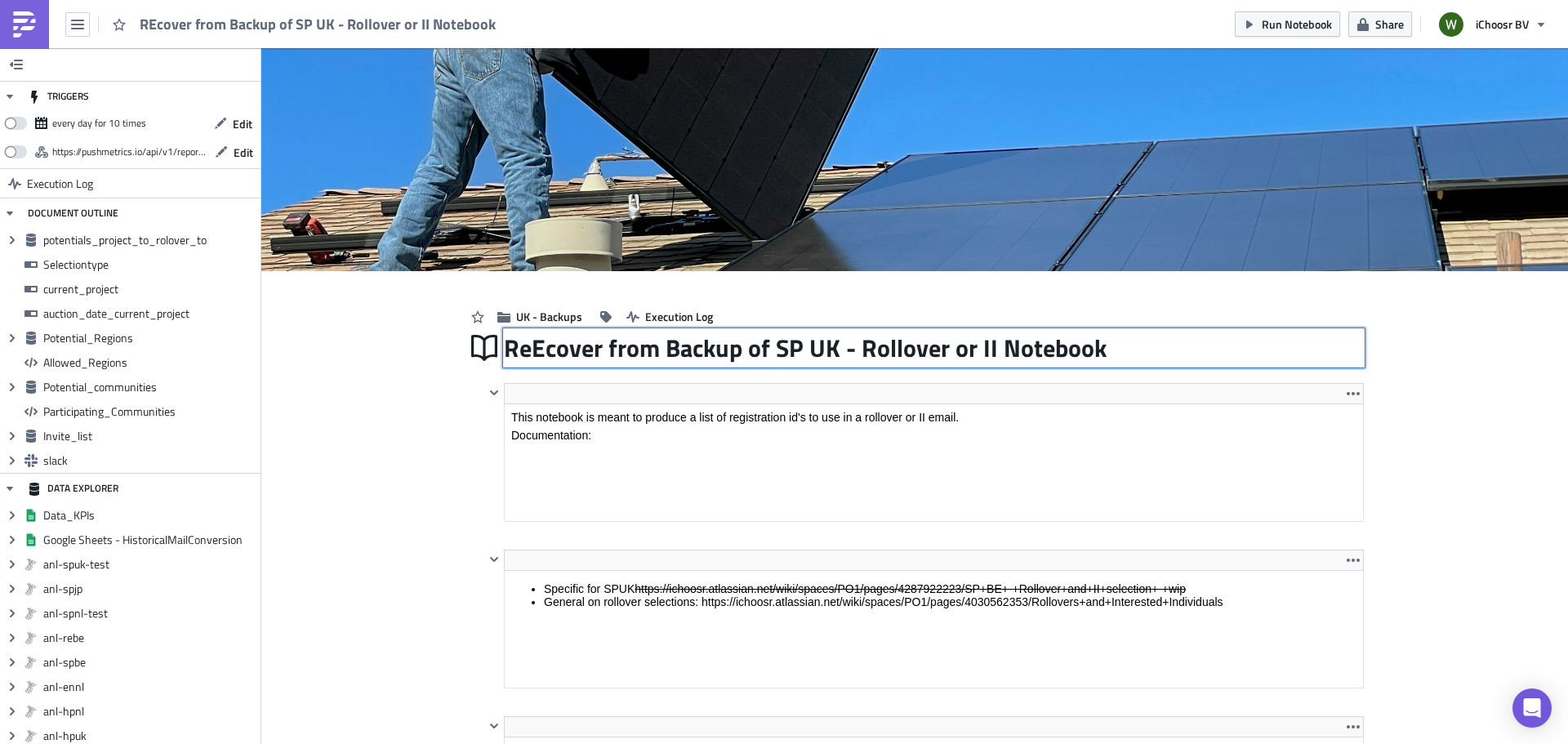 type on "Recover from Backup of SP UK - Rollover or II Notebook" 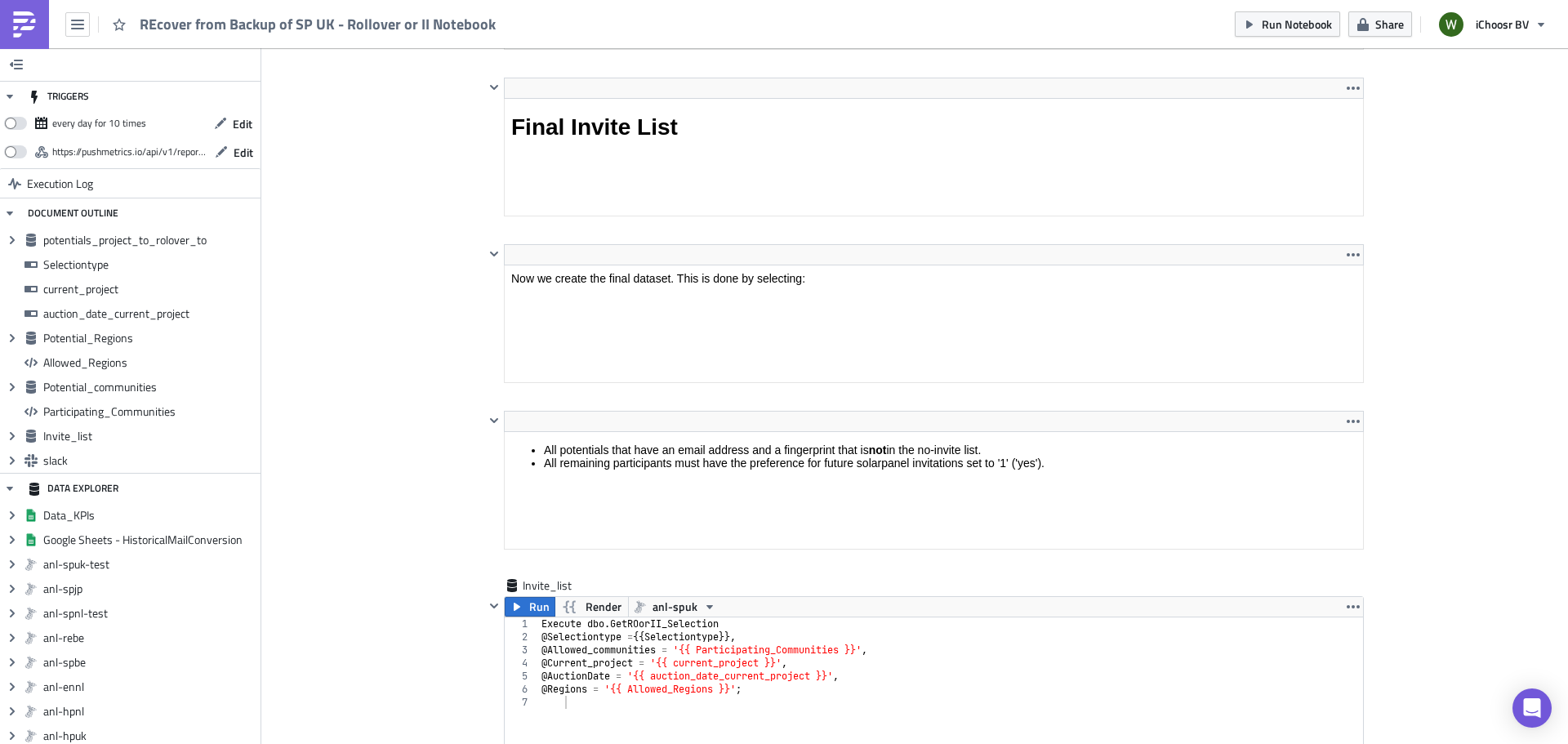 scroll, scrollTop: 4655, scrollLeft: 0, axis: vertical 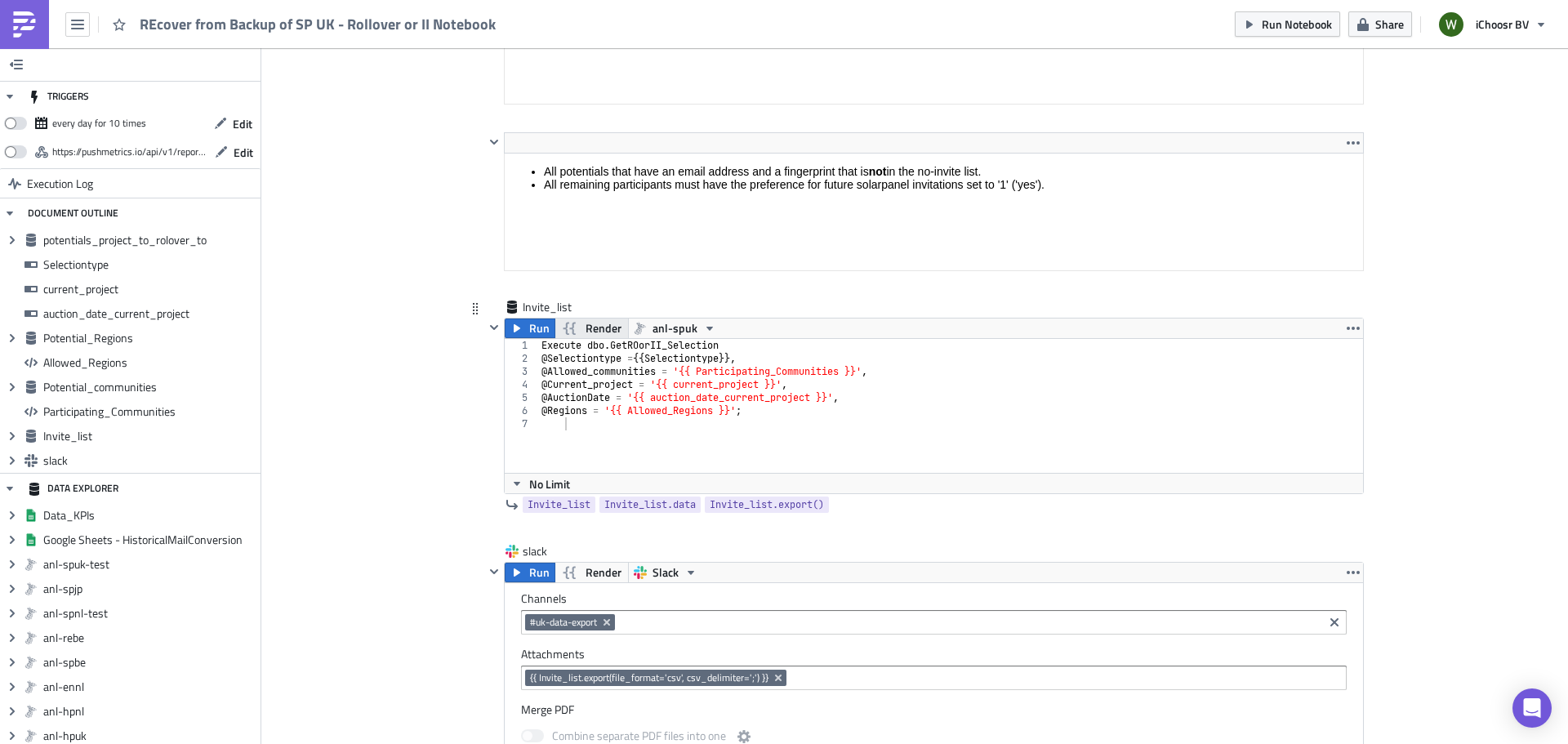 click on "Render" at bounding box center [604, 328] 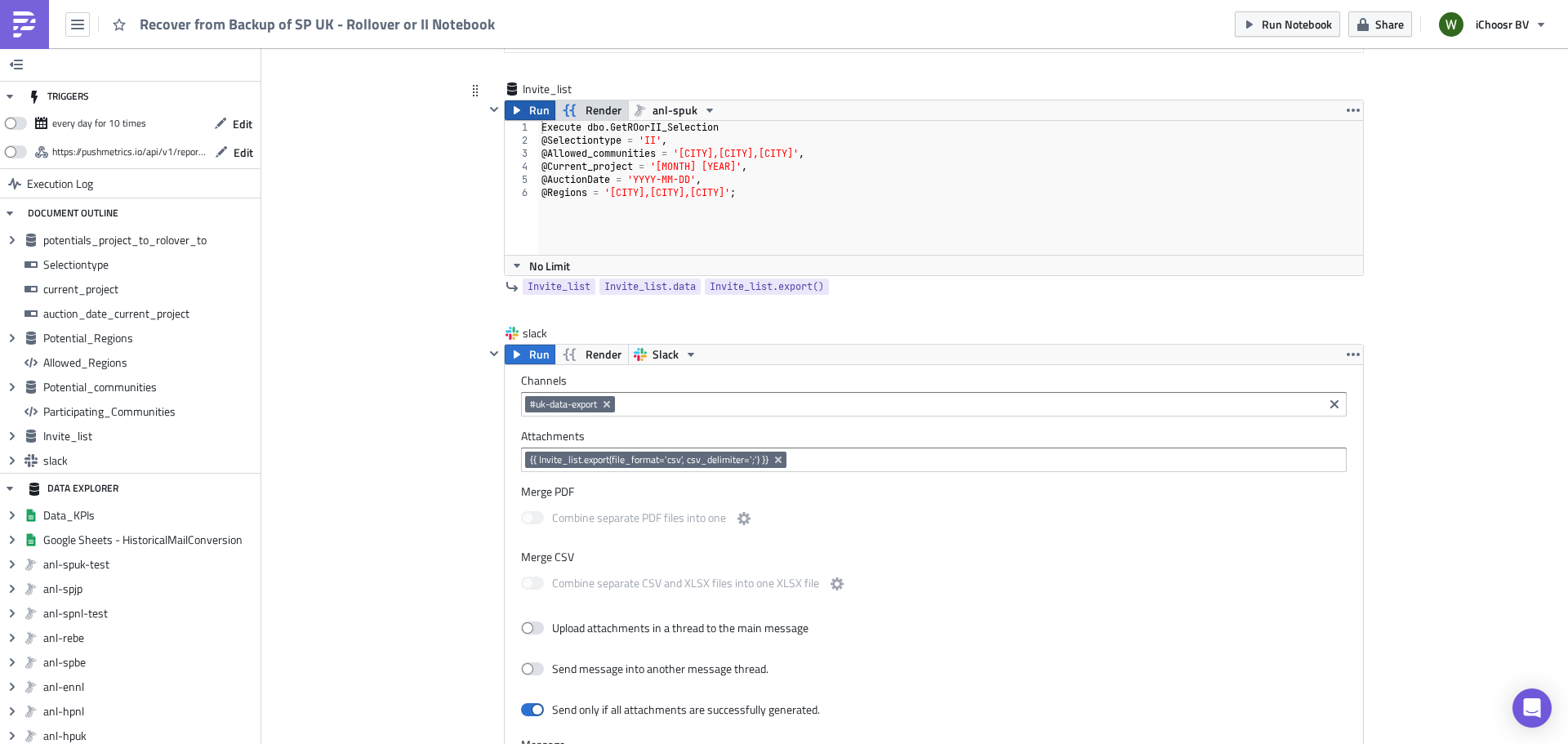 scroll, scrollTop: 4655, scrollLeft: 0, axis: vertical 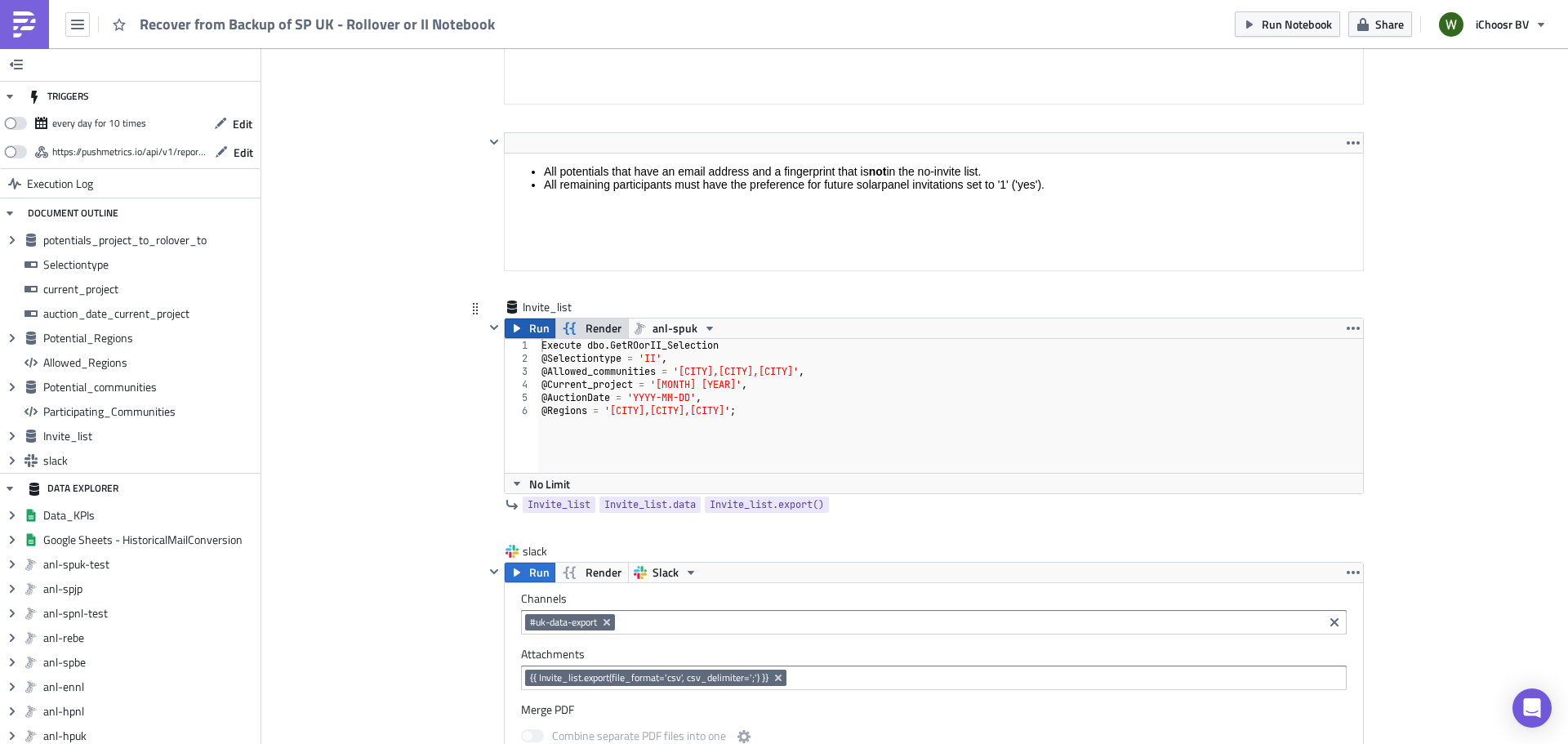 click on "Run" at bounding box center [539, 328] 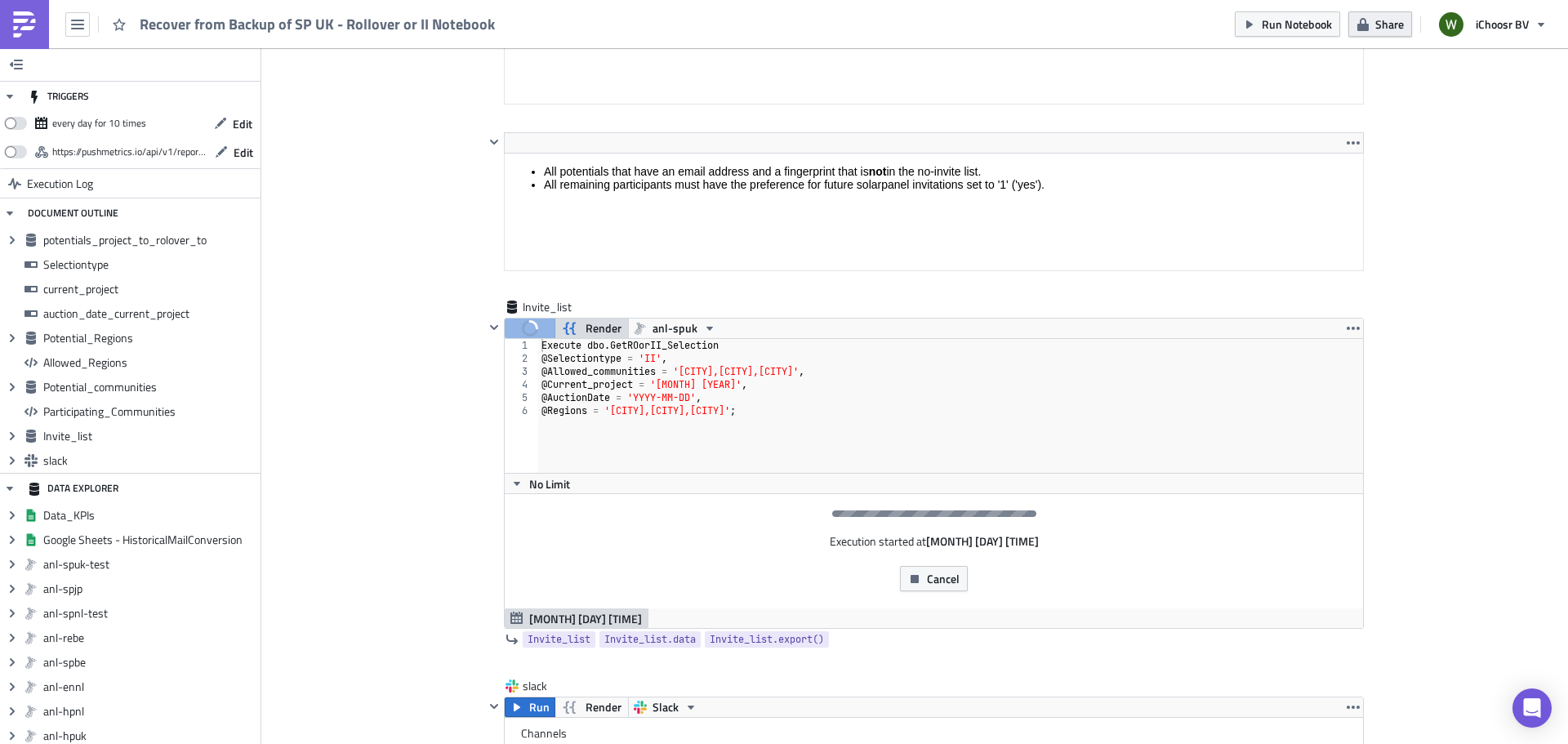 click on "Share" at bounding box center [1389, 24] 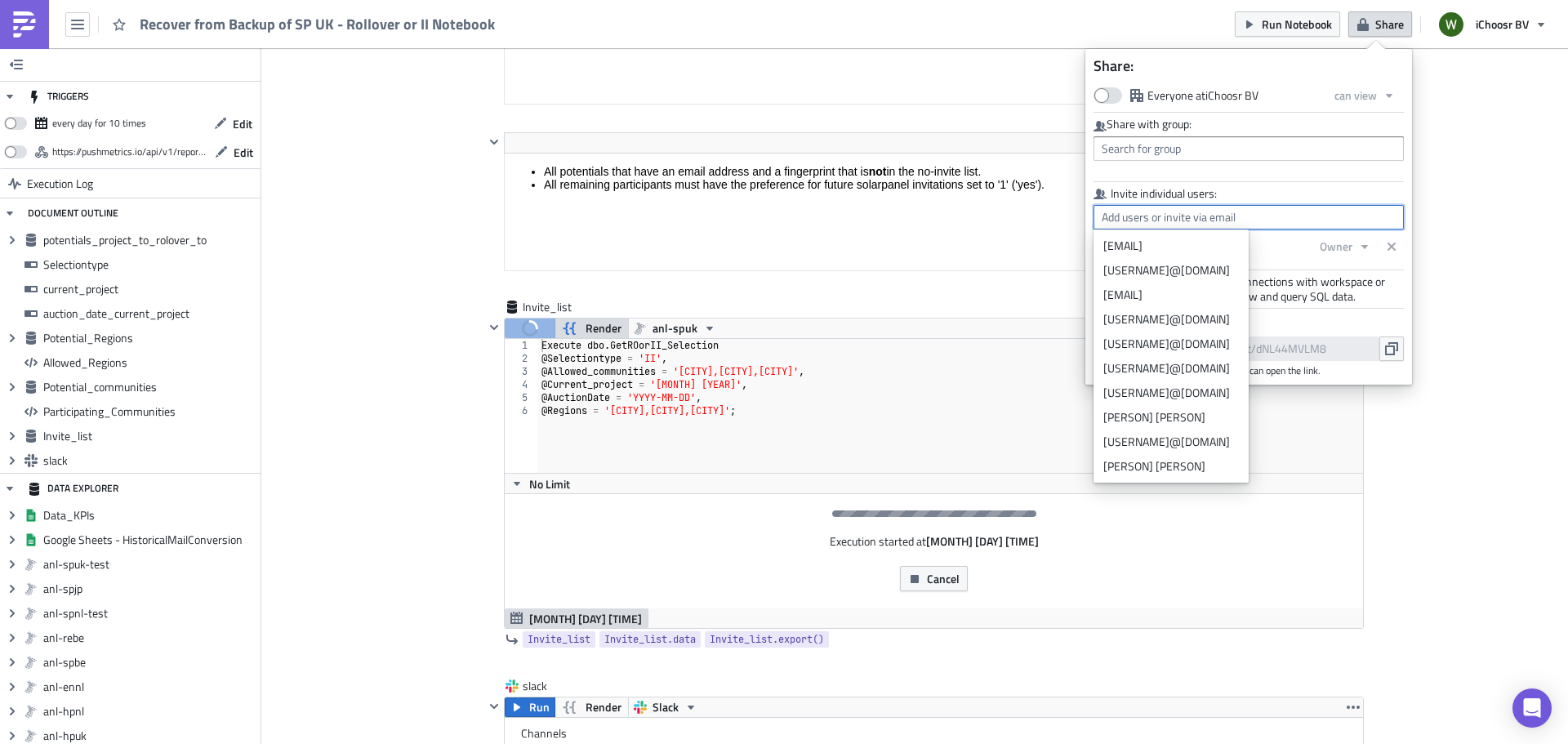 click at bounding box center [1249, 217] 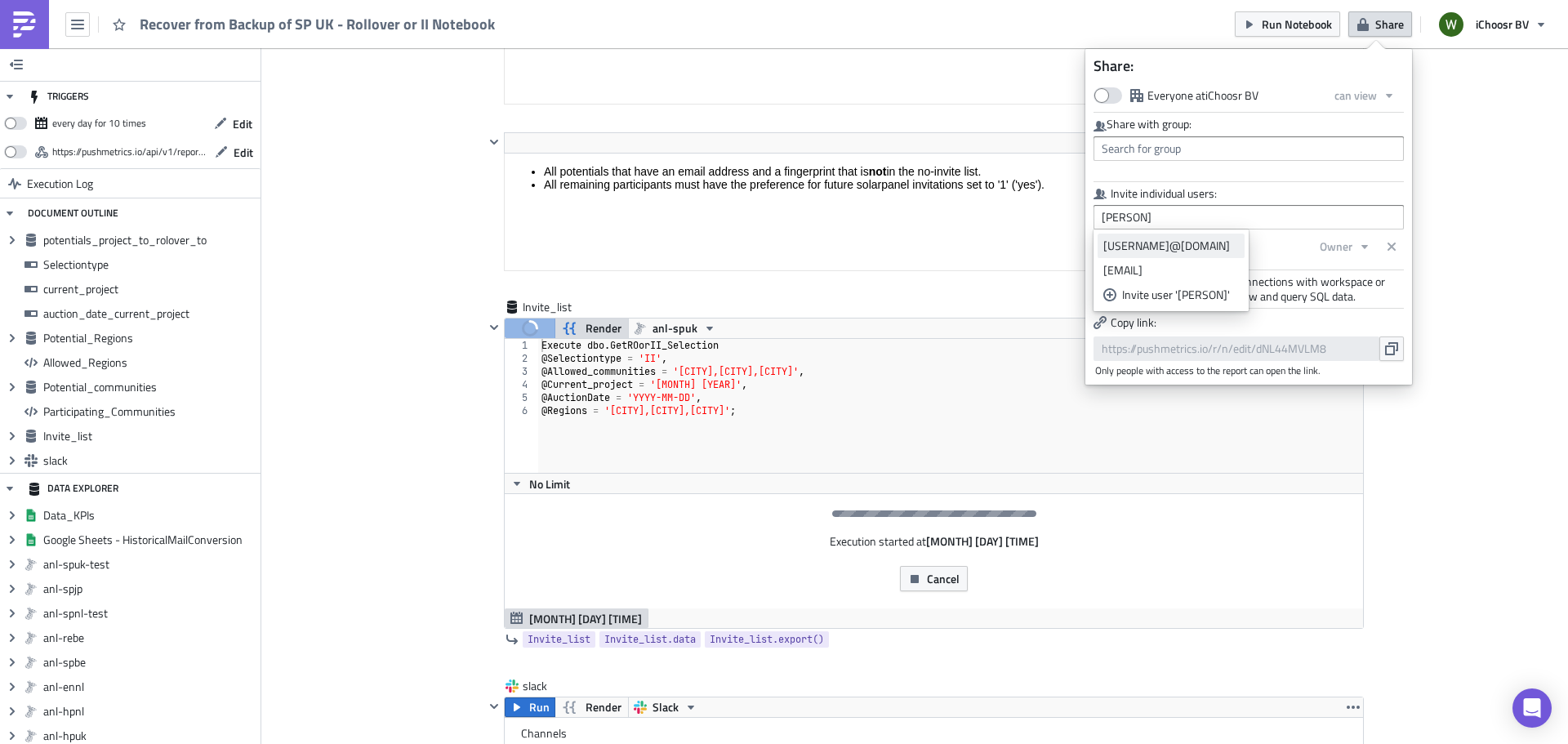 click on "[USERNAME]@[DOMAIN]" at bounding box center [1171, 246] 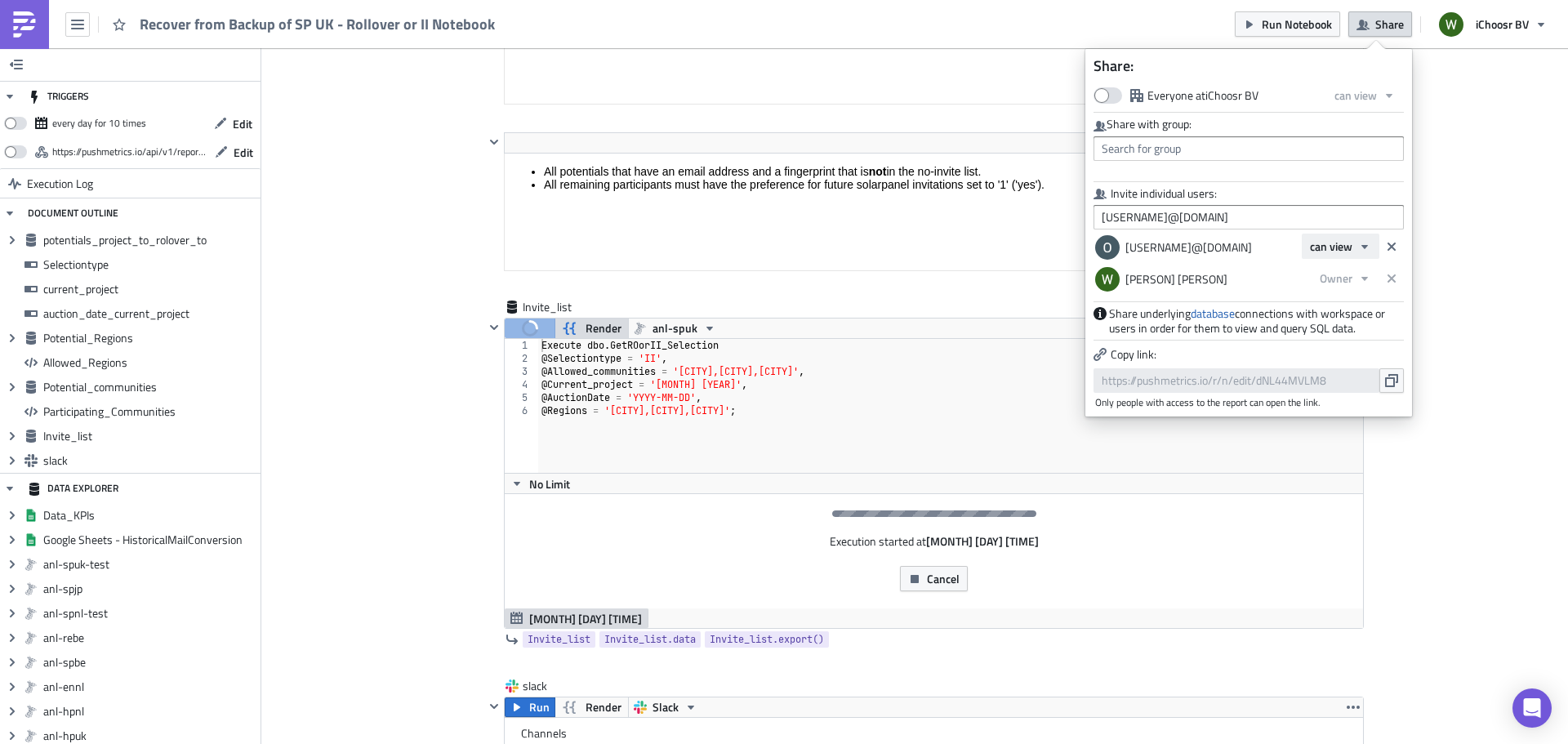 click on "can view" at bounding box center [1331, 246] 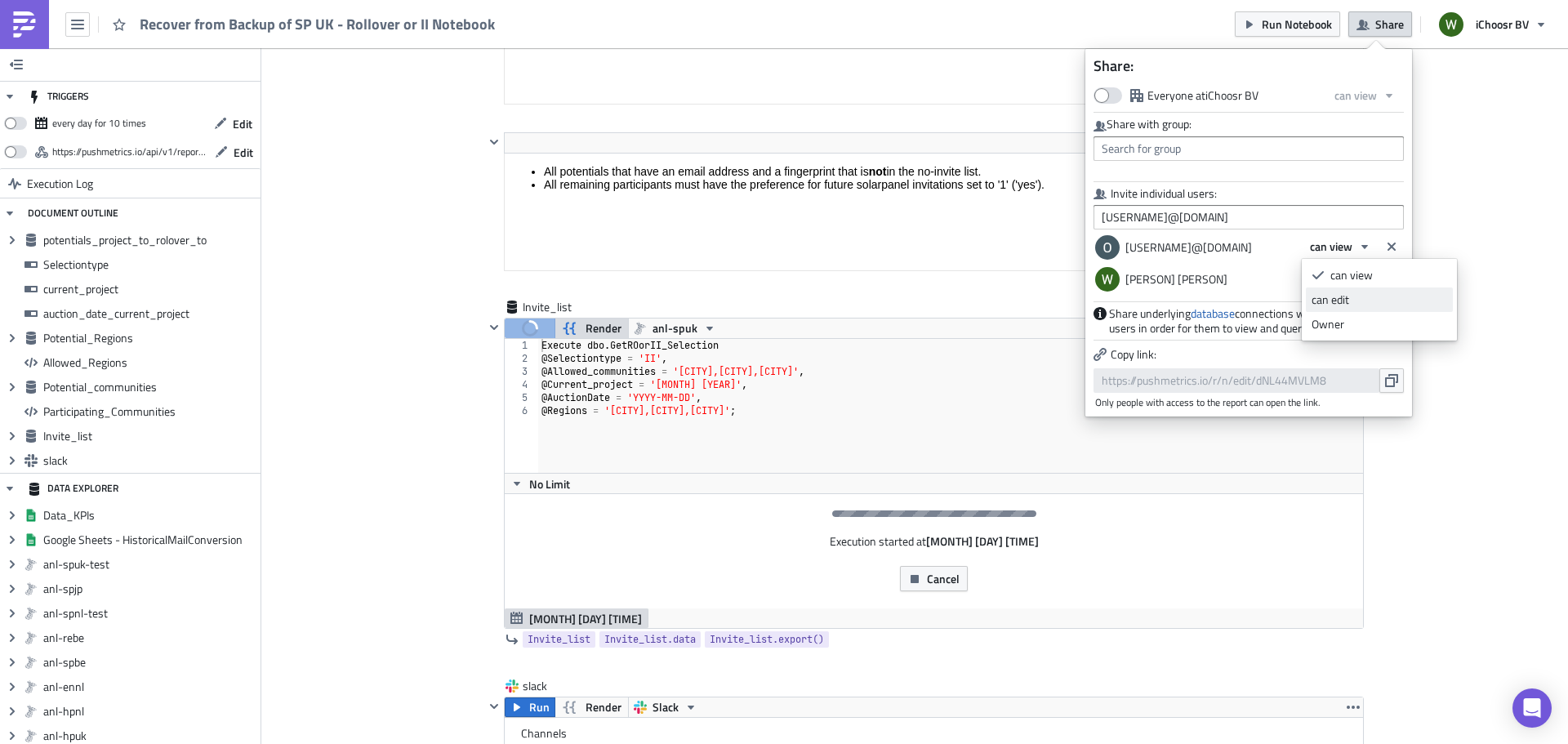 click on "can edit" at bounding box center (1379, 300) 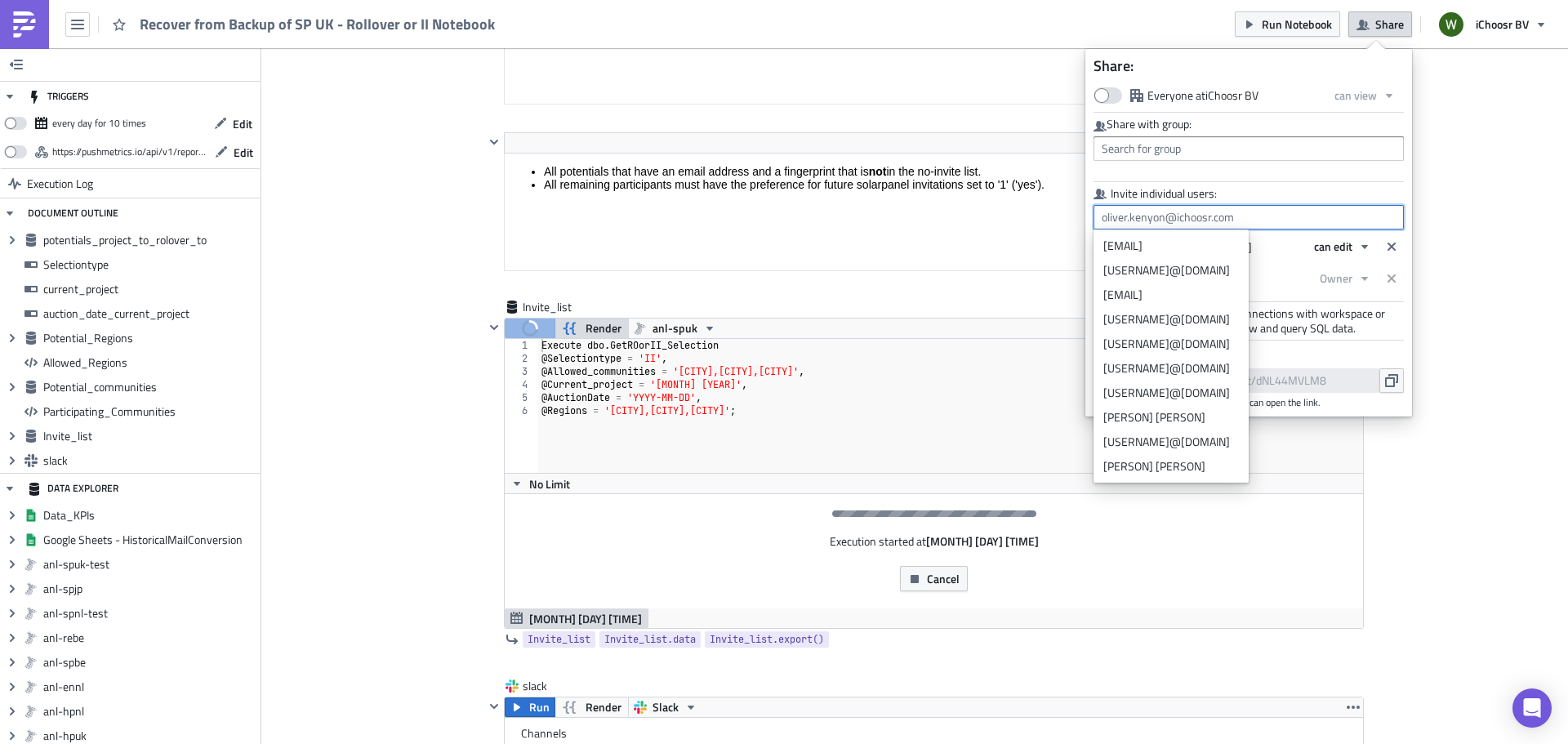 drag, startPoint x: 1264, startPoint y: 225, endPoint x: 1136, endPoint y: 225, distance: 128 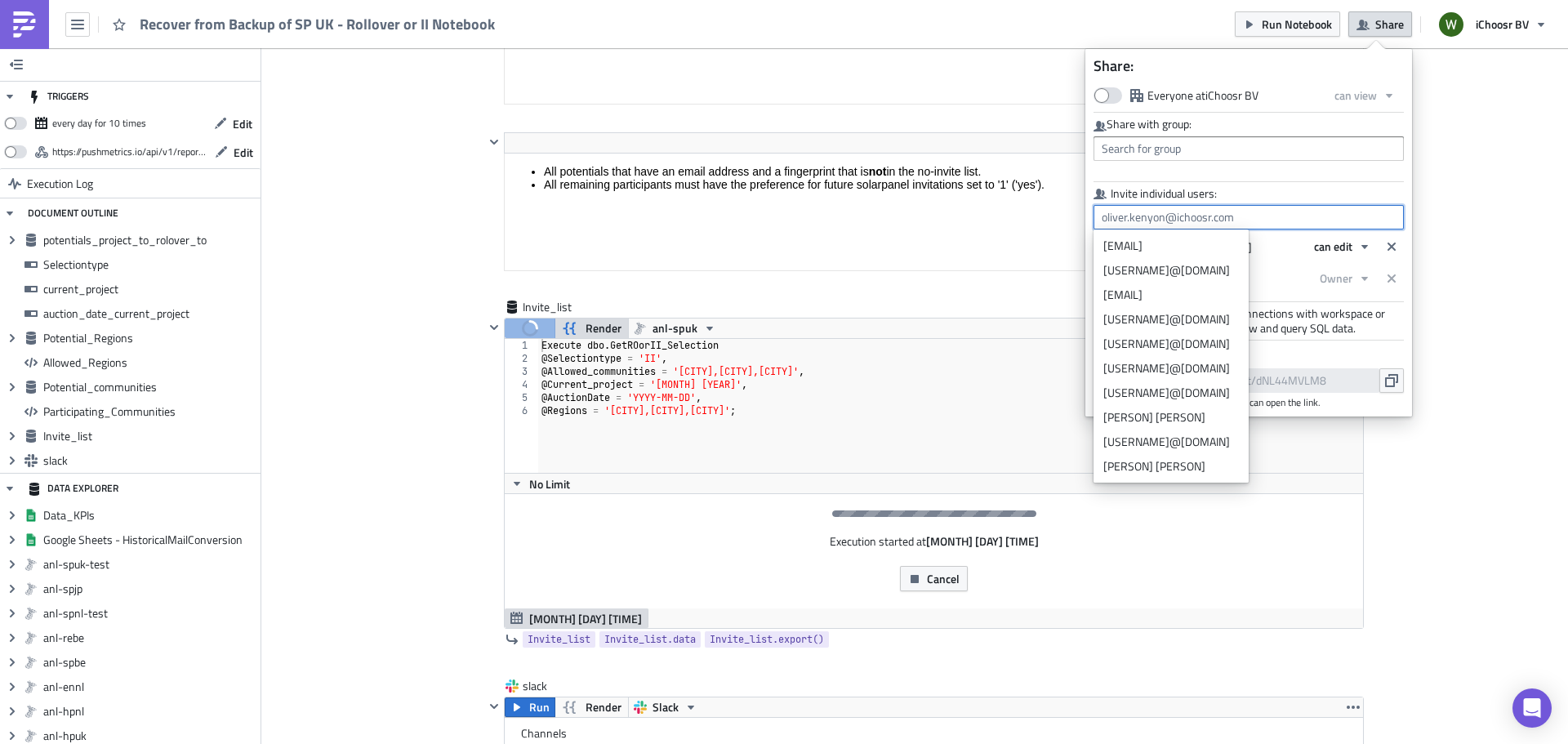 click at bounding box center [1249, 217] 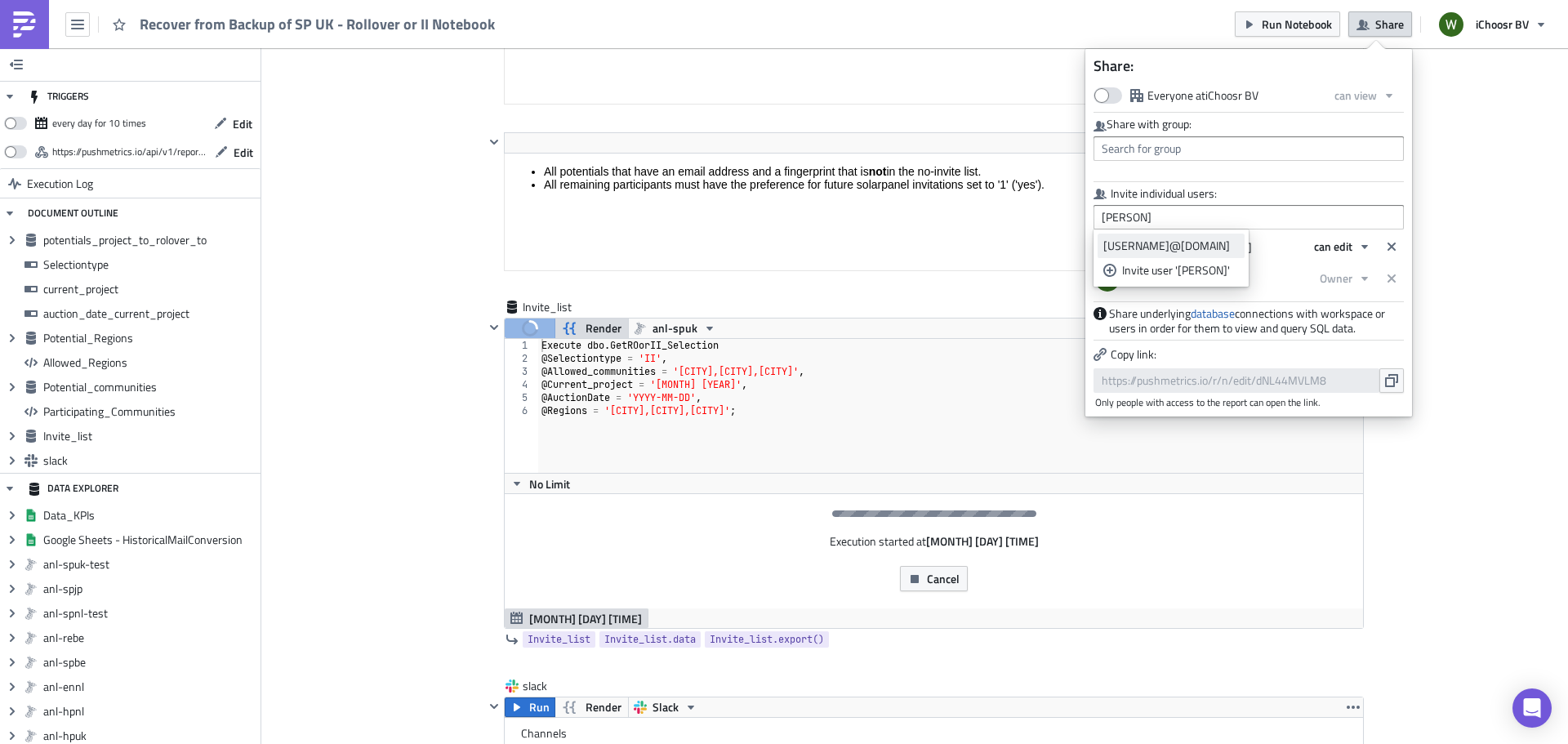 click on "[USERNAME]@[DOMAIN]" at bounding box center [1171, 246] 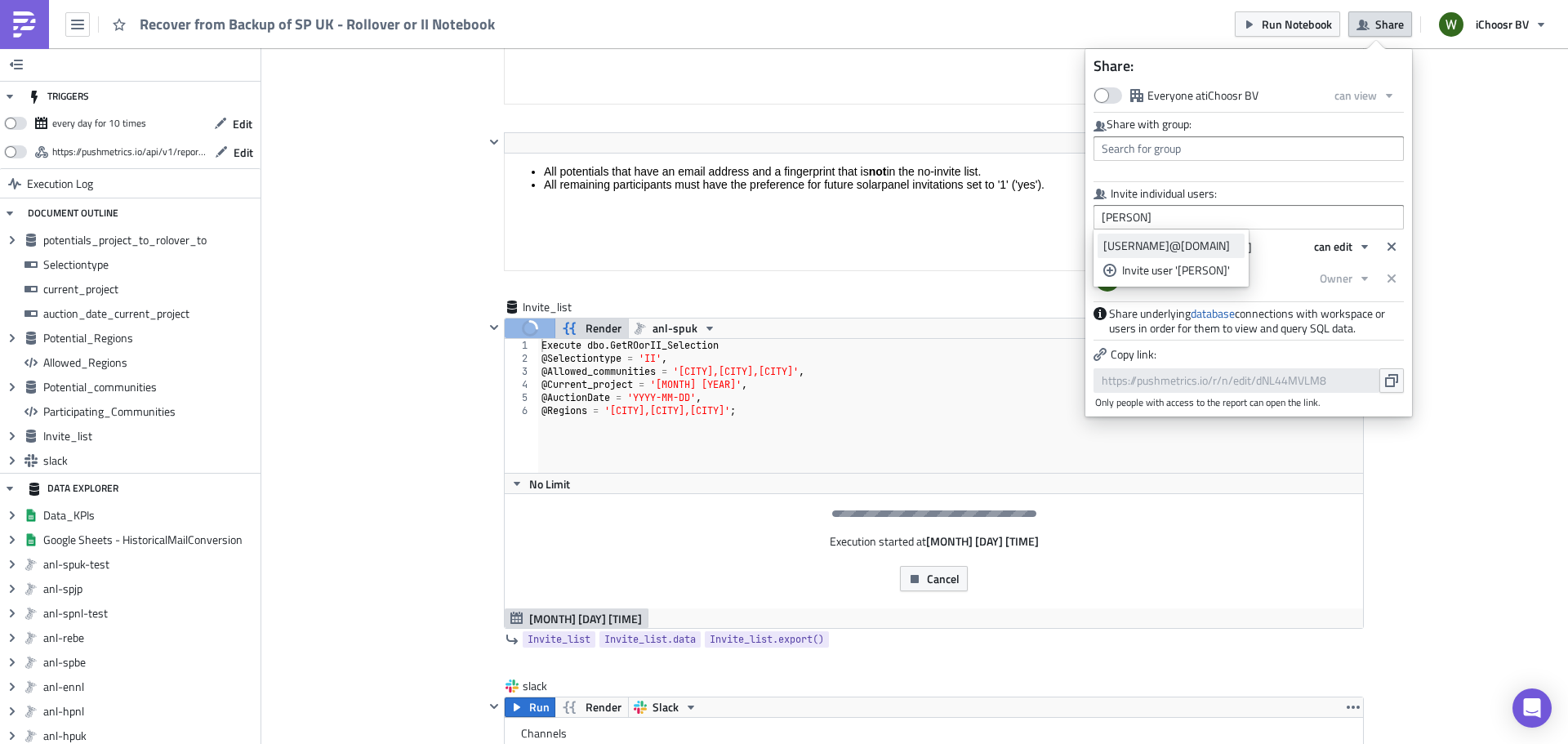 type on "[USERNAME]@[DOMAIN]" 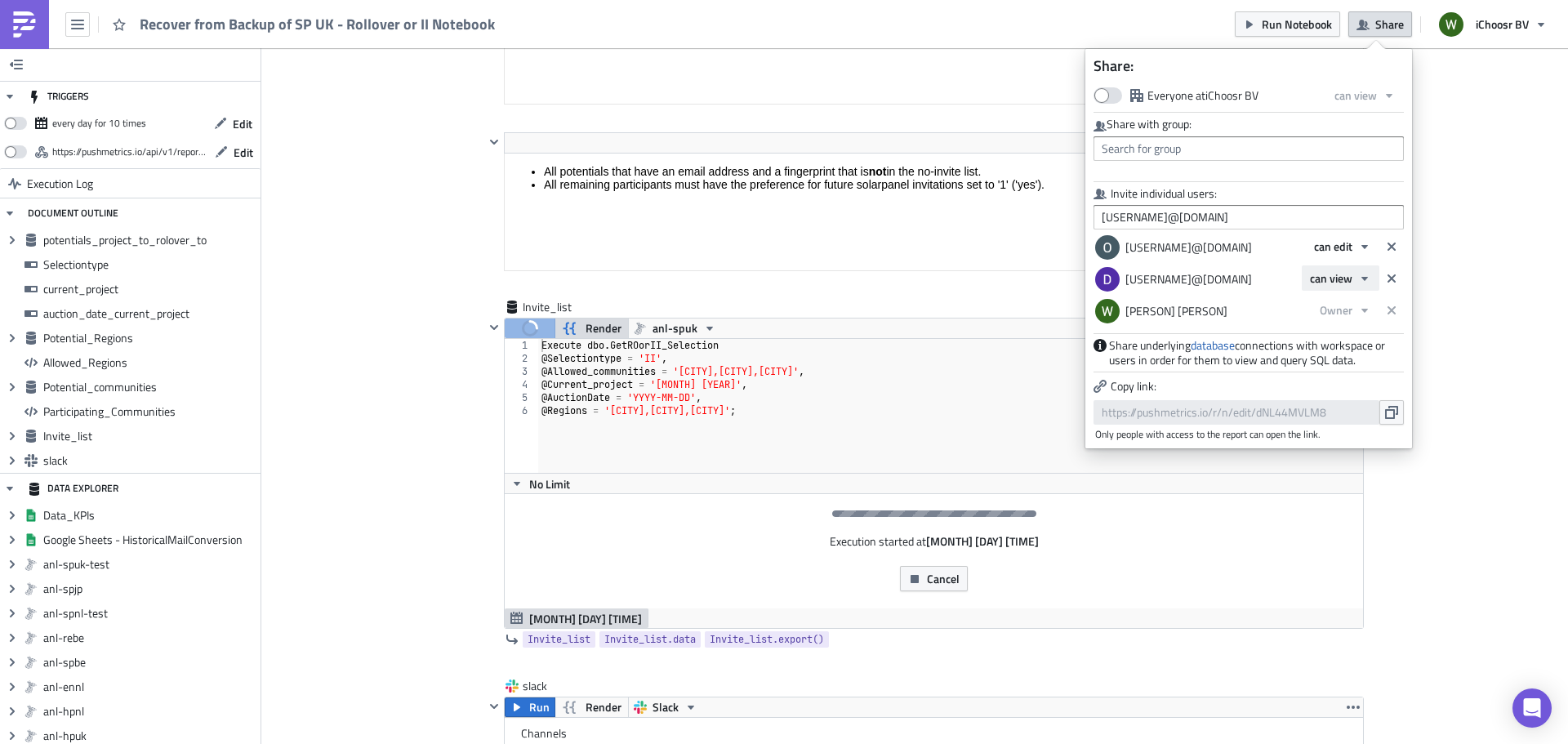 click on "can view" at bounding box center (1331, 278) 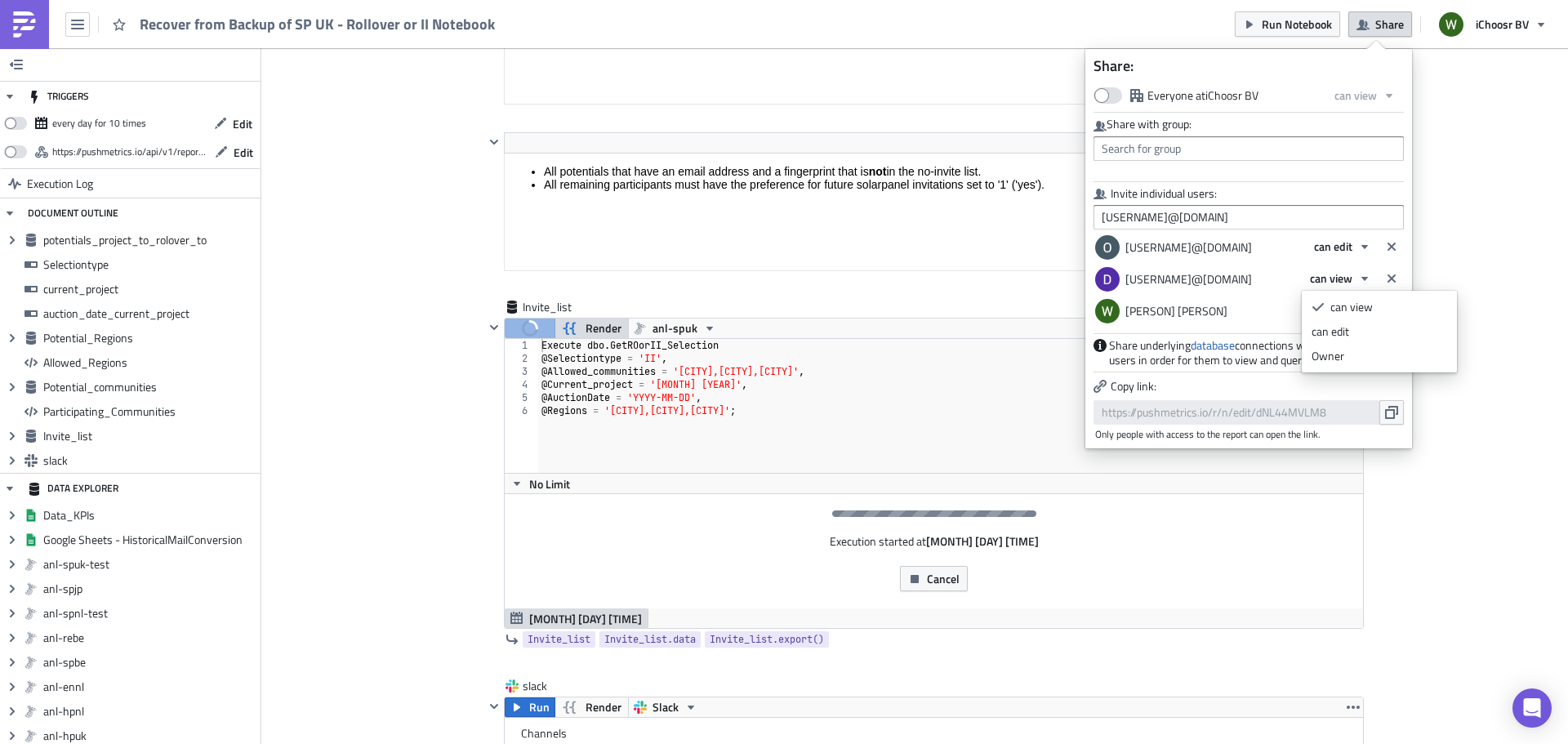 drag, startPoint x: 1334, startPoint y: 330, endPoint x: 1296, endPoint y: 287, distance: 57.384667 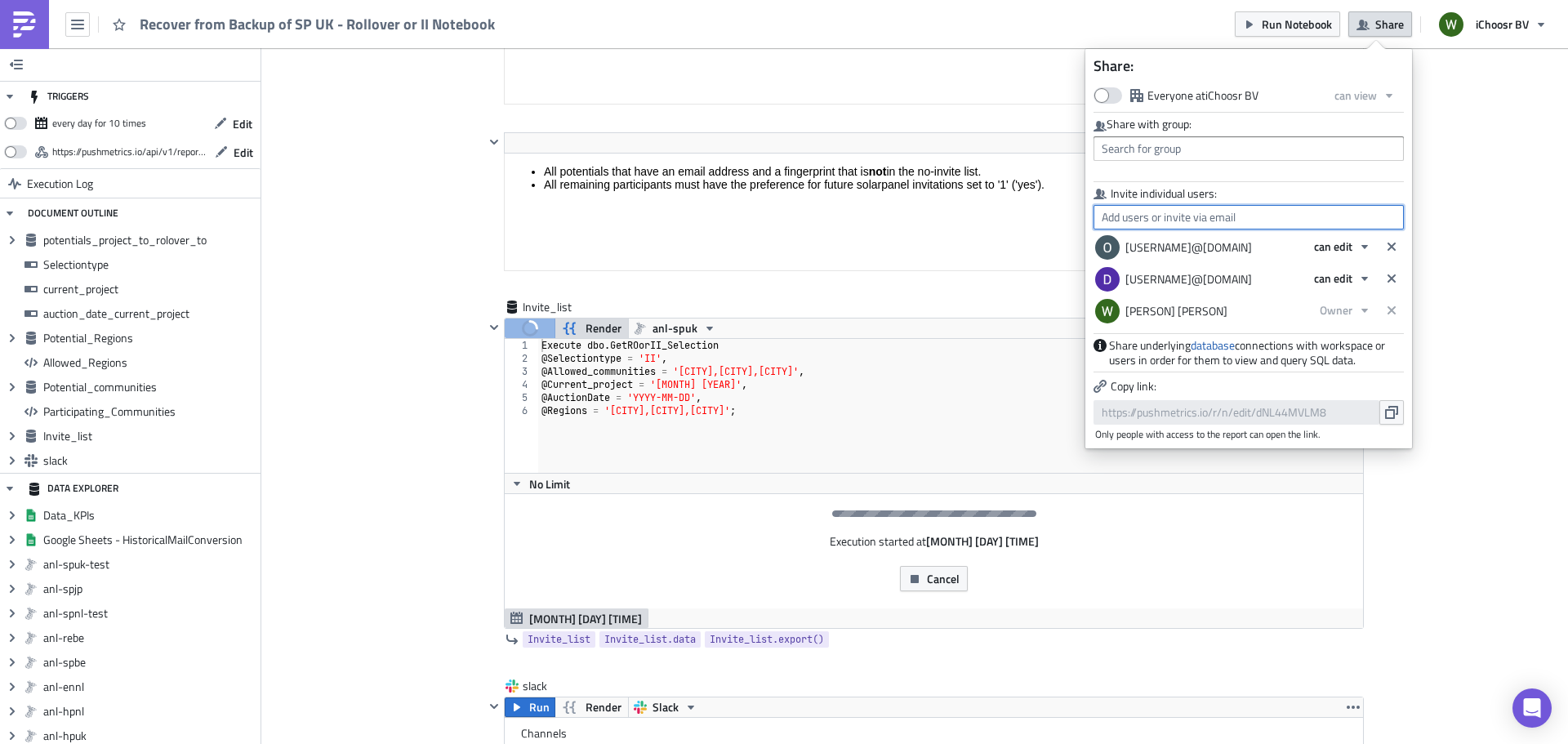 click at bounding box center (1249, 217) 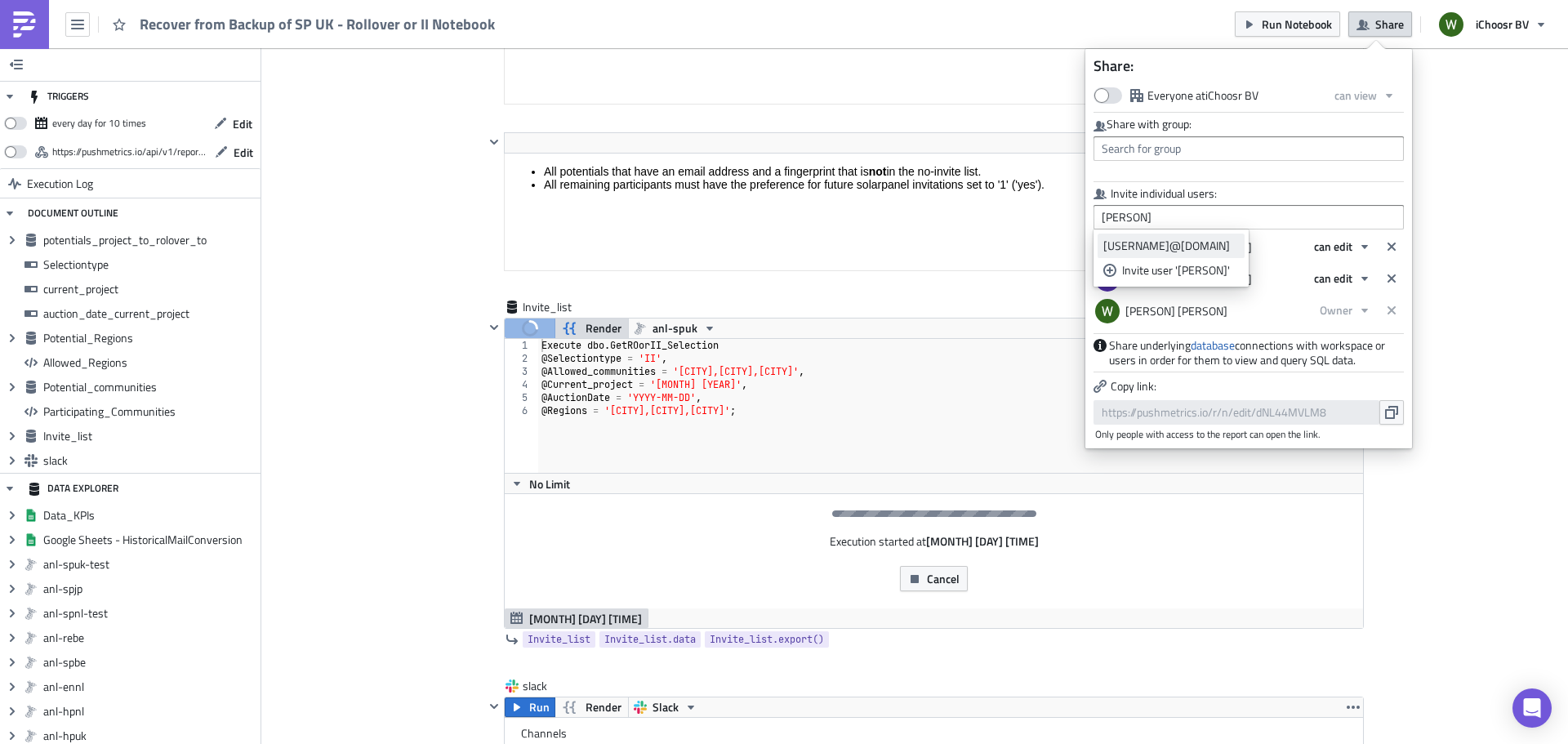 click on "[USERNAME]@[DOMAIN]" at bounding box center (1171, 246) 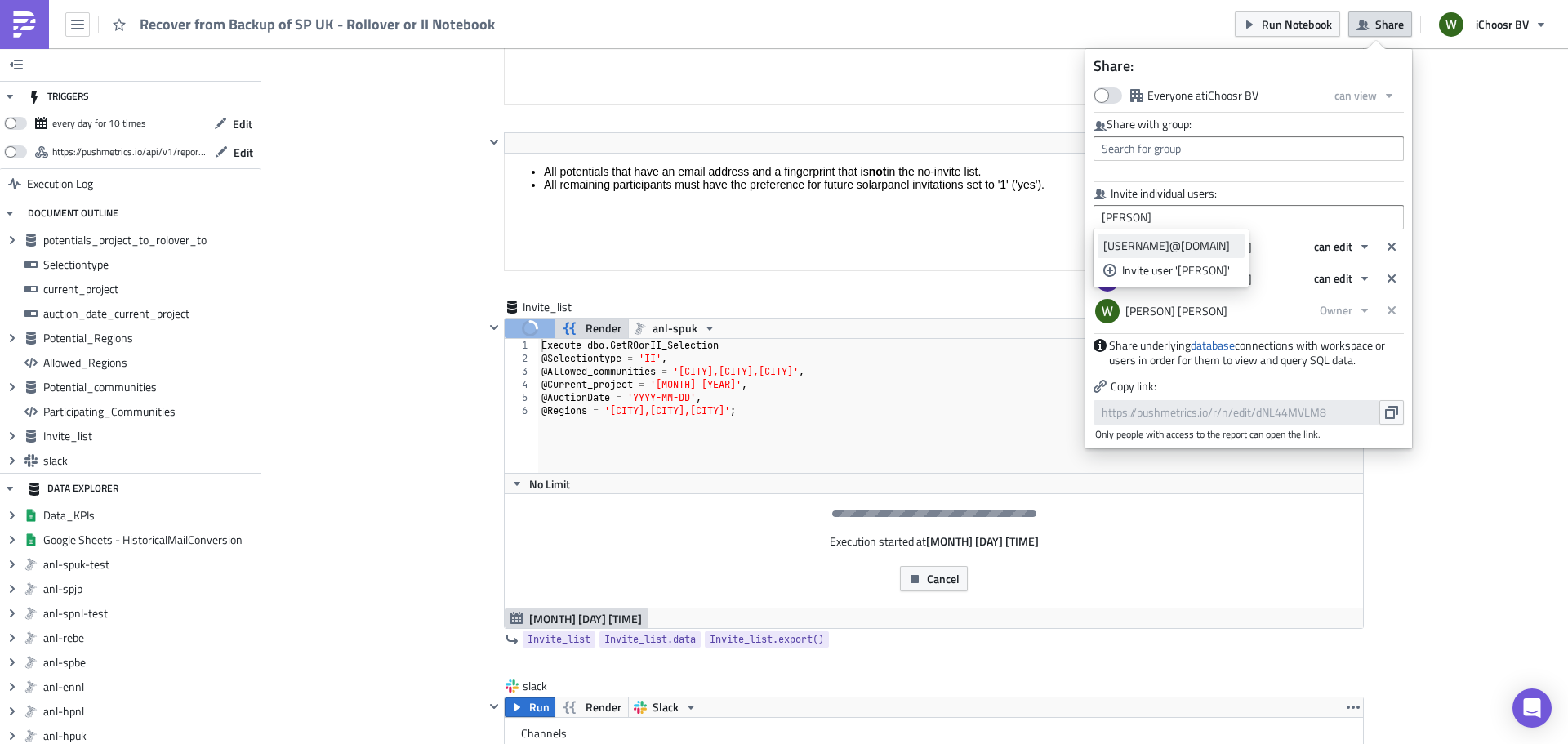type on "[USERNAME]@[DOMAIN]" 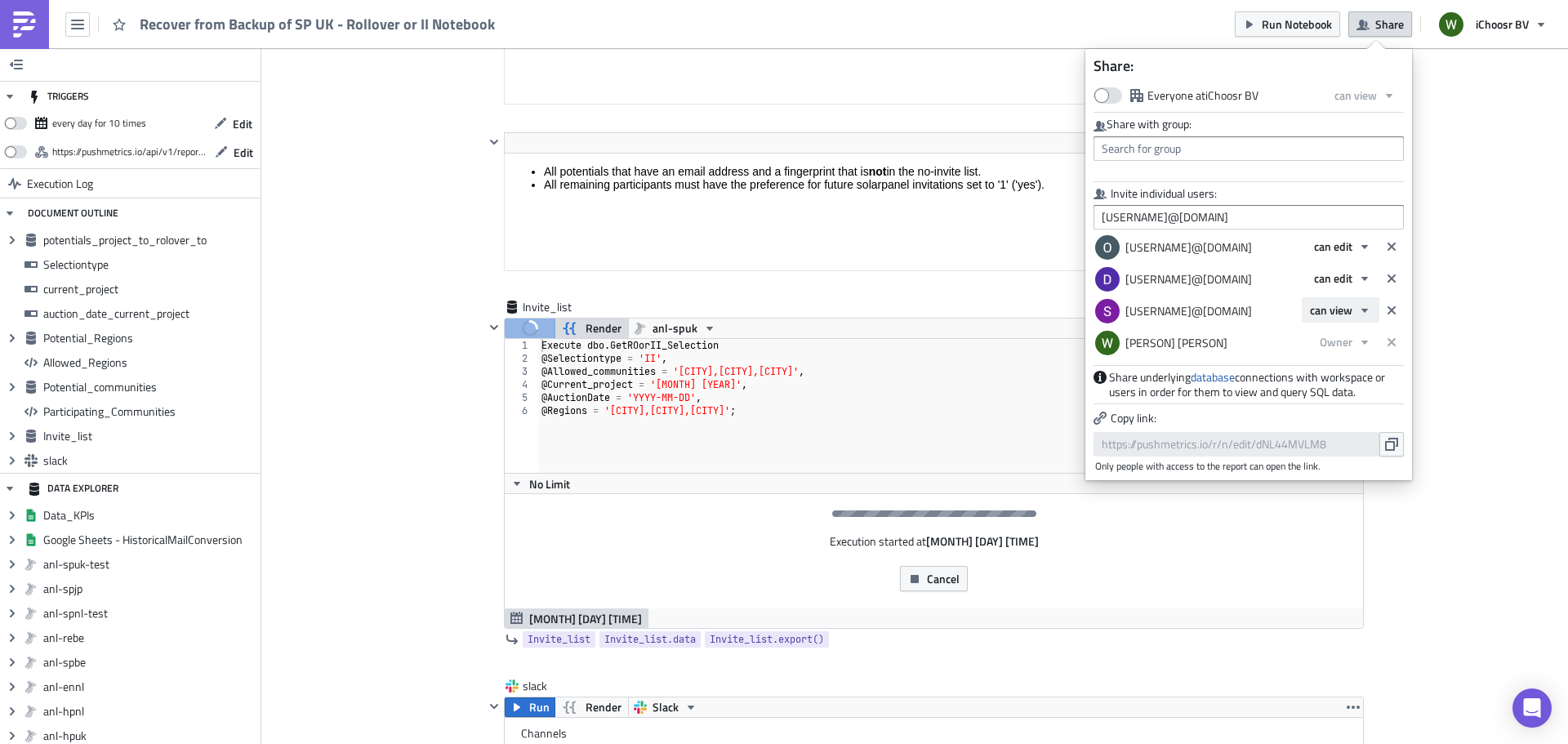 click on "can view" at bounding box center (1331, 310) 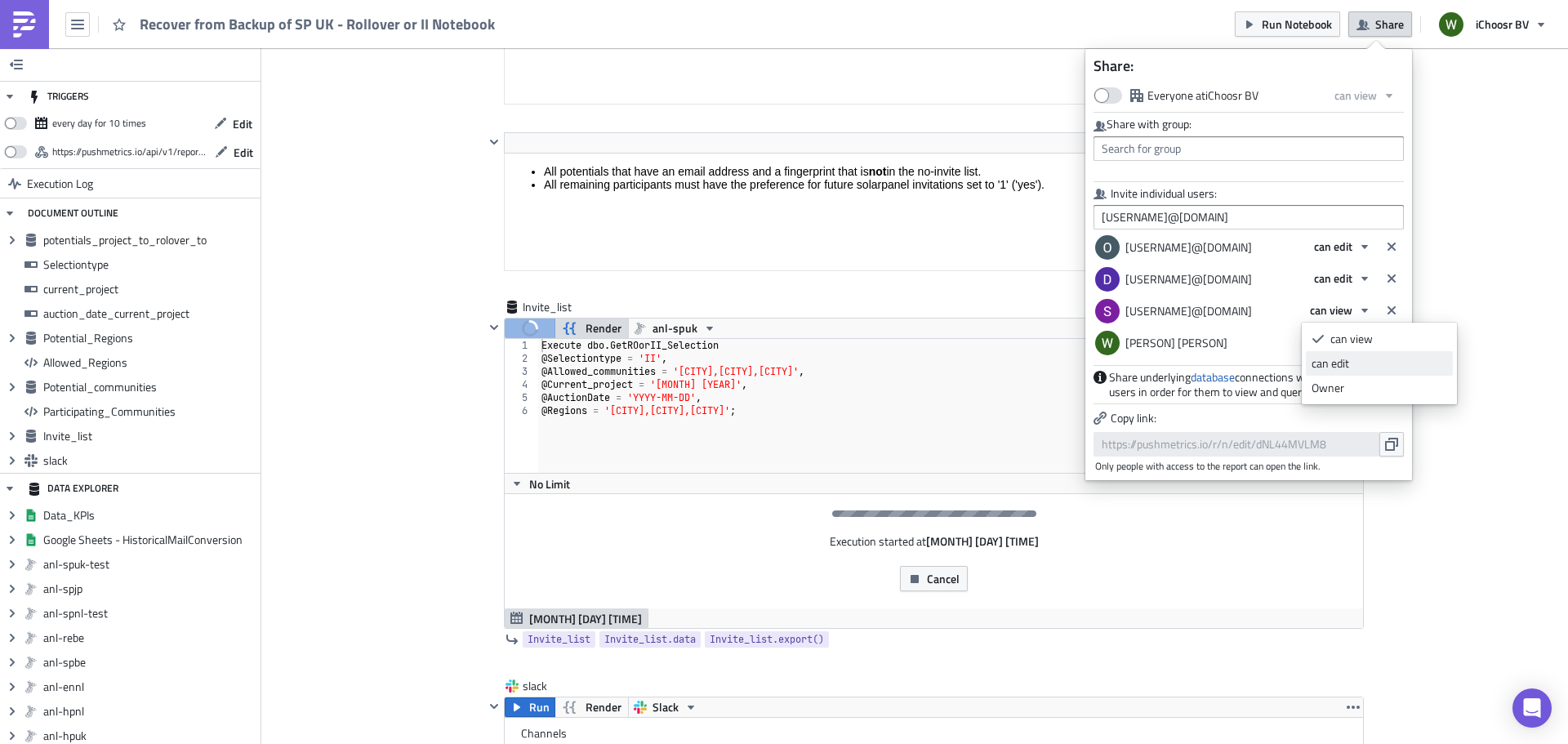 click on "can edit" at bounding box center (1379, 363) 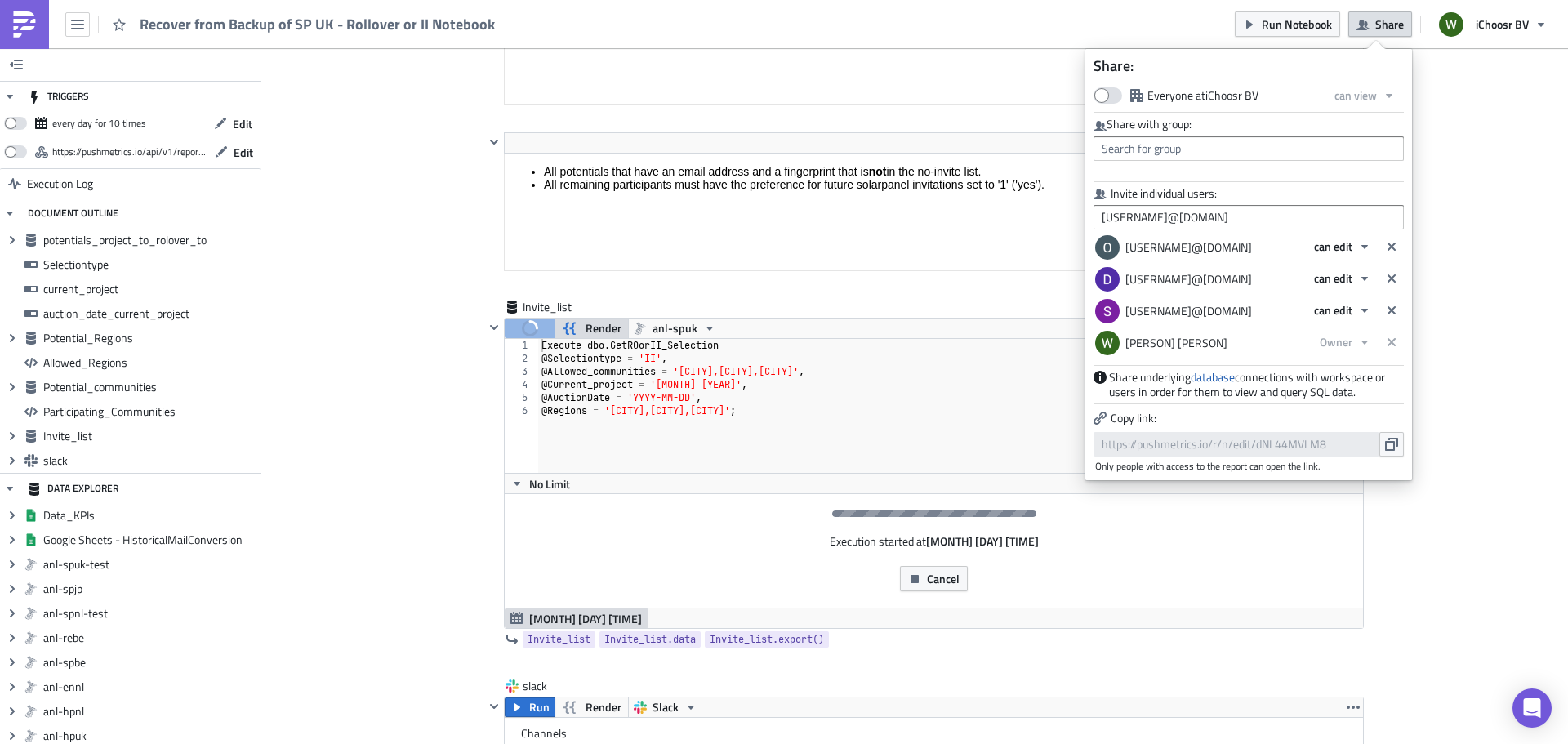 click on "Cover Image UK - Backups Execution Log Recover from Backup of SP UK - Rollover or II Notebook <p>This notebook is meant to produce a list of registration id's to use in a rollover or II email.</p>
<p>Documentation:</p> Edit Format Insert To open the popup, press Shift+Enter To open the popup, press Shift+Enter <ul>
<li>Specific for SPUK&nbsp; <s>https://ichoosr.atlassian.net/wiki/spaces/PO1/pages/4287922223/SP+BE+-+Rollover+and+II+selection+-+wip</s></li>
<li>General on rollover selections: https://ichoosr.atlassian.net/wiki/spaces/PO1/pages/4030562353/Rollovers+and+Interested+Individuals</li>
</ul> Edit Format Insert To open the popup, press Shift+Enter To open the popup, press Shift+Enter <p>Update query results by pressing the blue play button. Double check all results, sometimes you will have to run queries twice.</p> Edit Format Insert To open the popup, press Shift+Enter To open the popup, press Shift+Enter Edit Format Insert To open the popup, press Shift+Enter To open the popup, press Shift+Enter Run" at bounding box center [915, -1532] 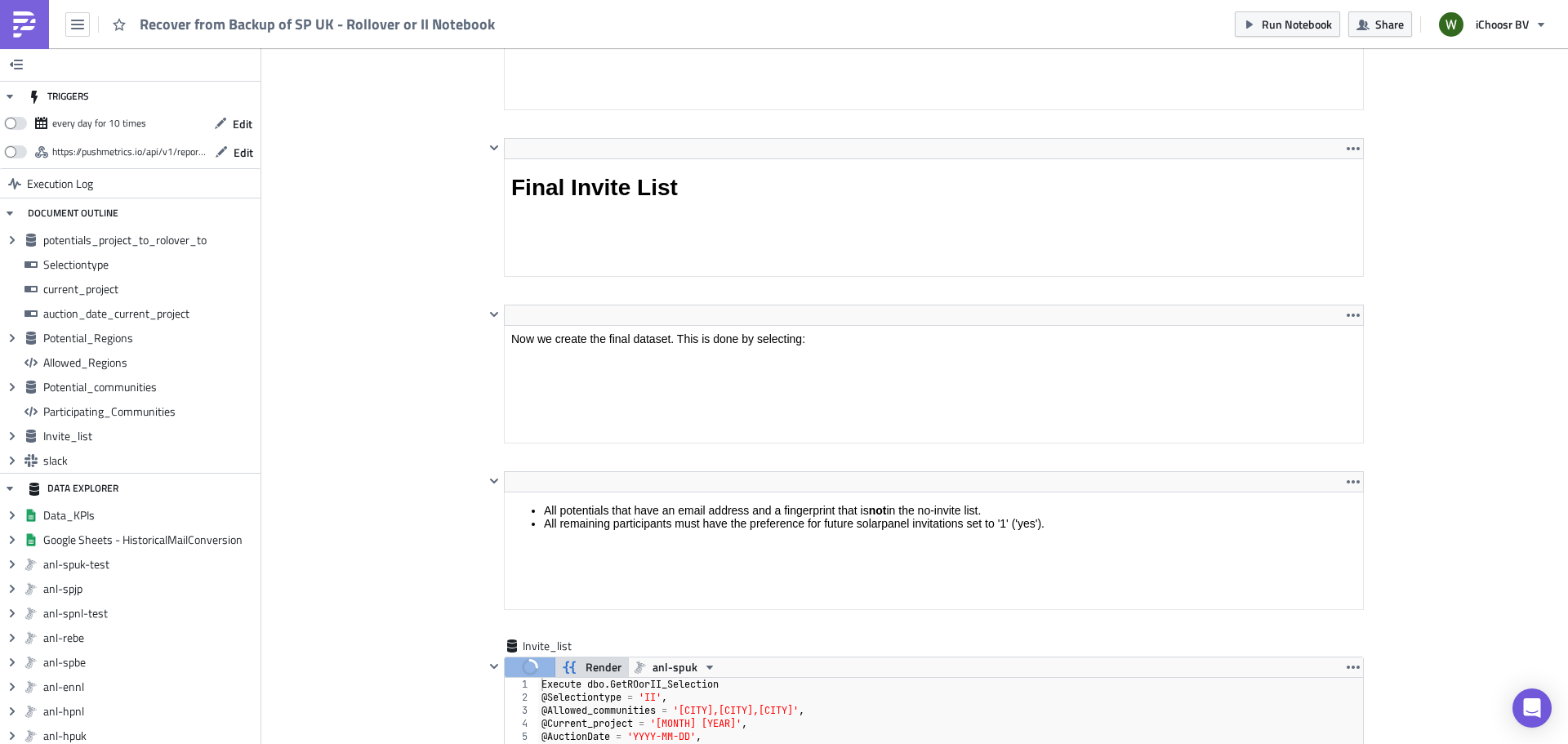 scroll, scrollTop: 4655, scrollLeft: 0, axis: vertical 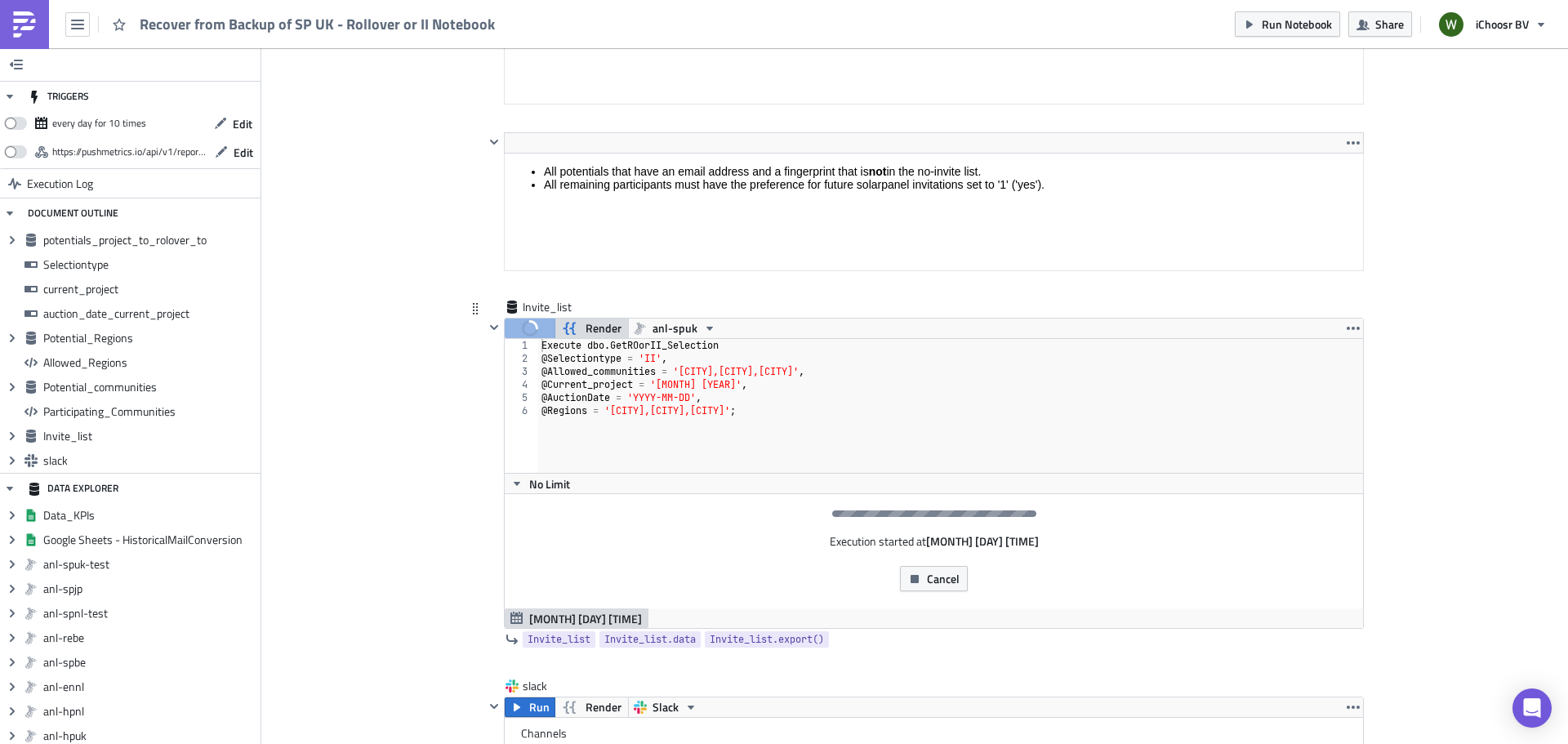 click on "Invite_list Run Render anl-spuk 1 2 3 4 5 6 Execute   dbo . GetROorII_Selection       @ Selectiontype   =   'II' ,      @ Allowed_communities   =   '[CITY],[CITY],[CITY]' ,      @ Current_project   =   '[MONTH] [YEAR]' ,      @ AuctionDate   =   '2024-08-19' ,     @ Regions   =   '[CITY],[CITY],[CITY]' ;     [HEBREW_TEXT] No Limit Execution started at  Aug 05 13:17:44 Cancel Aug 05 13:17:44 Invite_list Invite_list.data Invite_list.export()" at bounding box center (915, 488) 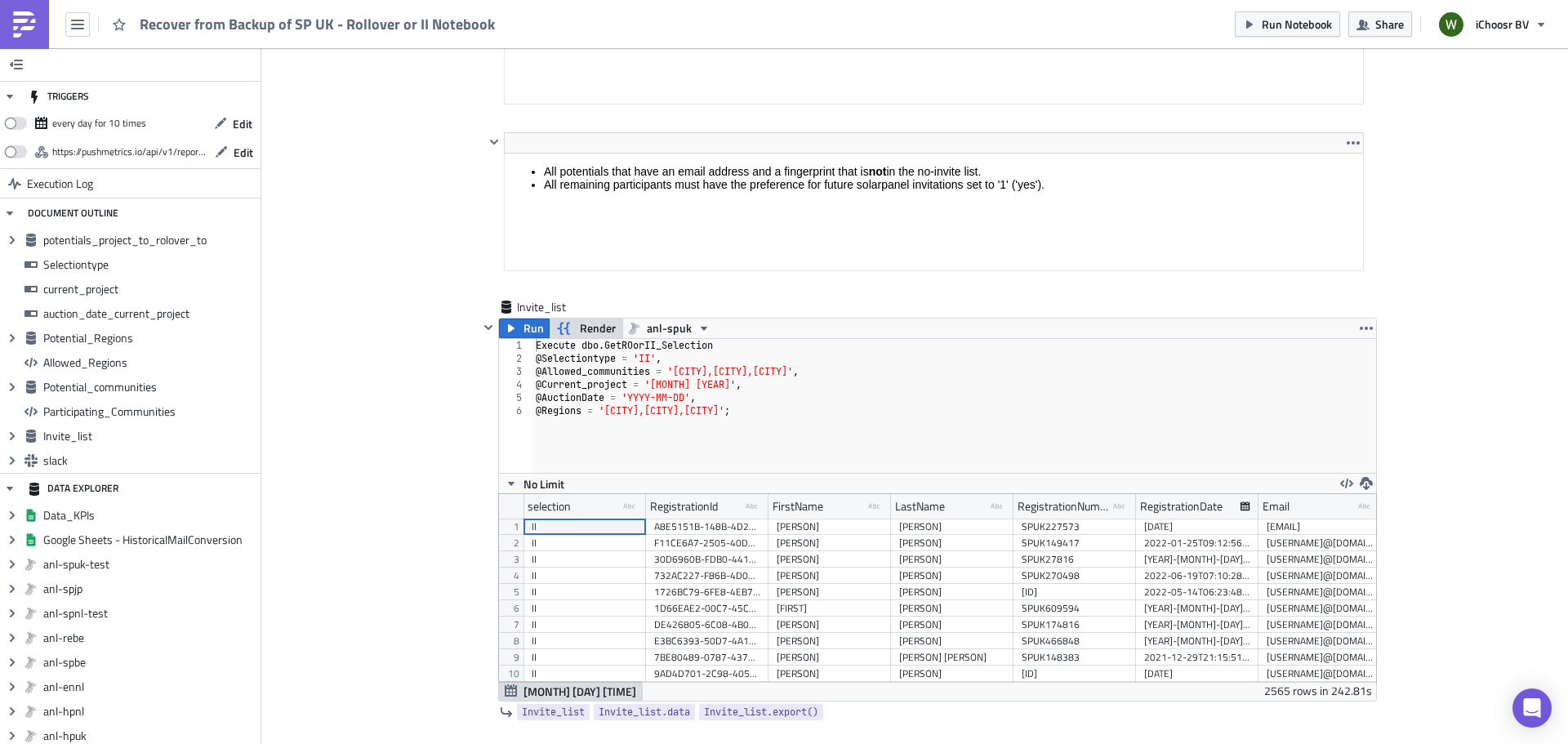 scroll, scrollTop: 81481, scrollLeft: 80790, axis: both 